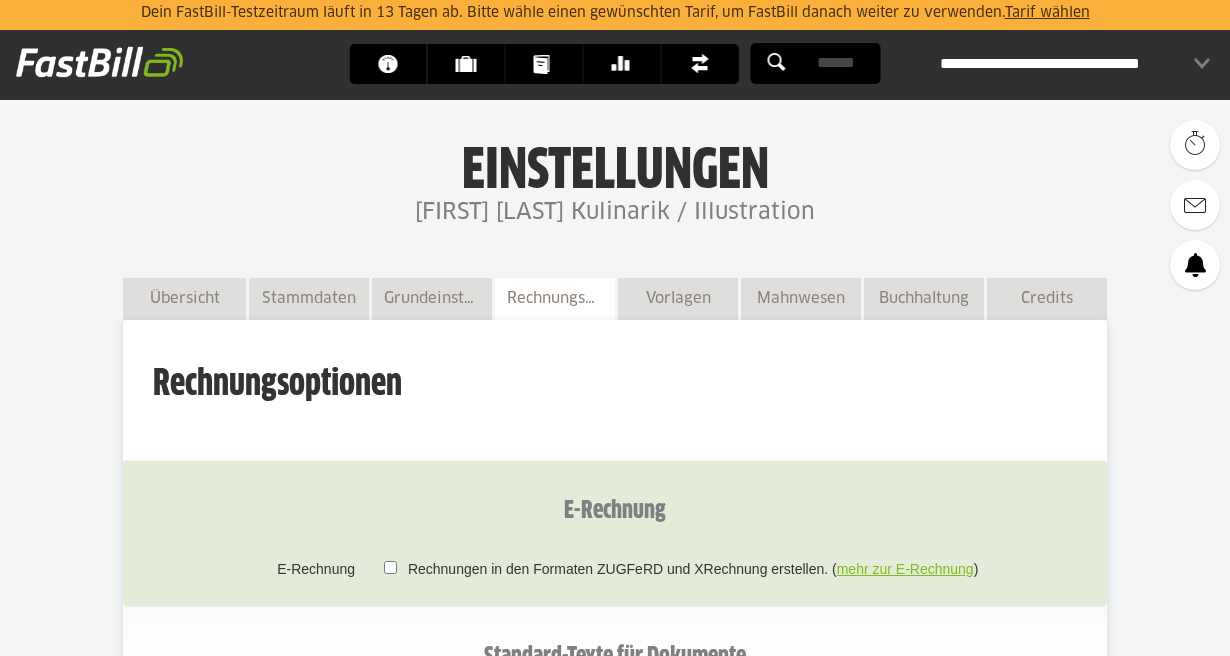 scroll, scrollTop: 0, scrollLeft: 0, axis: both 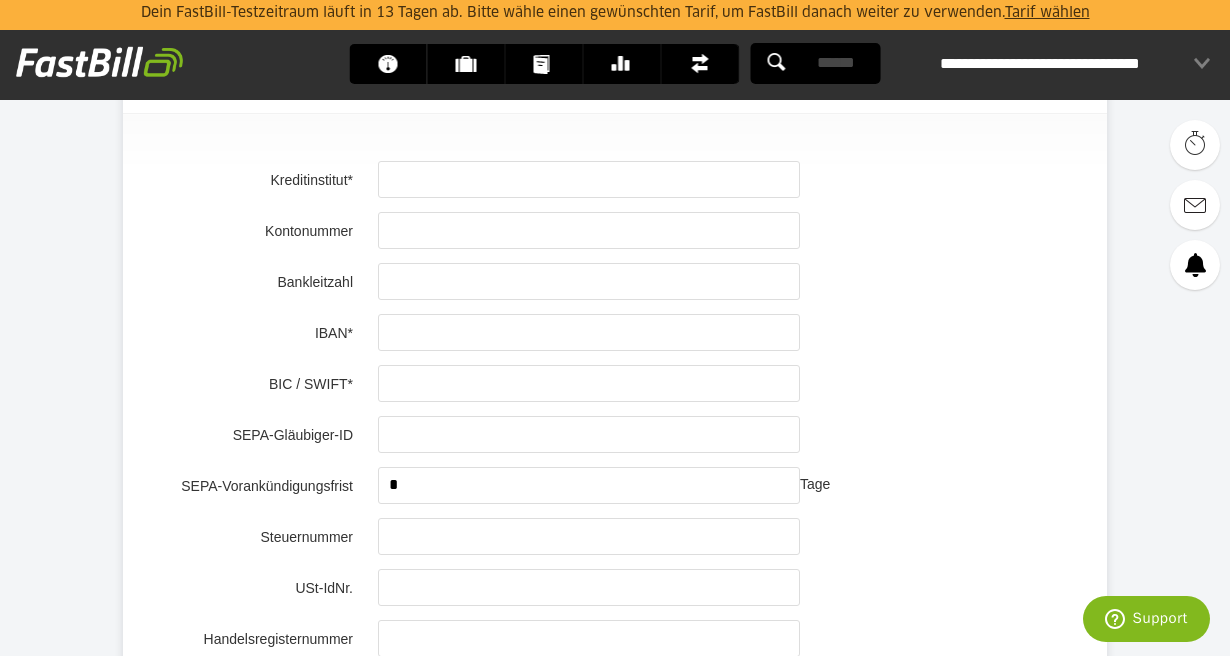 click at bounding box center (589, 179) 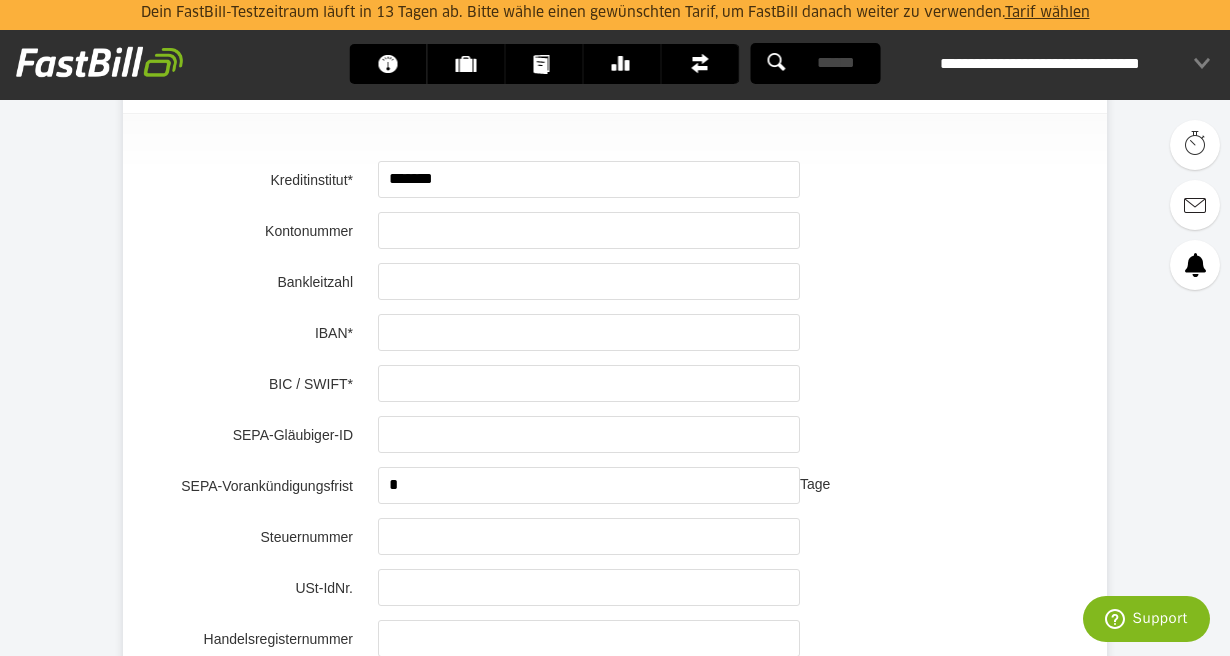 type on "*******" 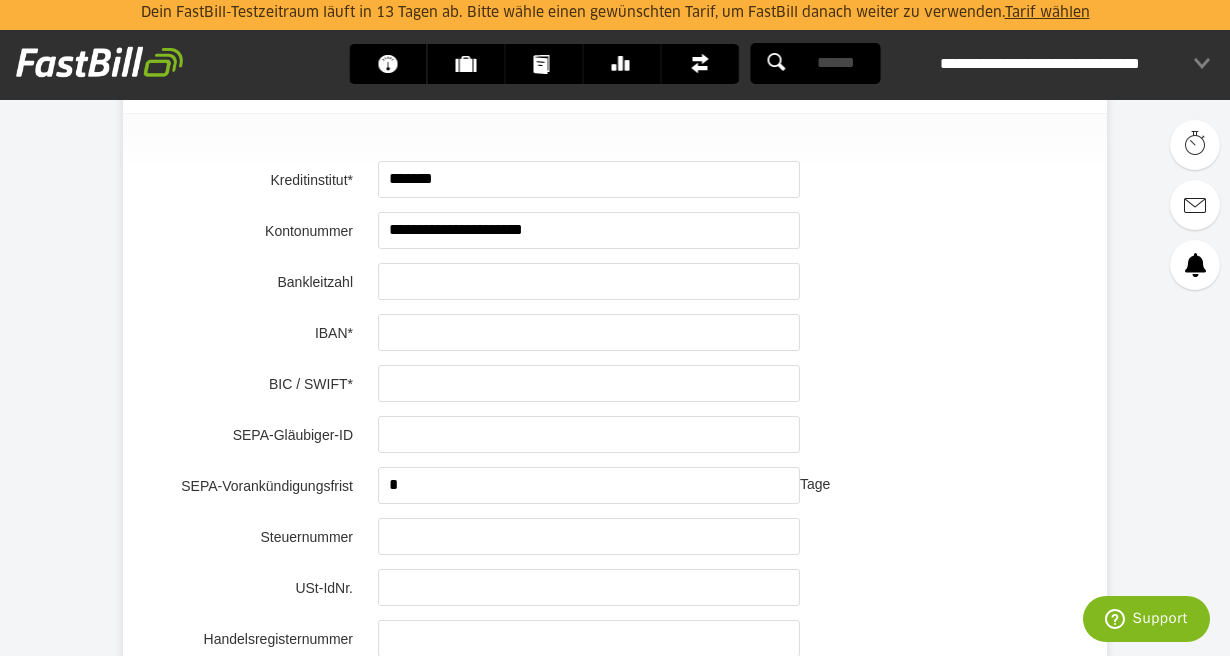 type on "**********" 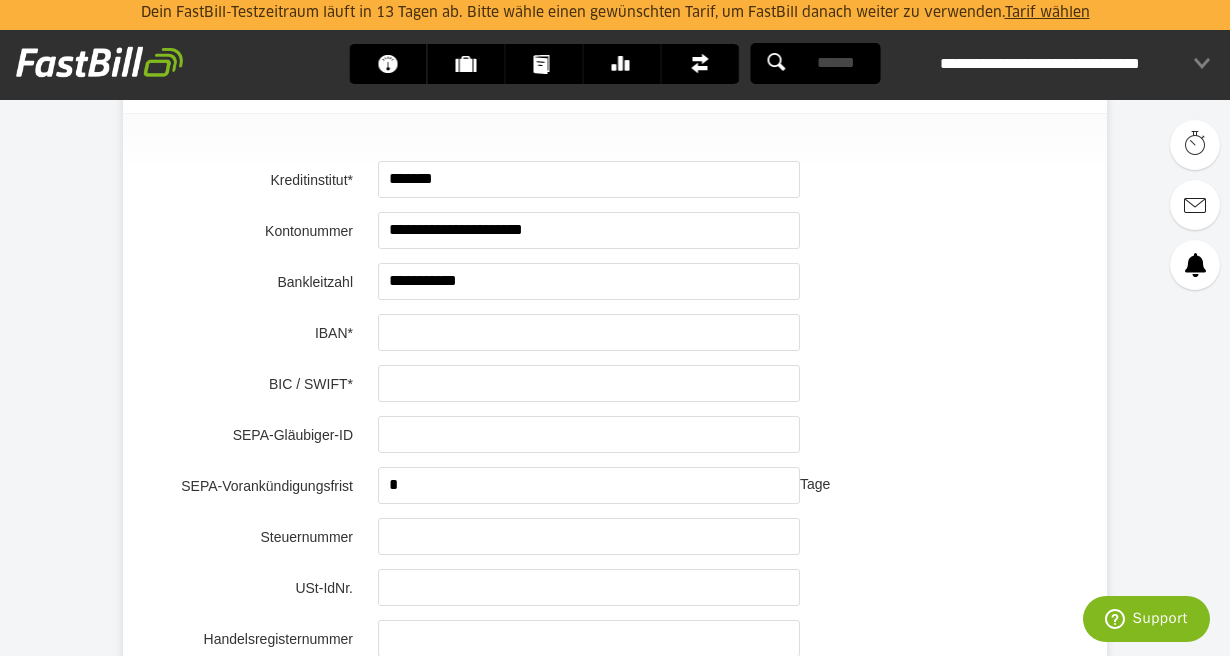 type on "**********" 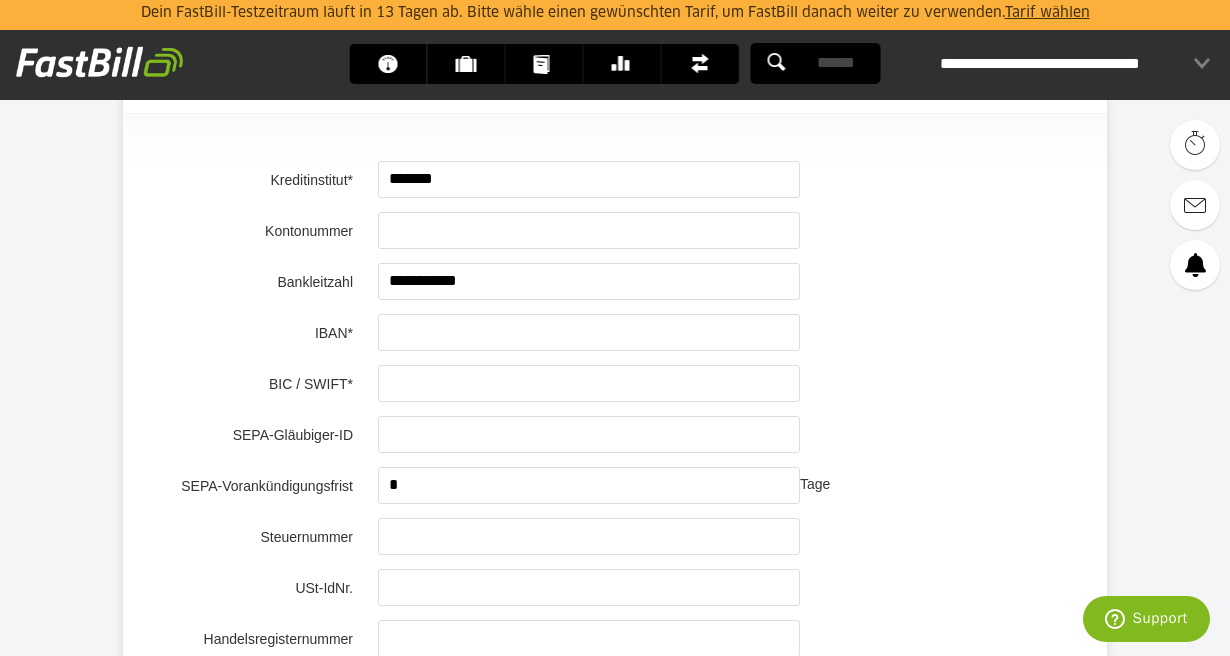 type 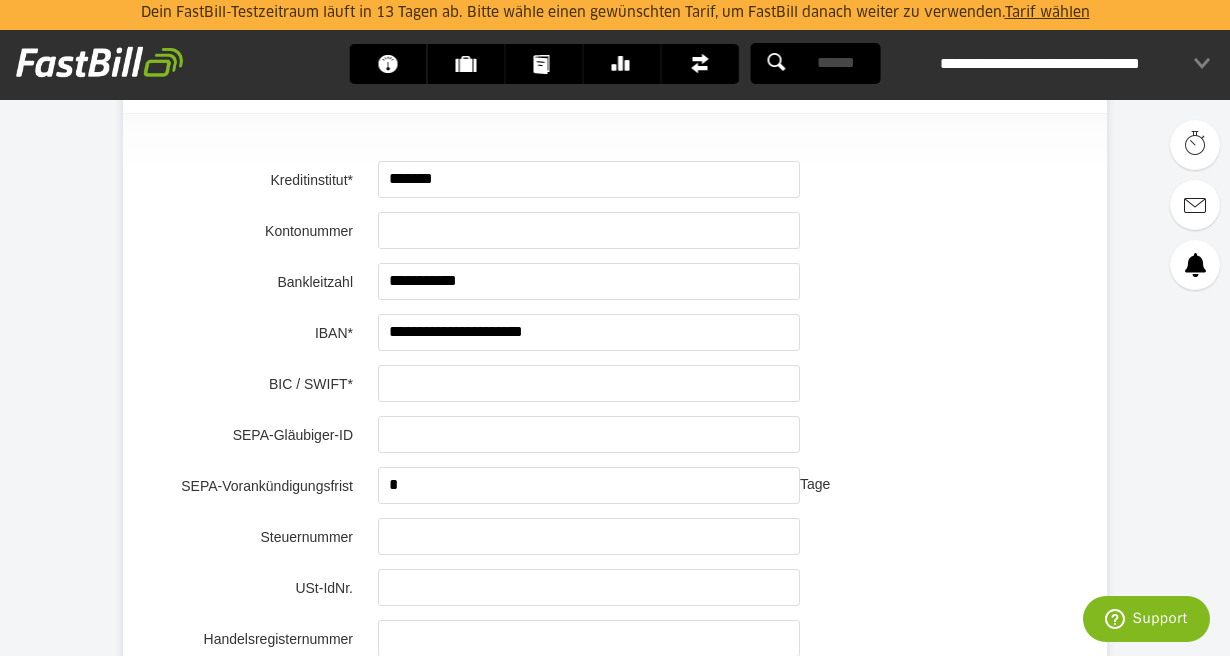 type on "**********" 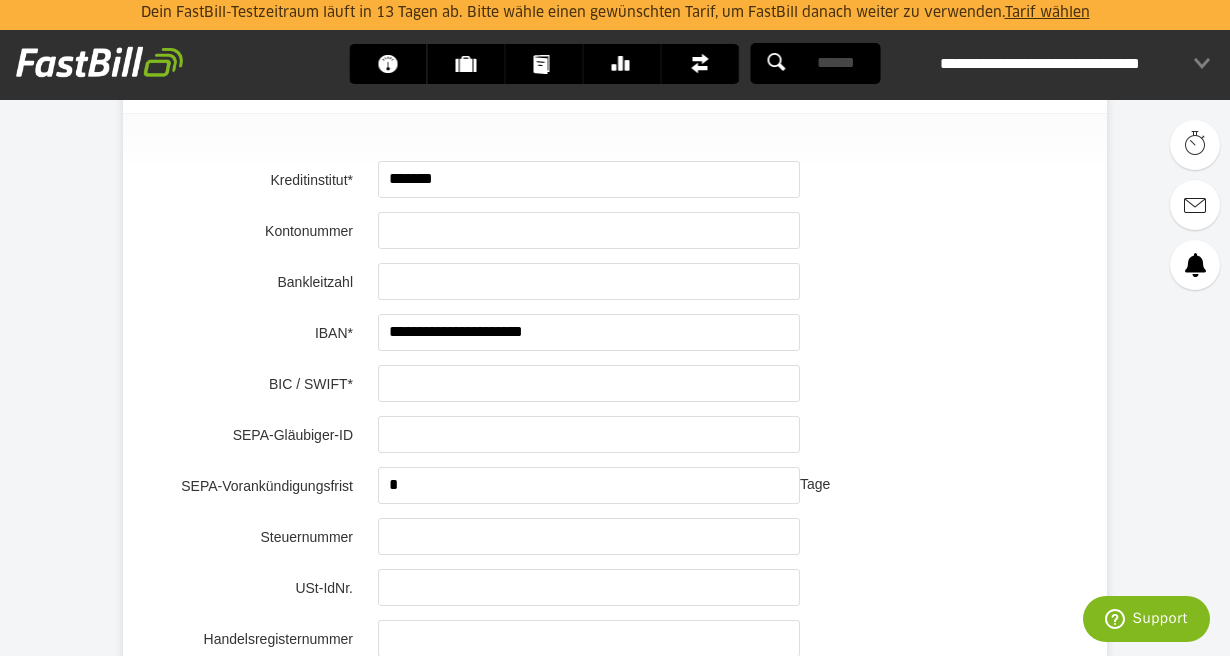 type 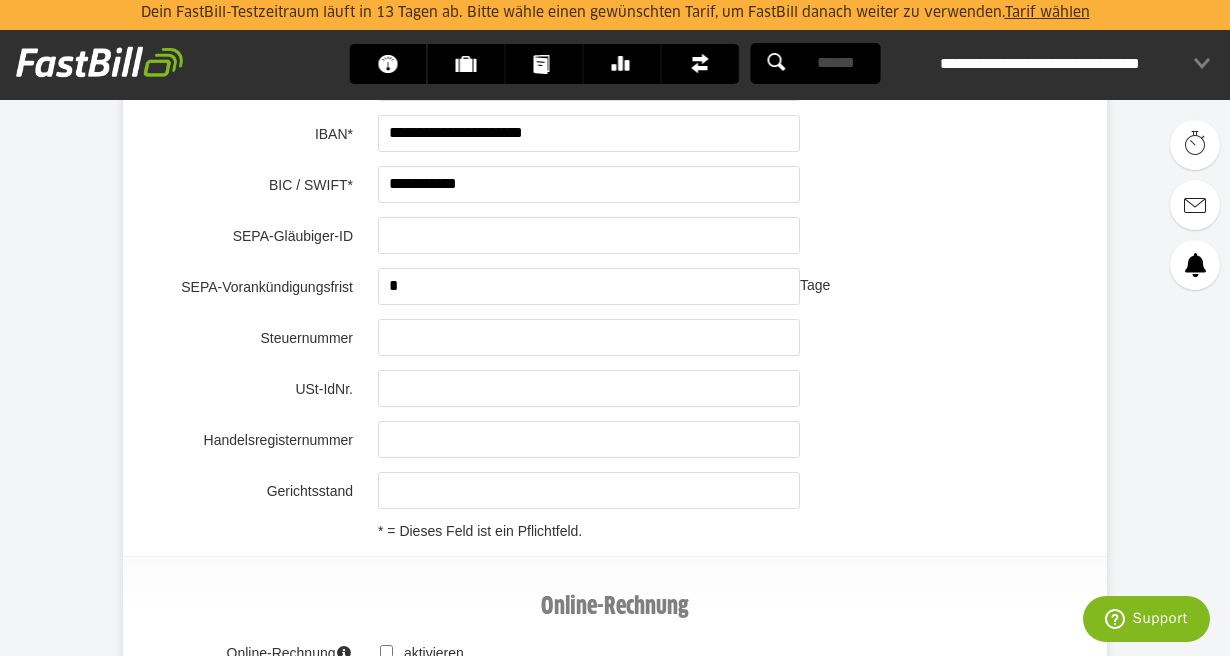 scroll, scrollTop: 1301, scrollLeft: 0, axis: vertical 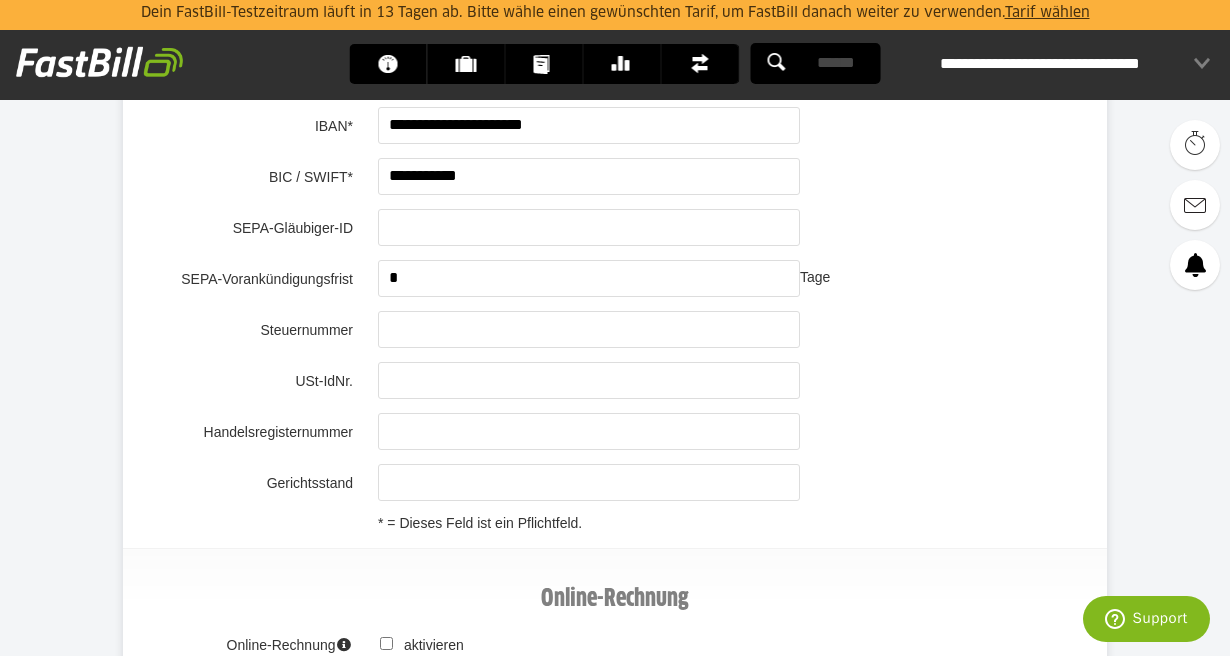 type on "**********" 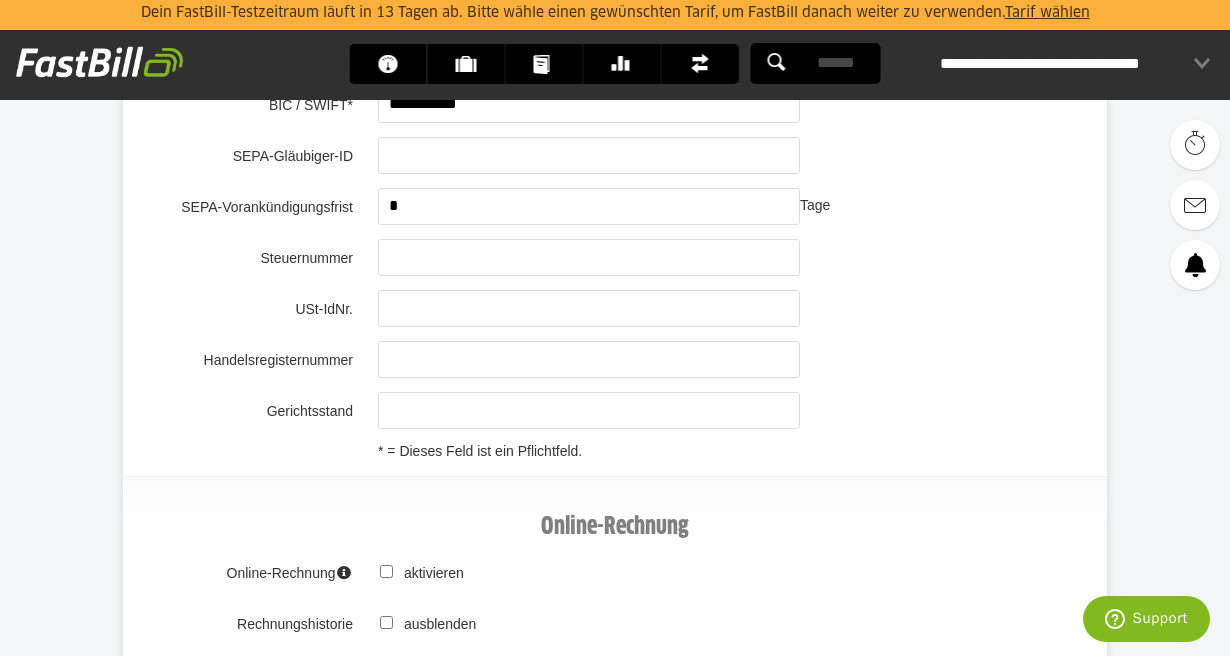 scroll, scrollTop: 1378, scrollLeft: 0, axis: vertical 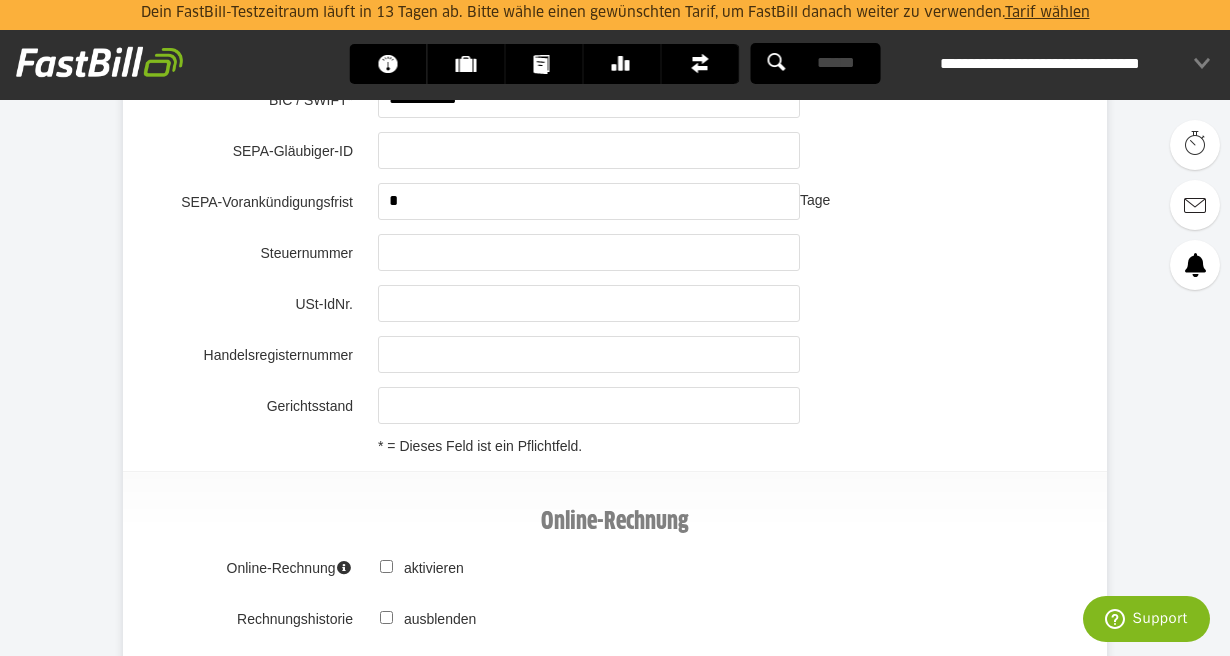 paste on "**********" 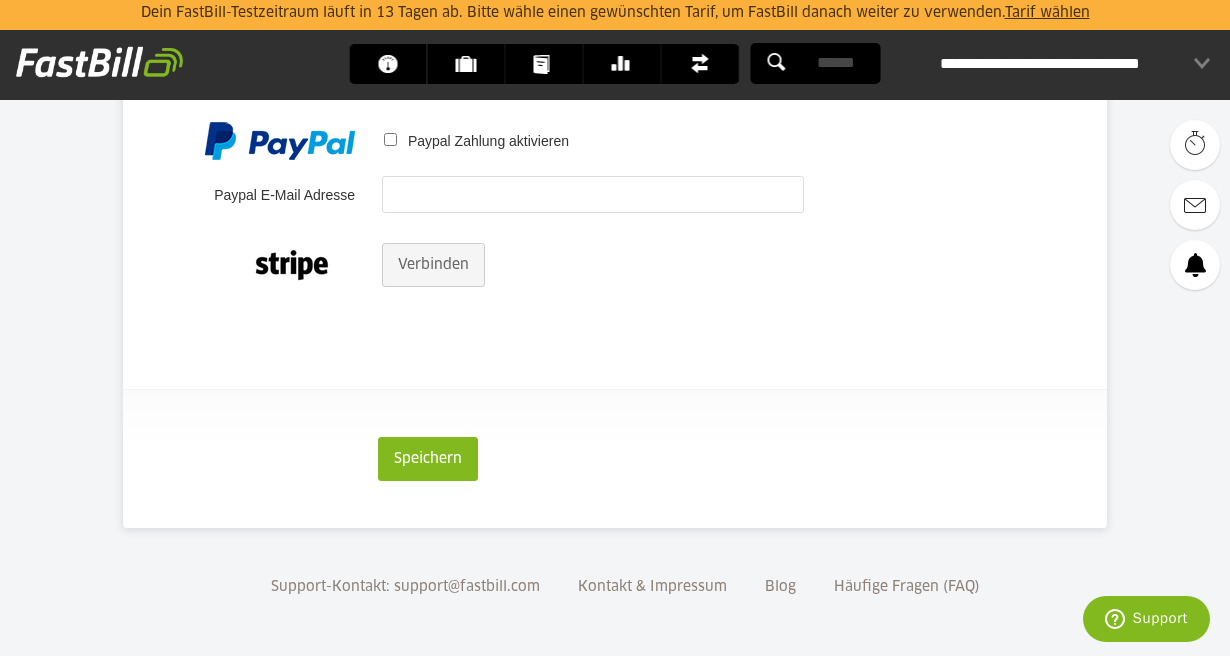 scroll, scrollTop: 2007, scrollLeft: 0, axis: vertical 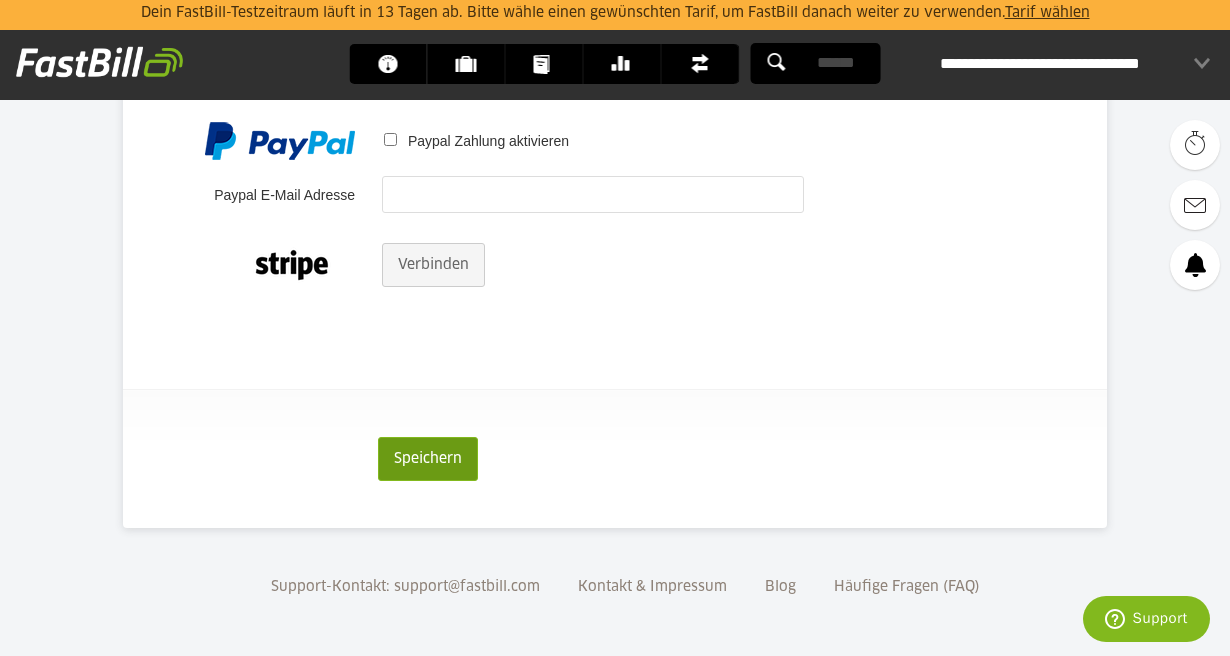 type on "**********" 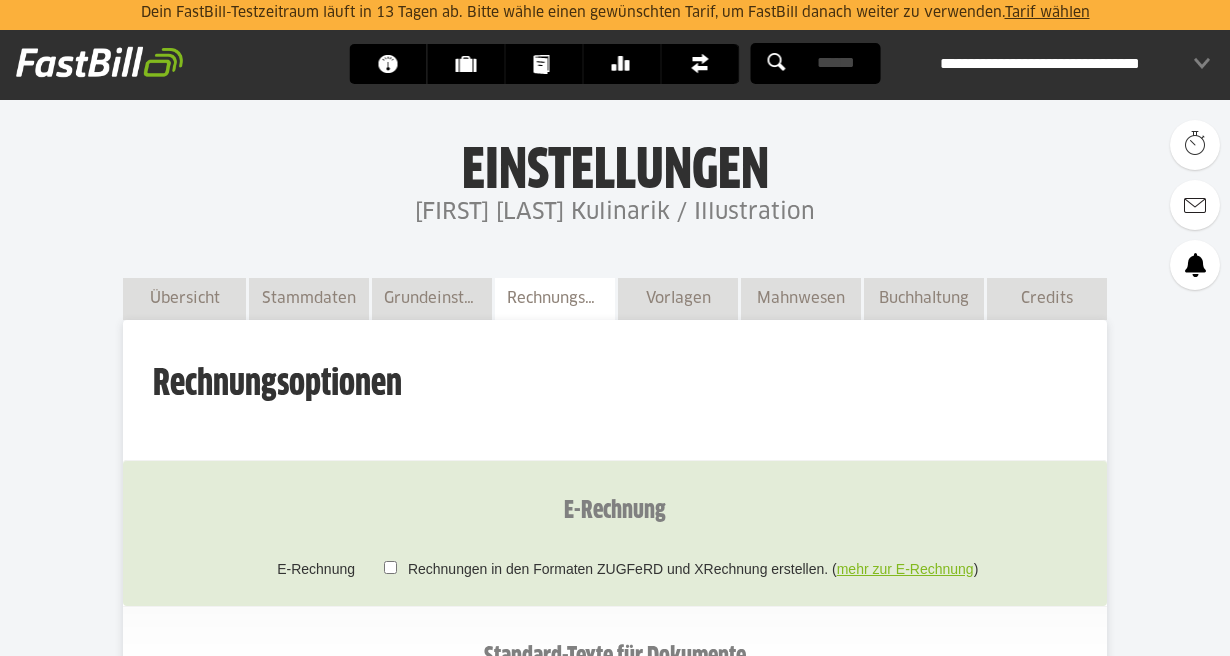 scroll, scrollTop: 414, scrollLeft: 0, axis: vertical 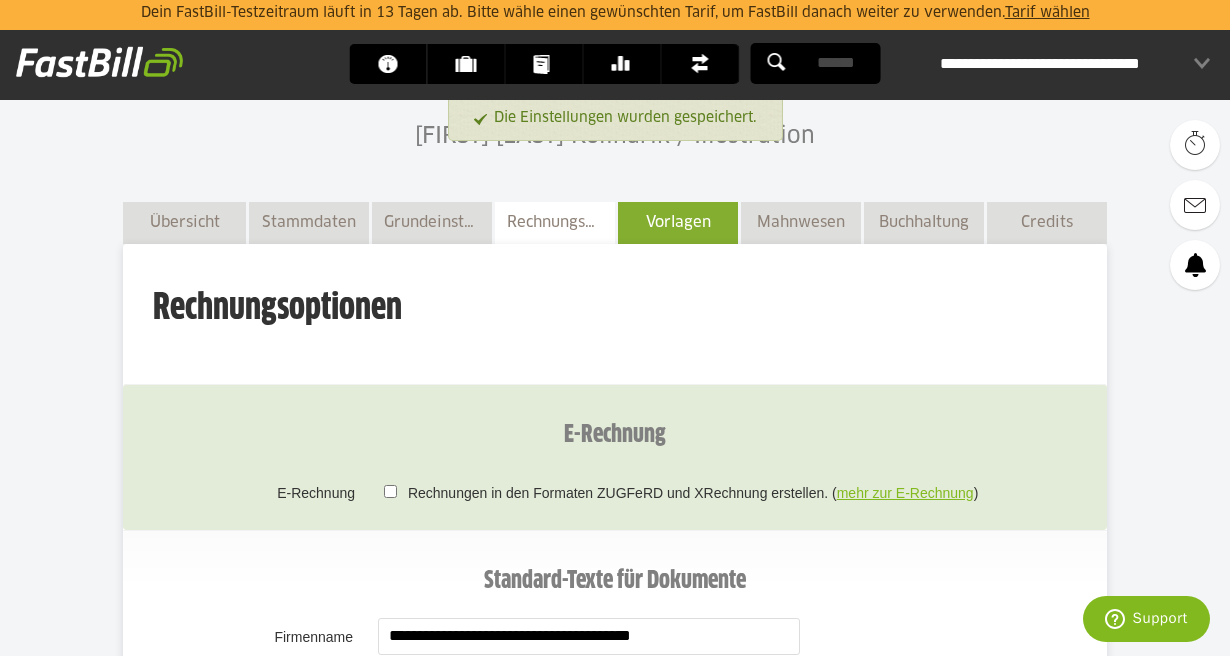 click on "Vorlagen" at bounding box center [678, 222] 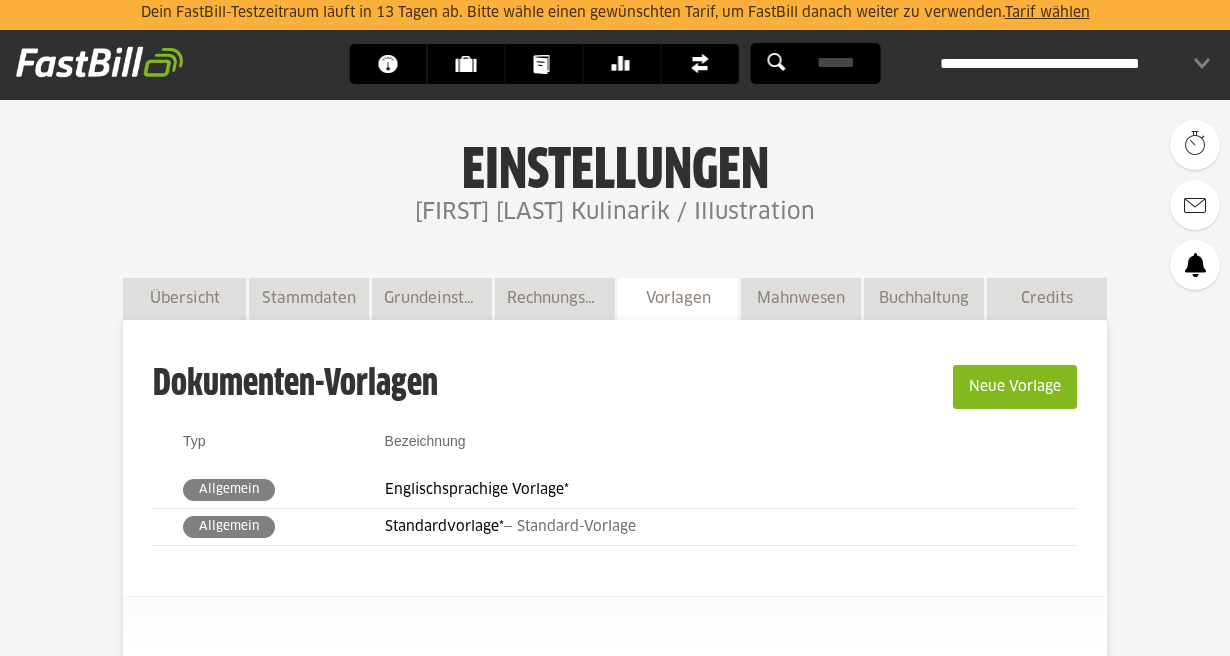scroll, scrollTop: 0, scrollLeft: 0, axis: both 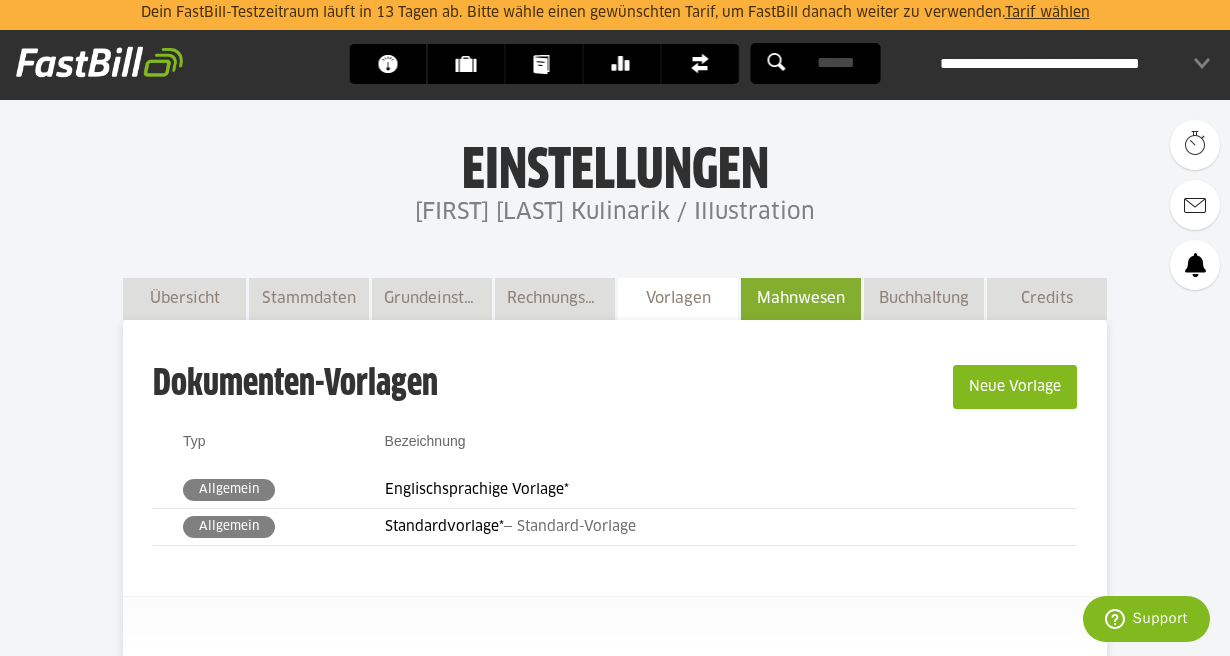 click on "Mahnwesen" at bounding box center [801, 298] 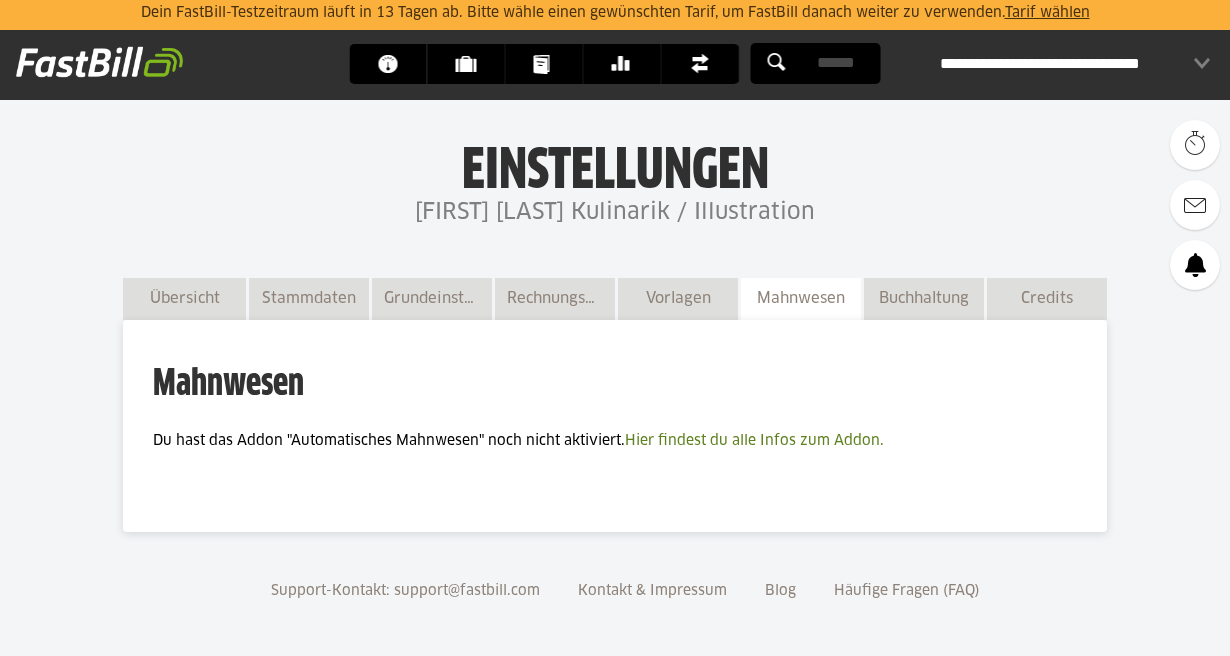 scroll, scrollTop: 0, scrollLeft: 0, axis: both 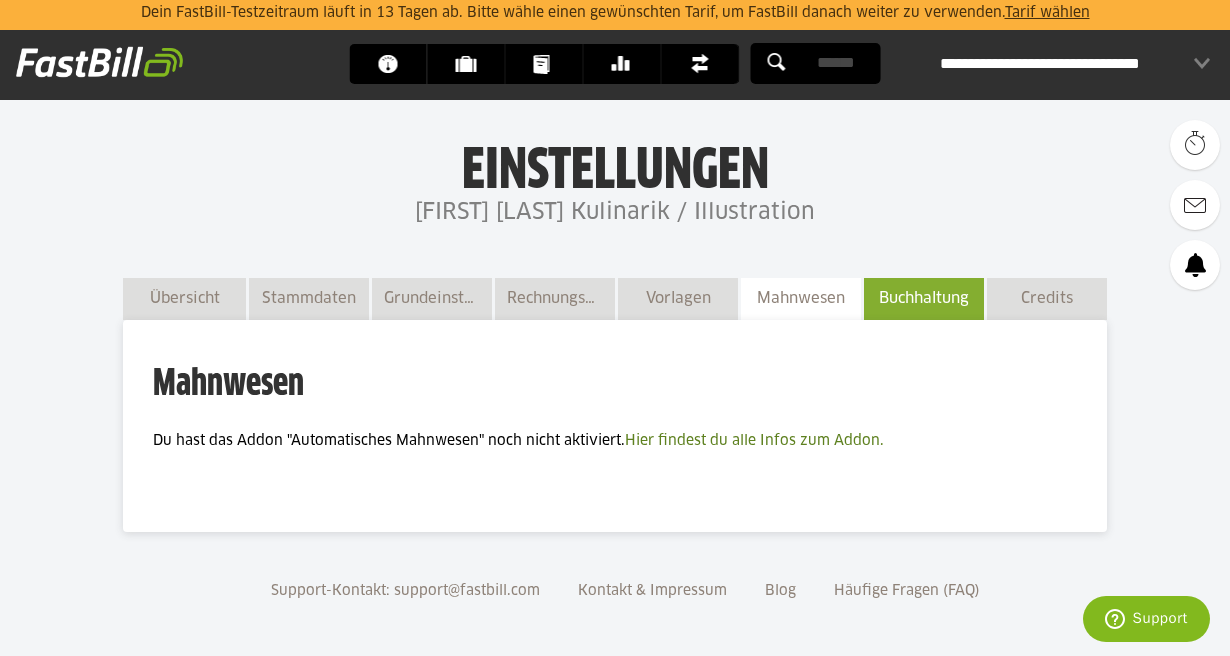 click on "Buchhaltung" at bounding box center [924, 298] 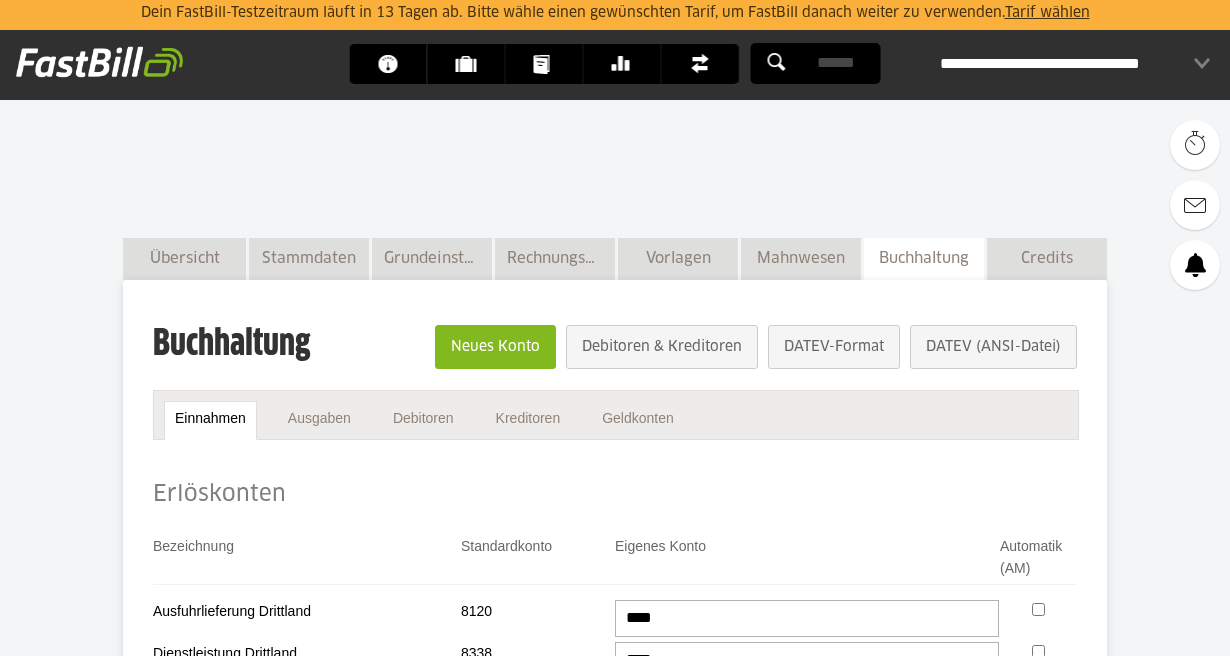 scroll, scrollTop: 229, scrollLeft: 0, axis: vertical 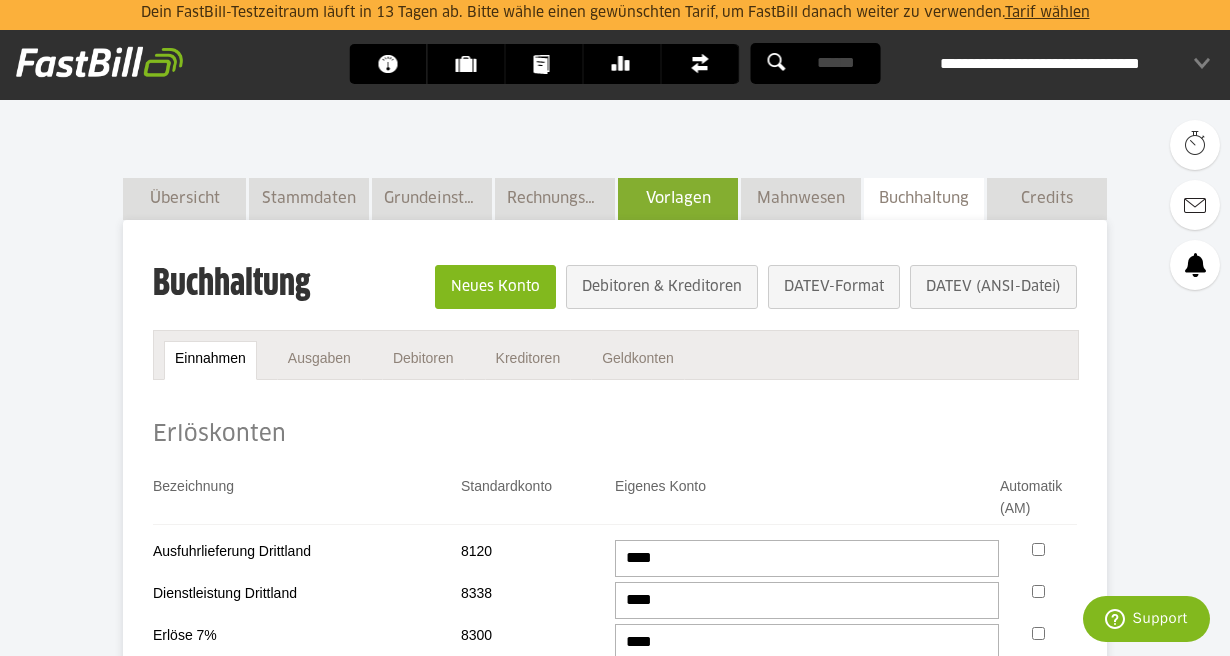 click on "Vorlagen" at bounding box center (678, 198) 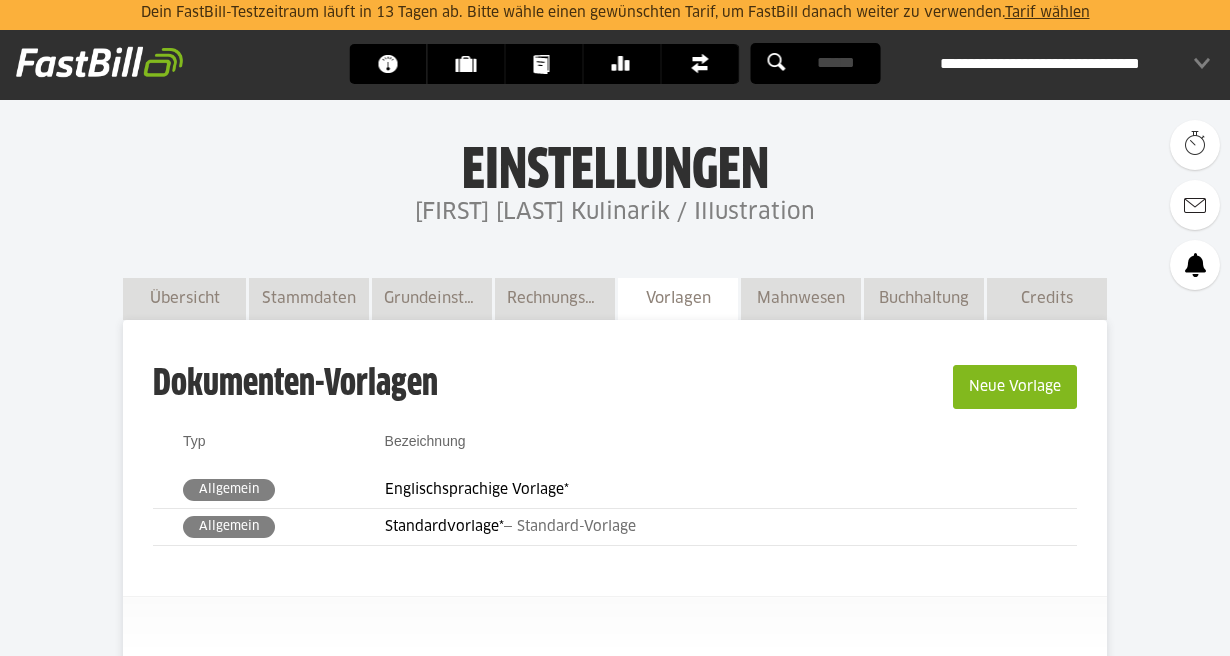 scroll, scrollTop: 114, scrollLeft: 0, axis: vertical 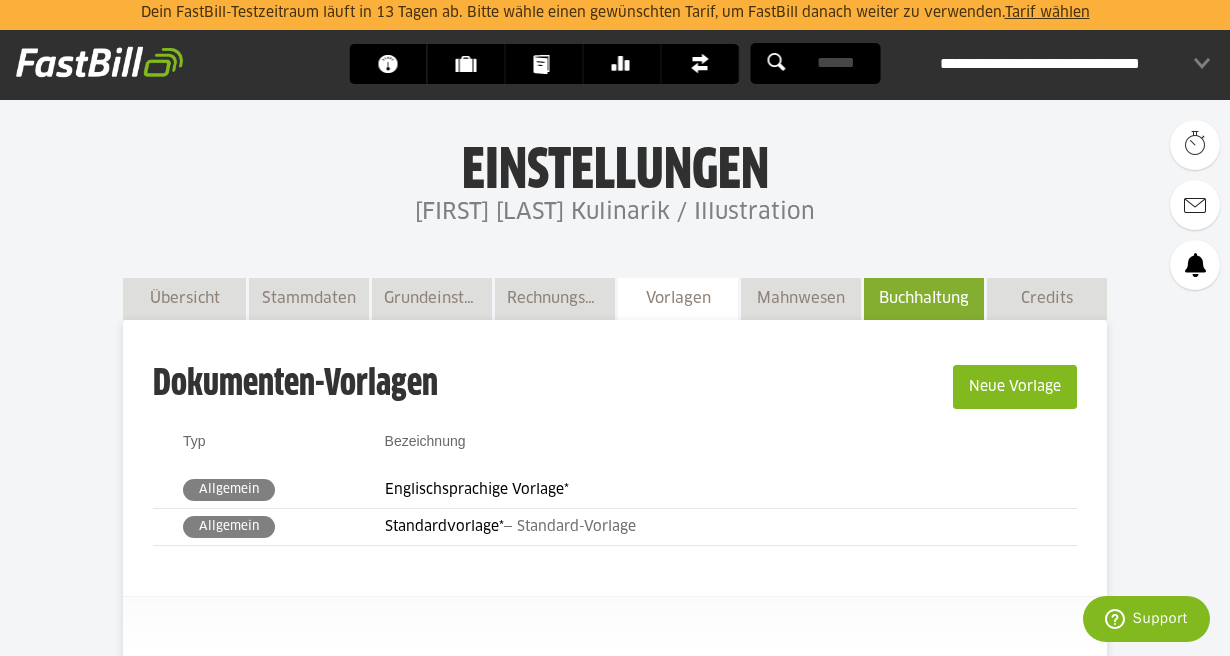 click on "Buchhaltung" at bounding box center (924, 298) 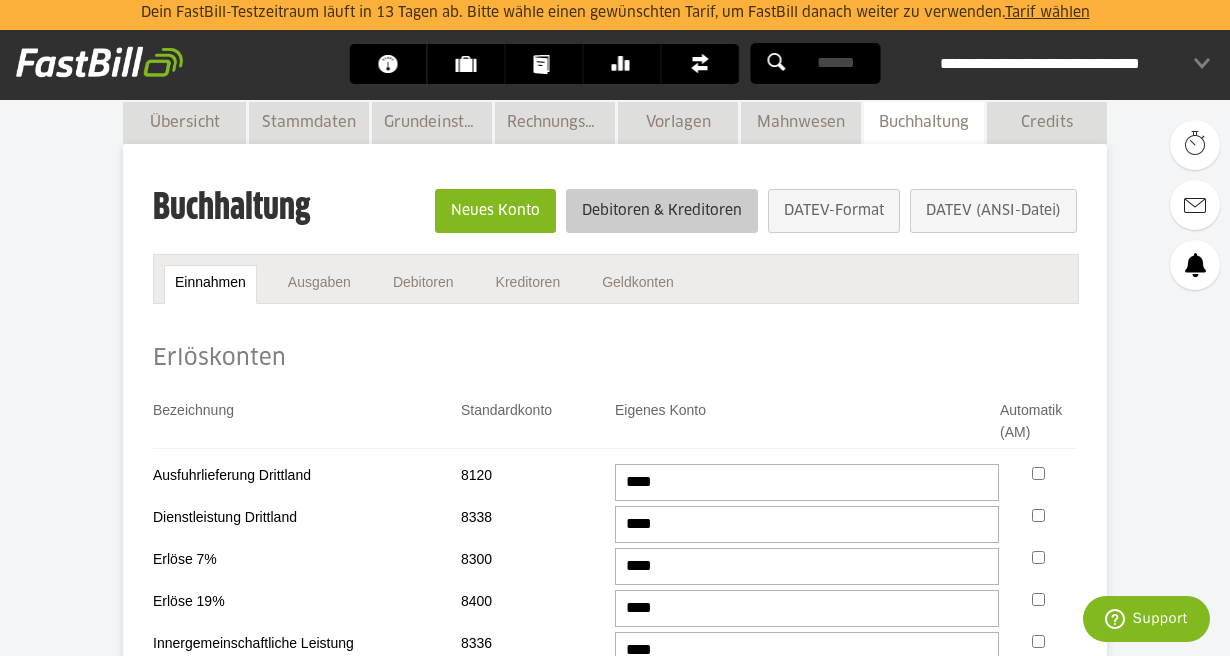 scroll, scrollTop: 0, scrollLeft: 0, axis: both 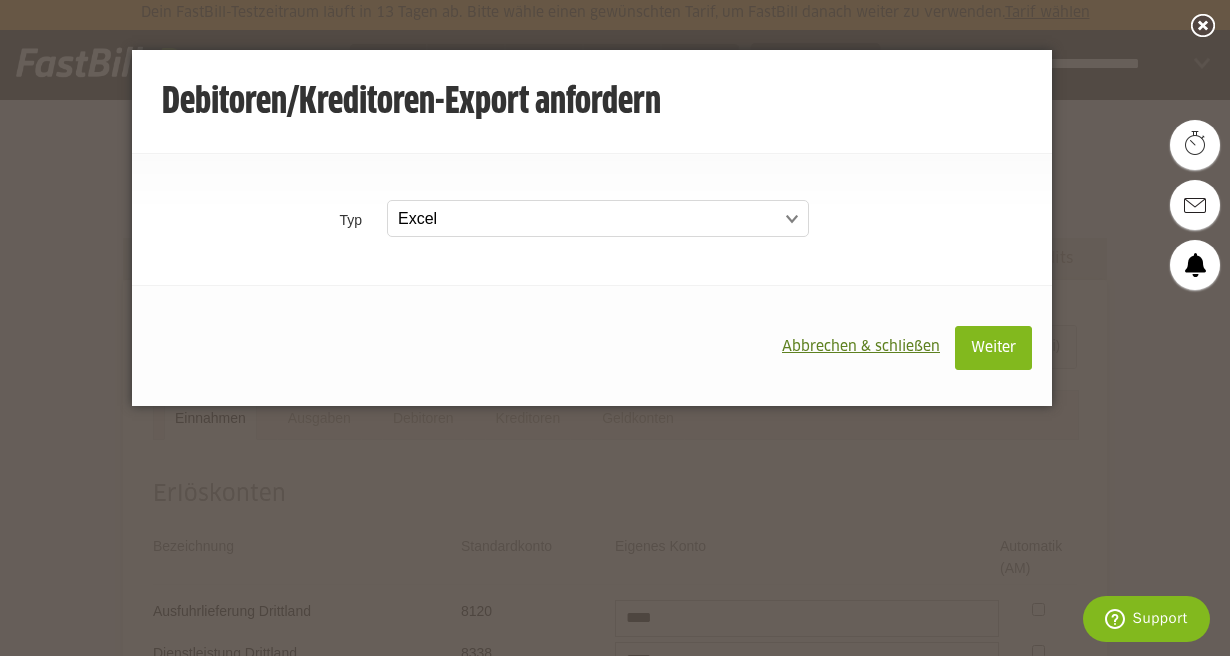 click on "Abbrechen & schließen" at bounding box center [861, 347] 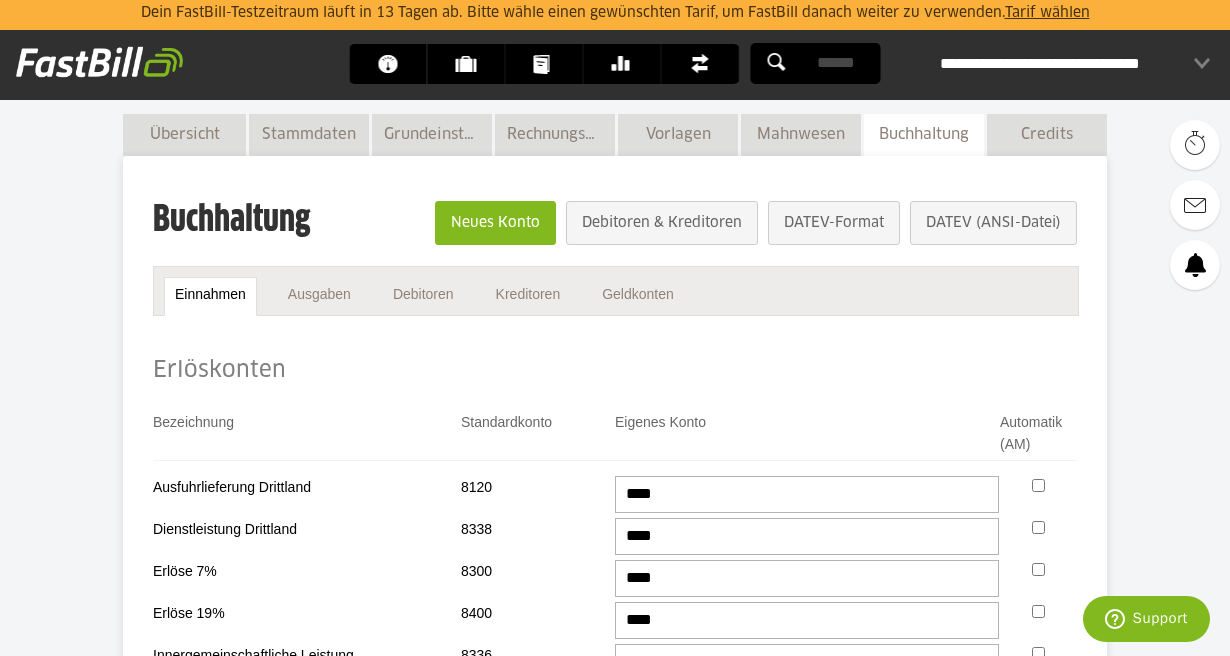scroll, scrollTop: 67, scrollLeft: 0, axis: vertical 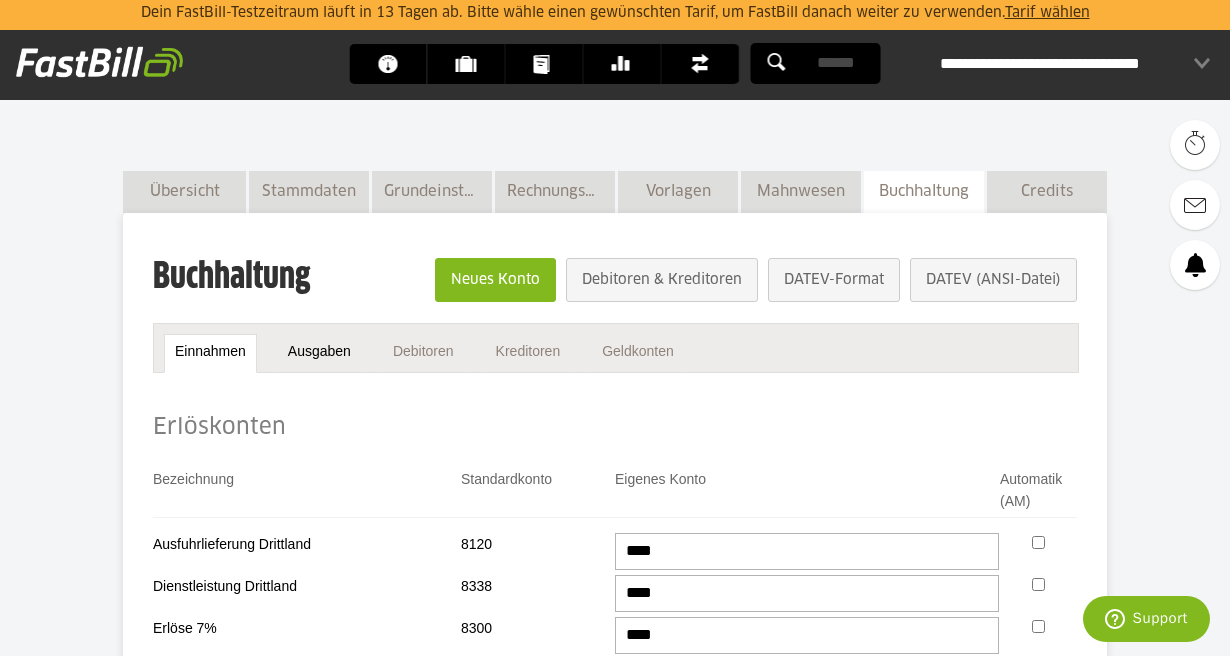 click on "Ausgaben" at bounding box center [319, 353] 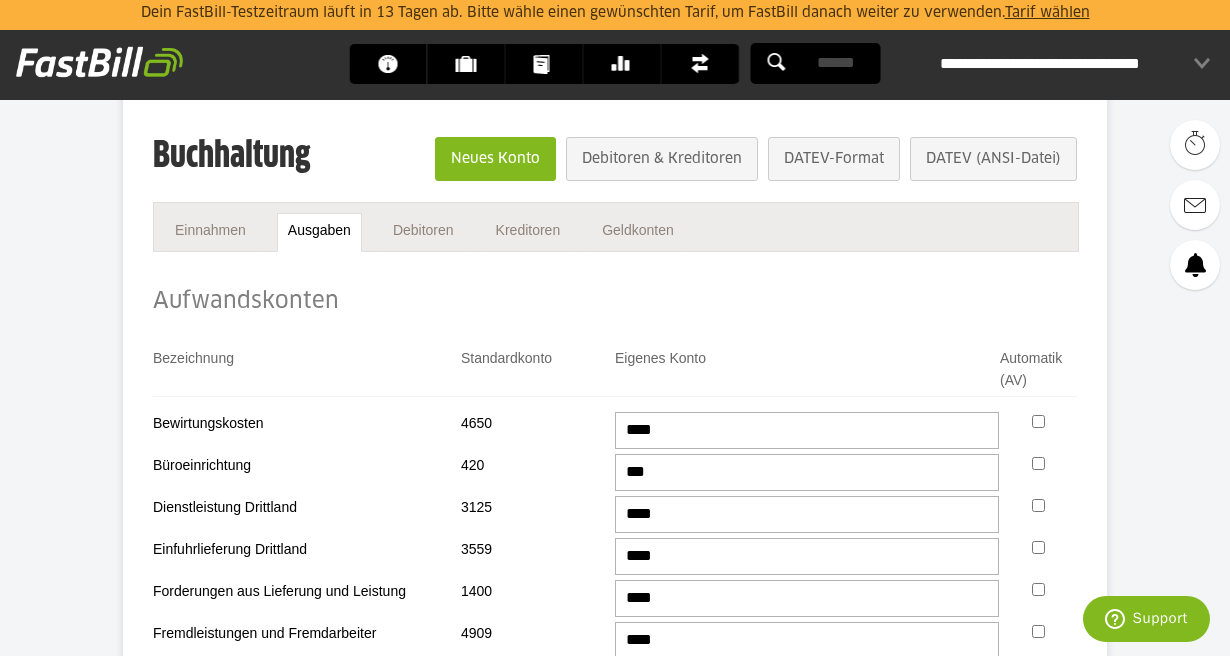 scroll, scrollTop: 240, scrollLeft: 0, axis: vertical 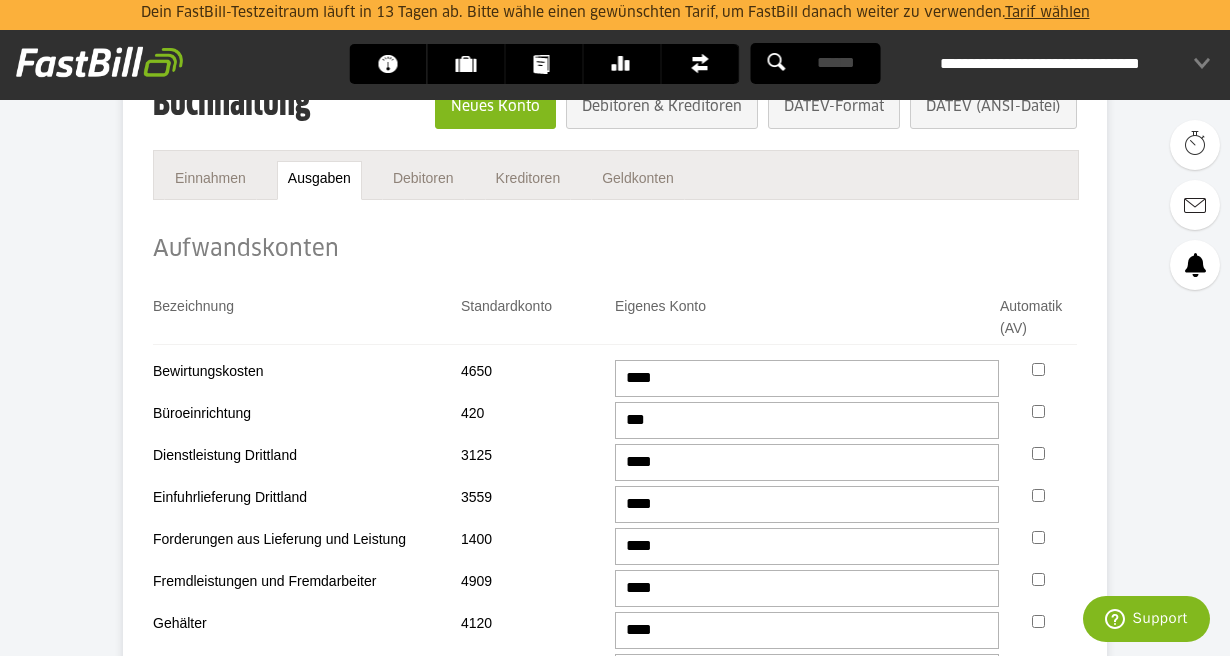 click on "**********" at bounding box center [1075, 64] 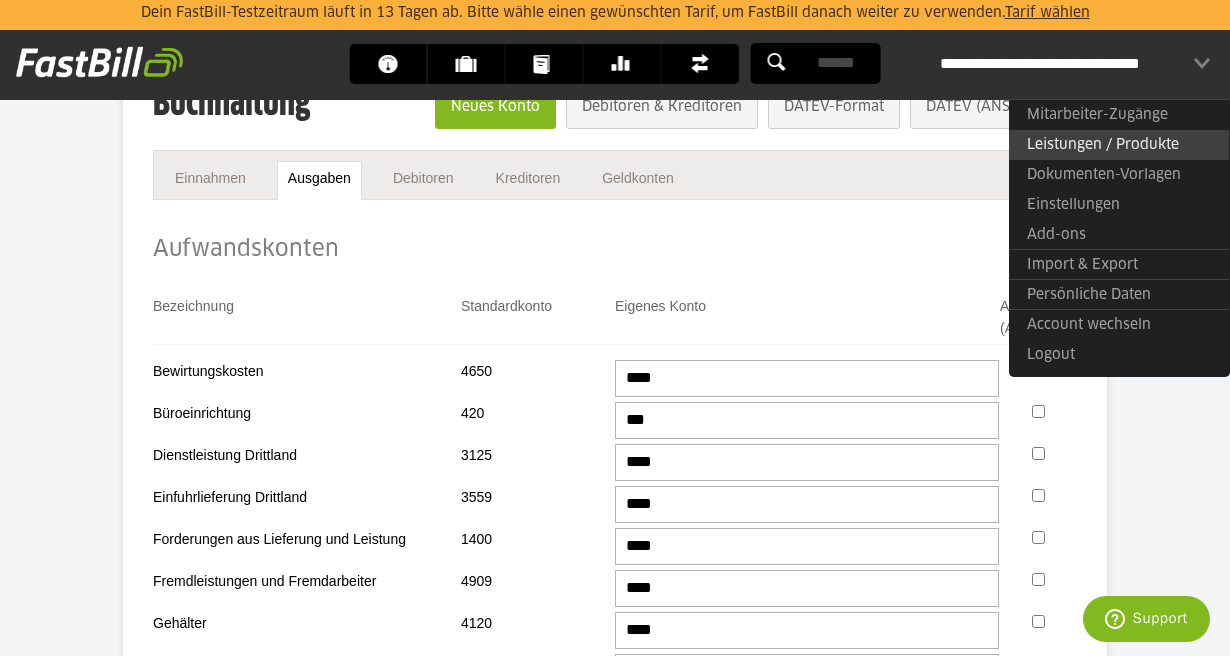 click on "Leistungen / Produkte" at bounding box center (1119, 145) 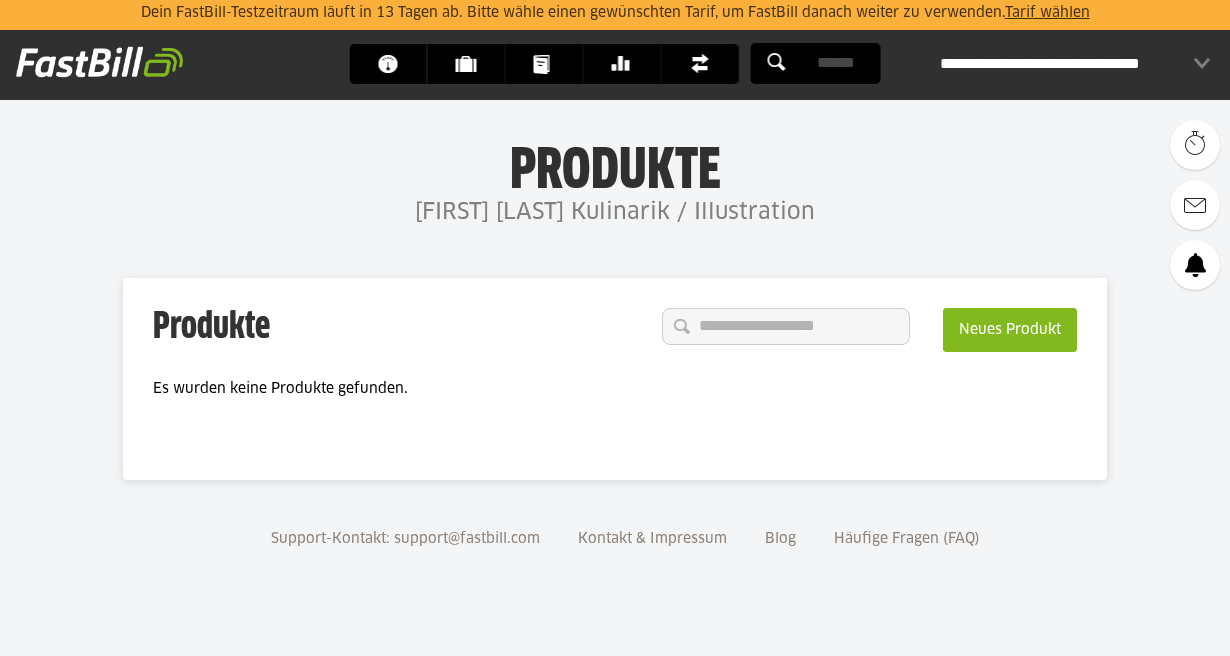 scroll, scrollTop: 0, scrollLeft: 0, axis: both 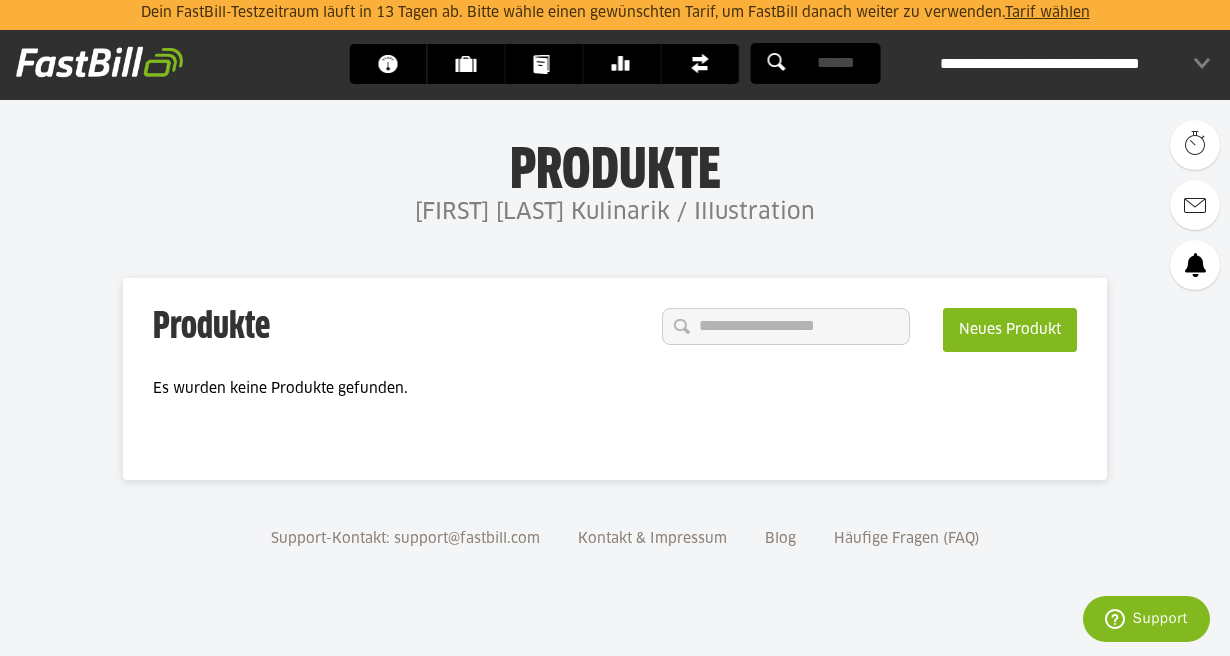 click on "**********" at bounding box center (1075, 64) 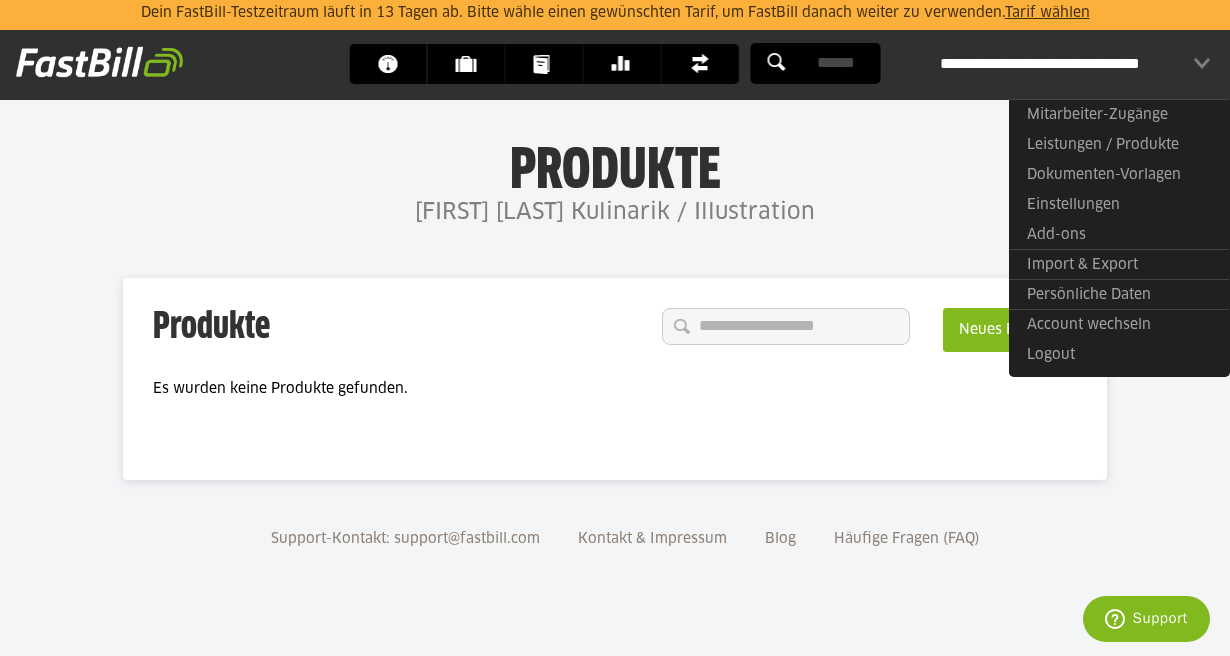 click on "**********" at bounding box center [1075, 64] 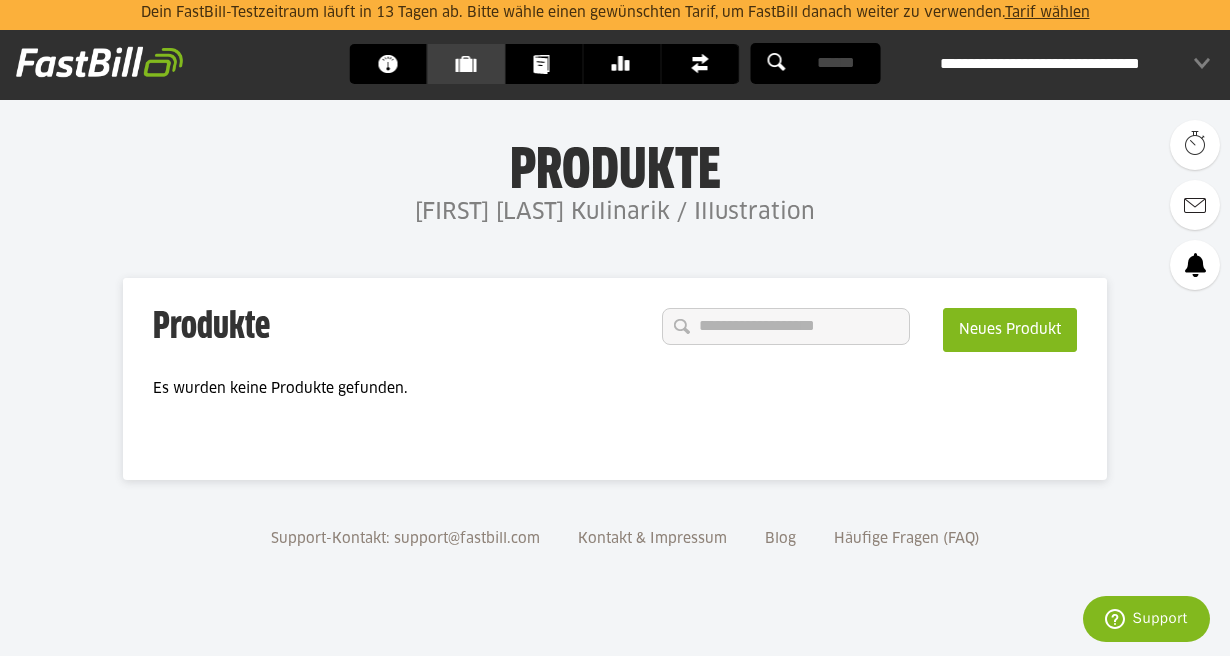 click on "Kunden" at bounding box center (472, 64) 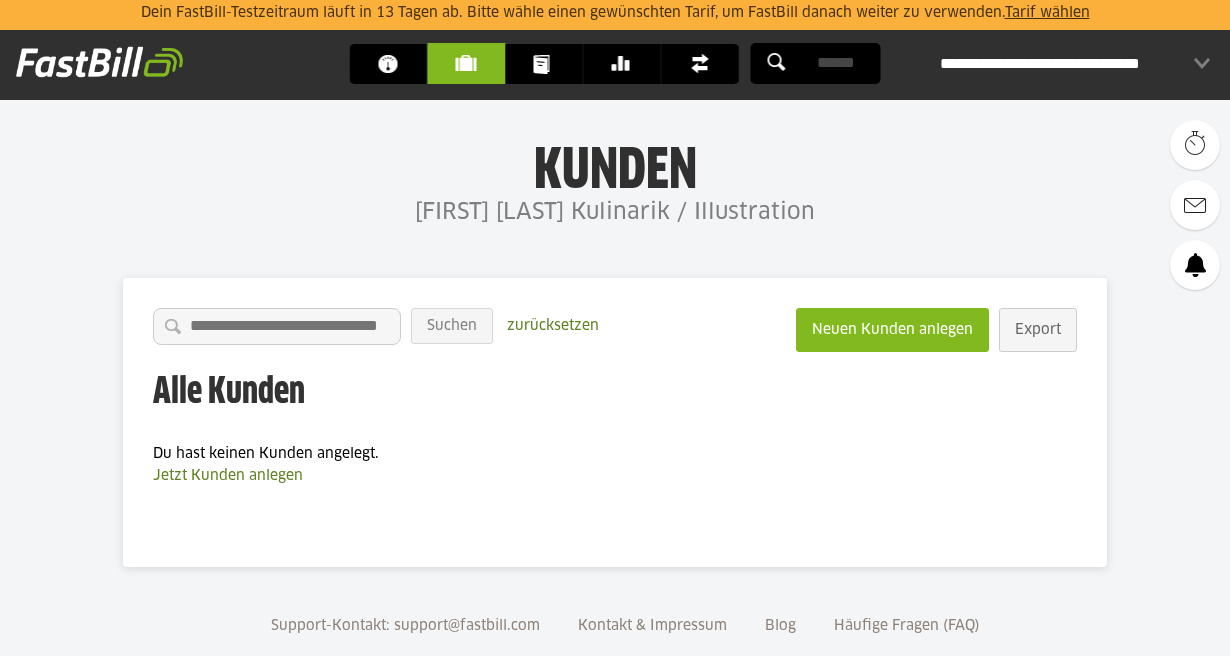 scroll, scrollTop: 0, scrollLeft: 0, axis: both 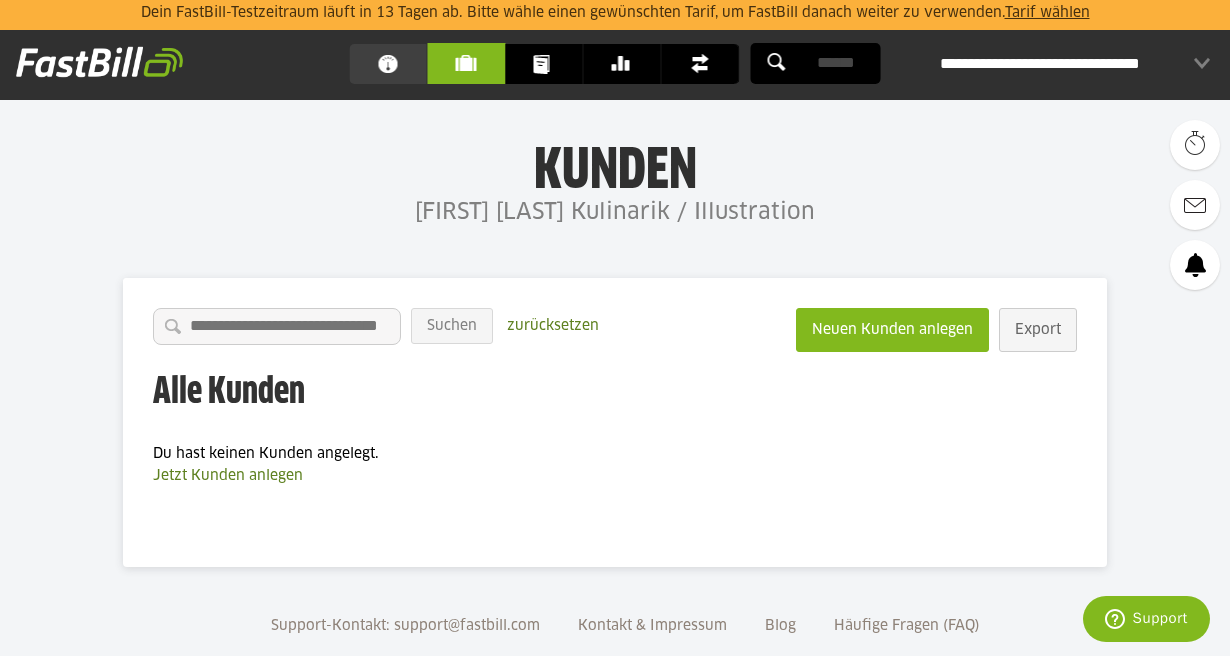 click on "Dashboard" at bounding box center [394, 64] 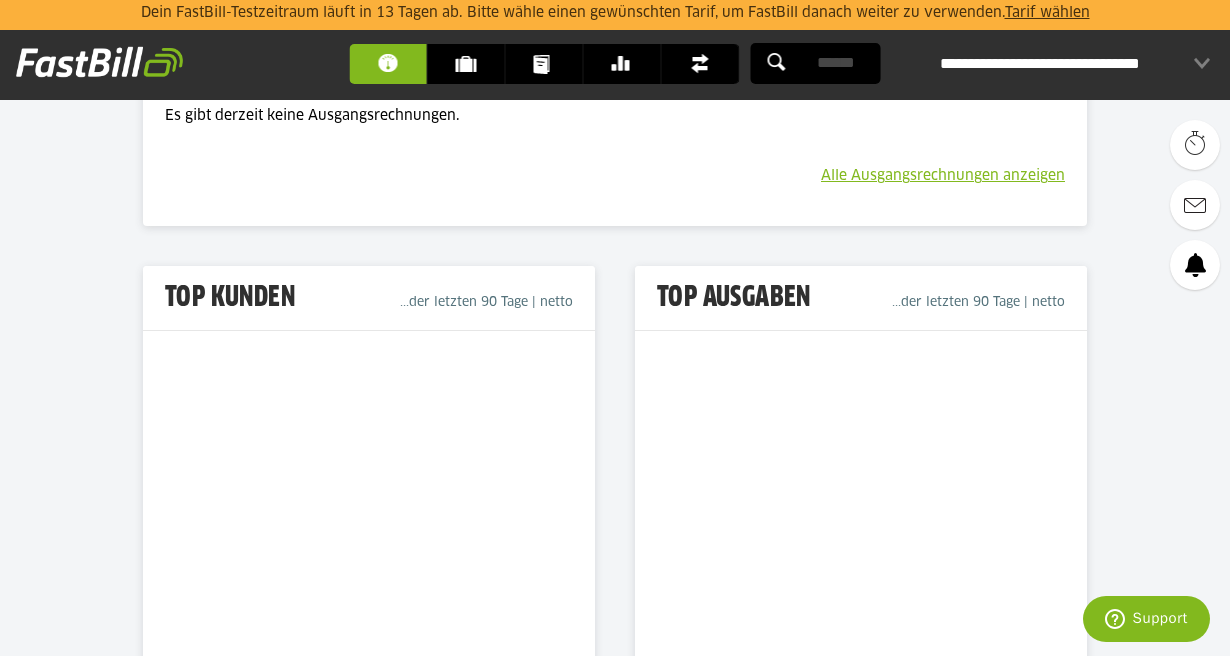 scroll, scrollTop: 0, scrollLeft: 0, axis: both 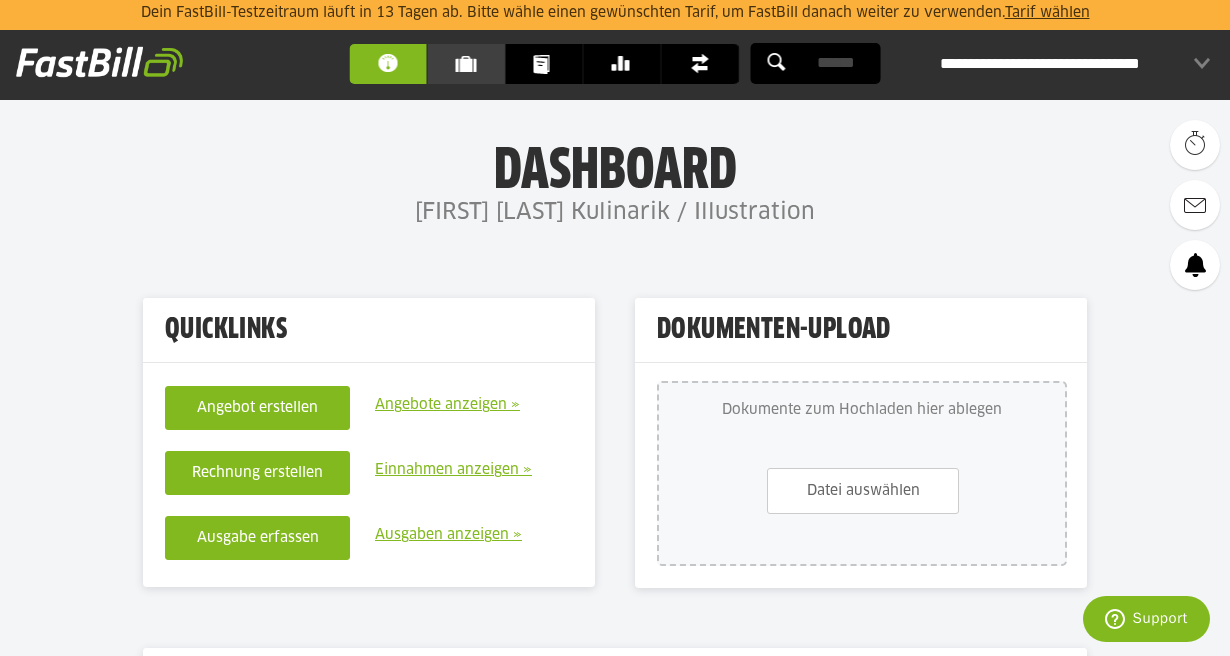 click on "Kunden" at bounding box center [472, 64] 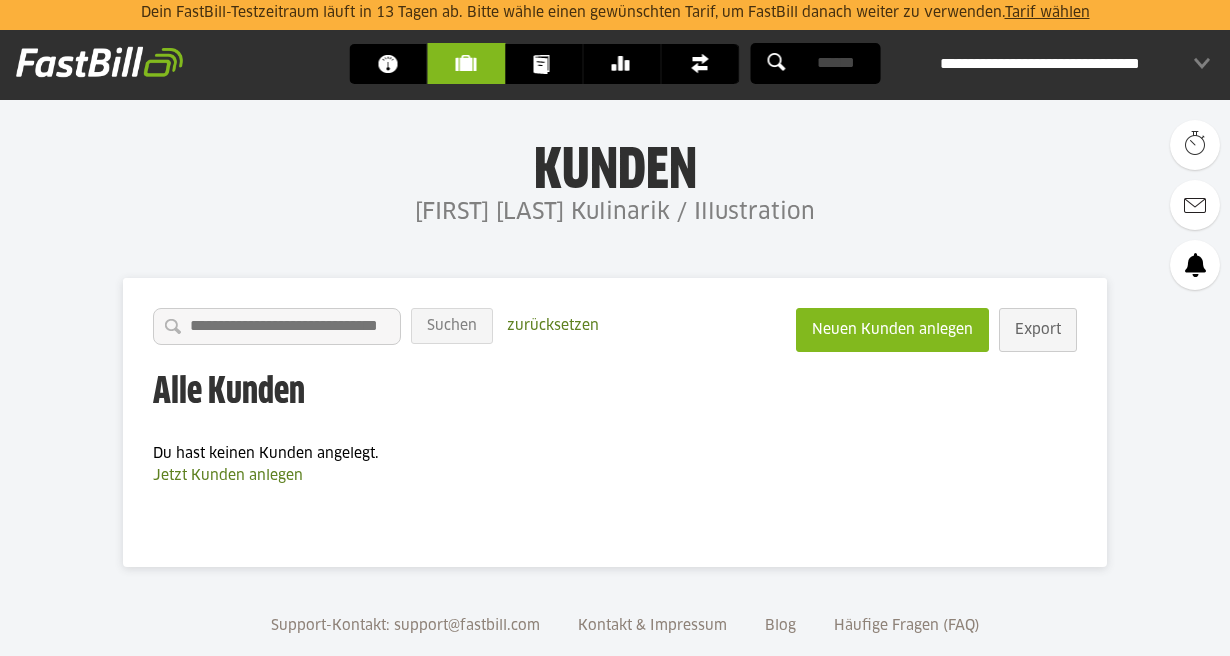 scroll, scrollTop: 0, scrollLeft: 0, axis: both 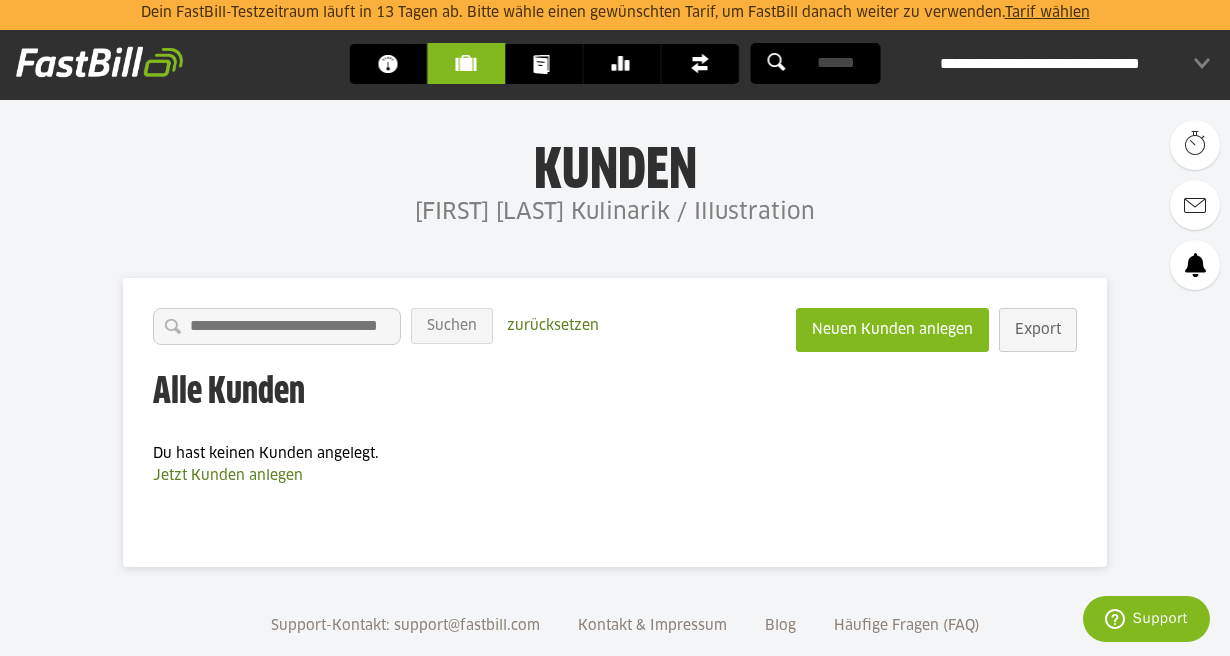 click on "Dokumente" at bounding box center [550, 64] 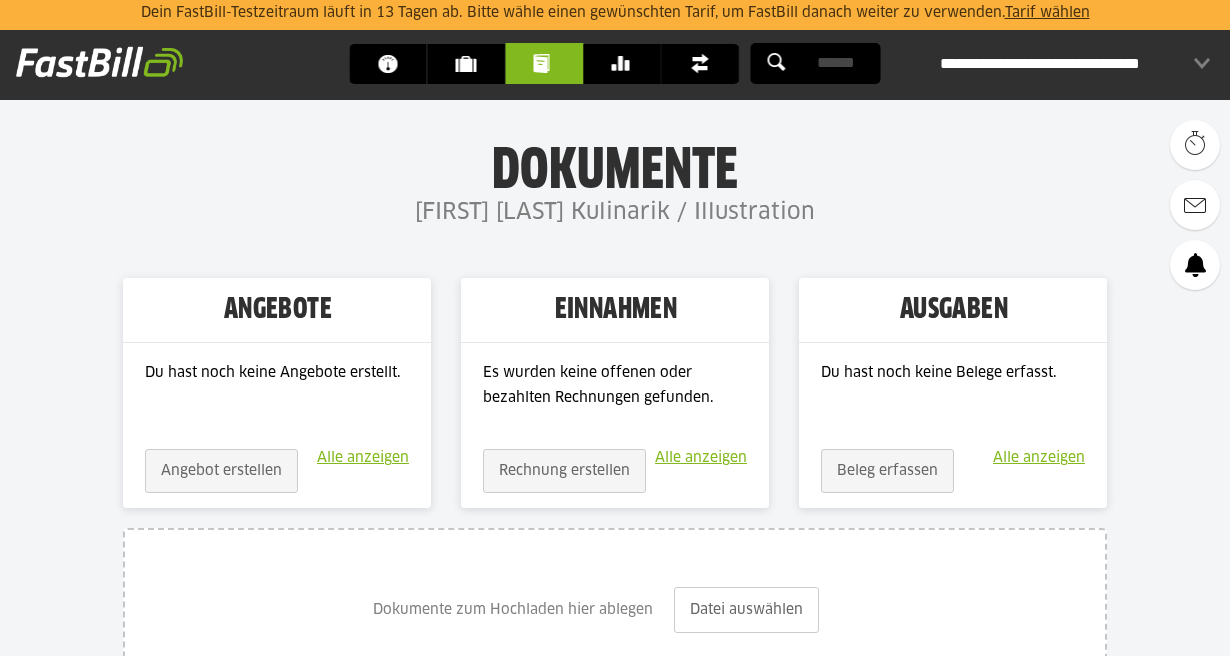 scroll, scrollTop: 0, scrollLeft: 0, axis: both 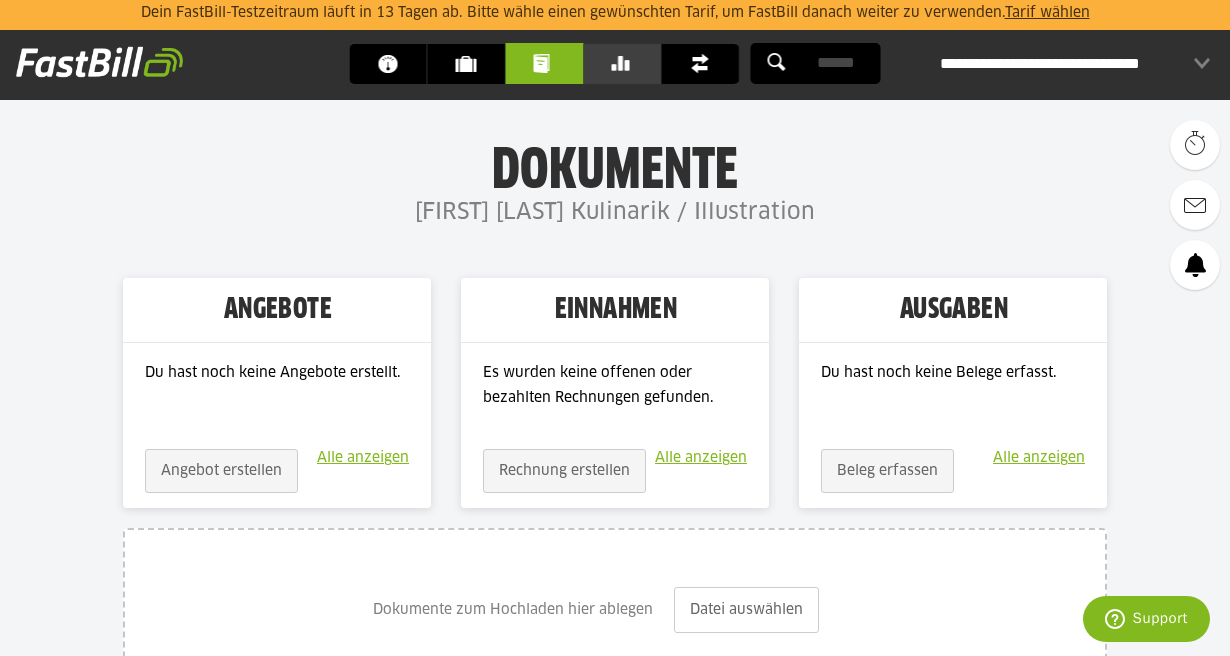 click on "Banking" at bounding box center [628, 64] 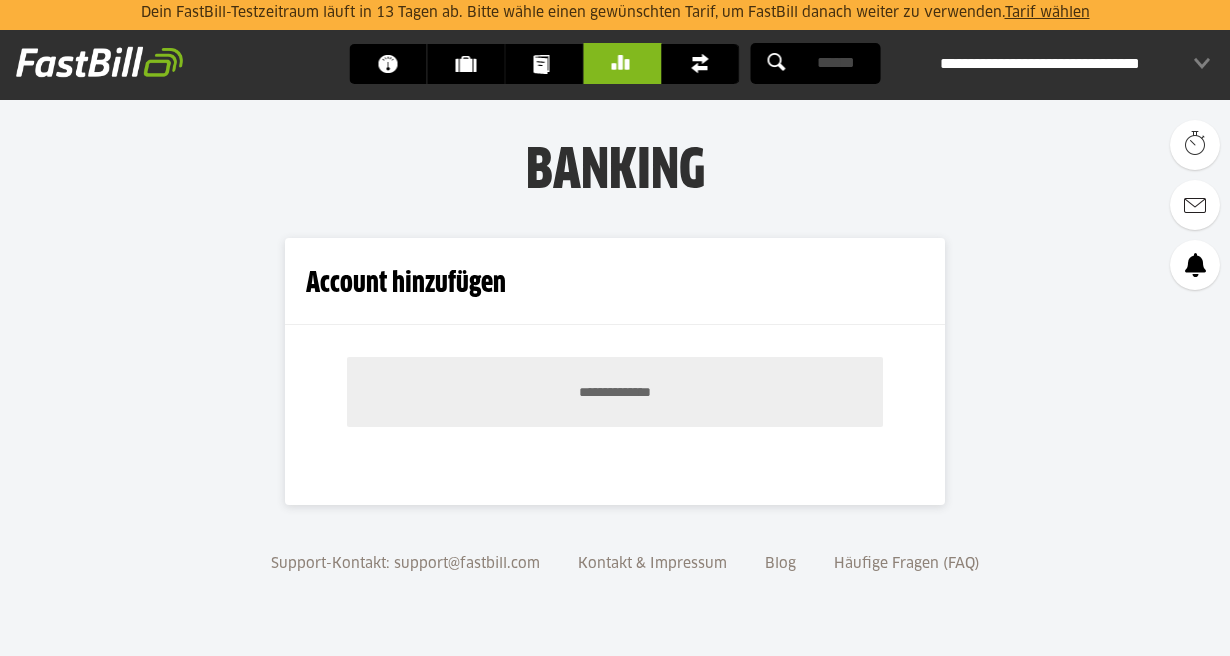 scroll, scrollTop: 0, scrollLeft: 0, axis: both 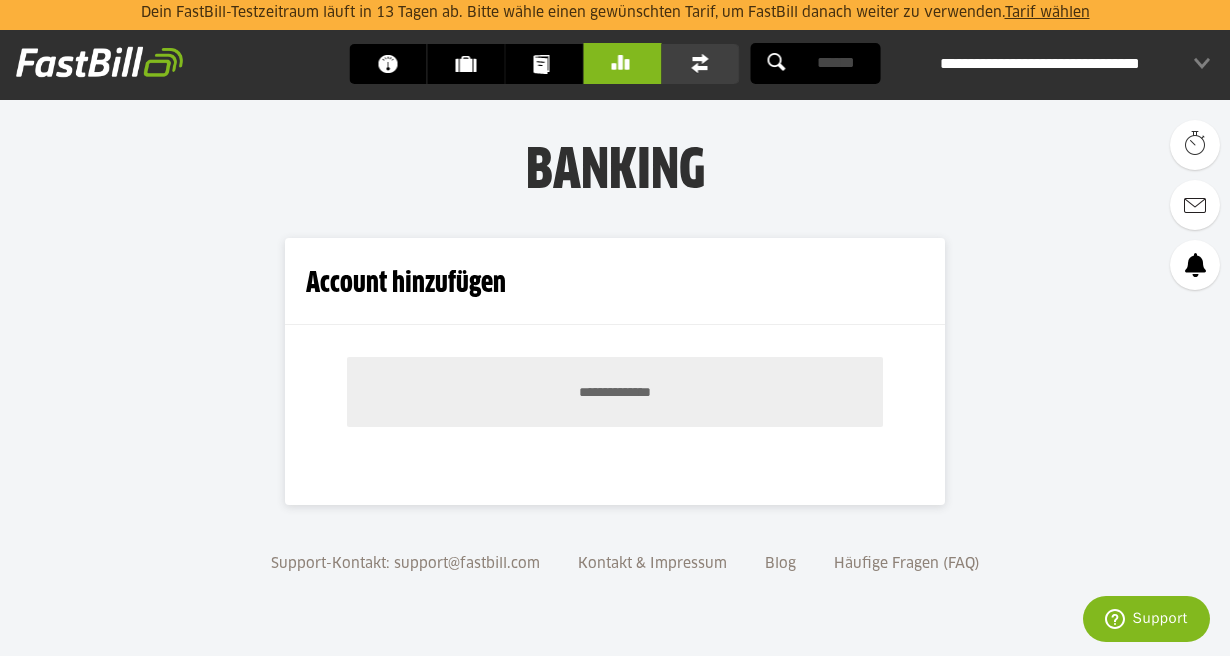 click on "Finanzen" at bounding box center (706, 64) 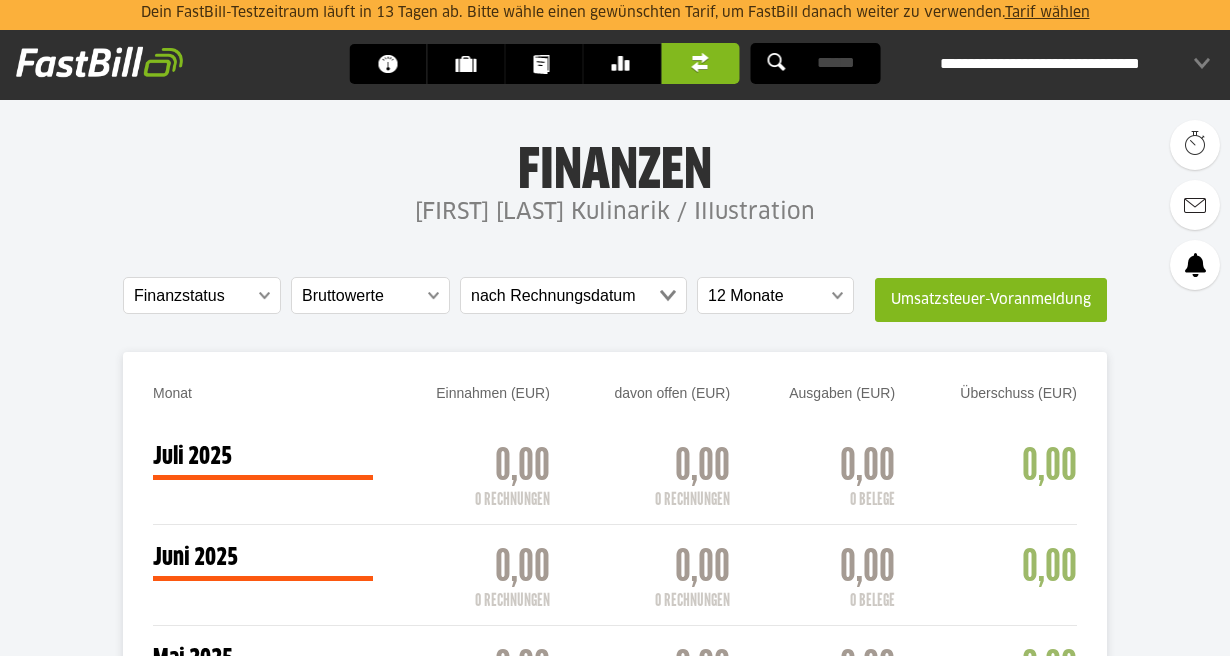 scroll, scrollTop: 0, scrollLeft: 0, axis: both 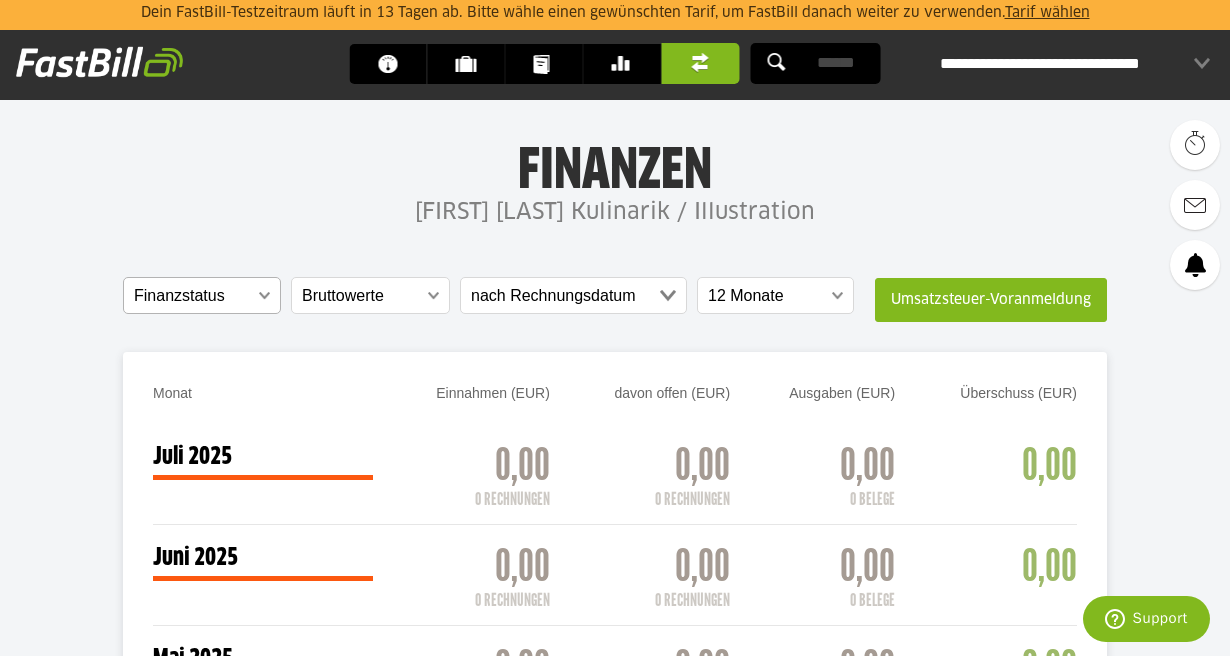 click at bounding box center (192, 296) 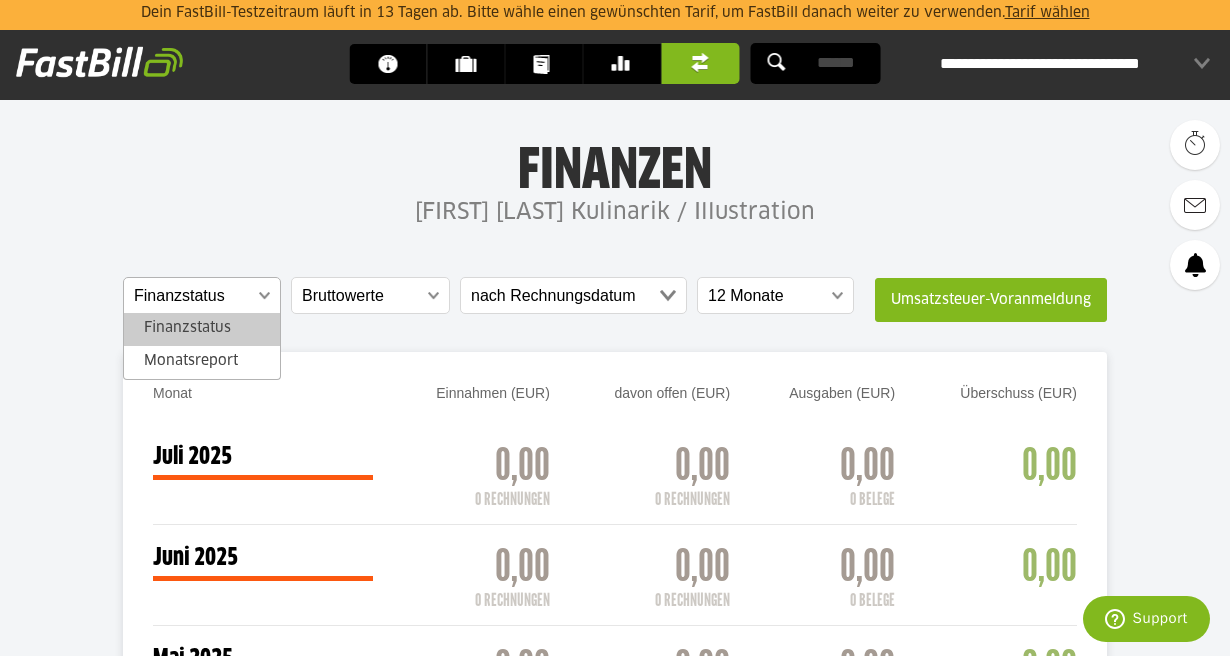 click at bounding box center (192, 296) 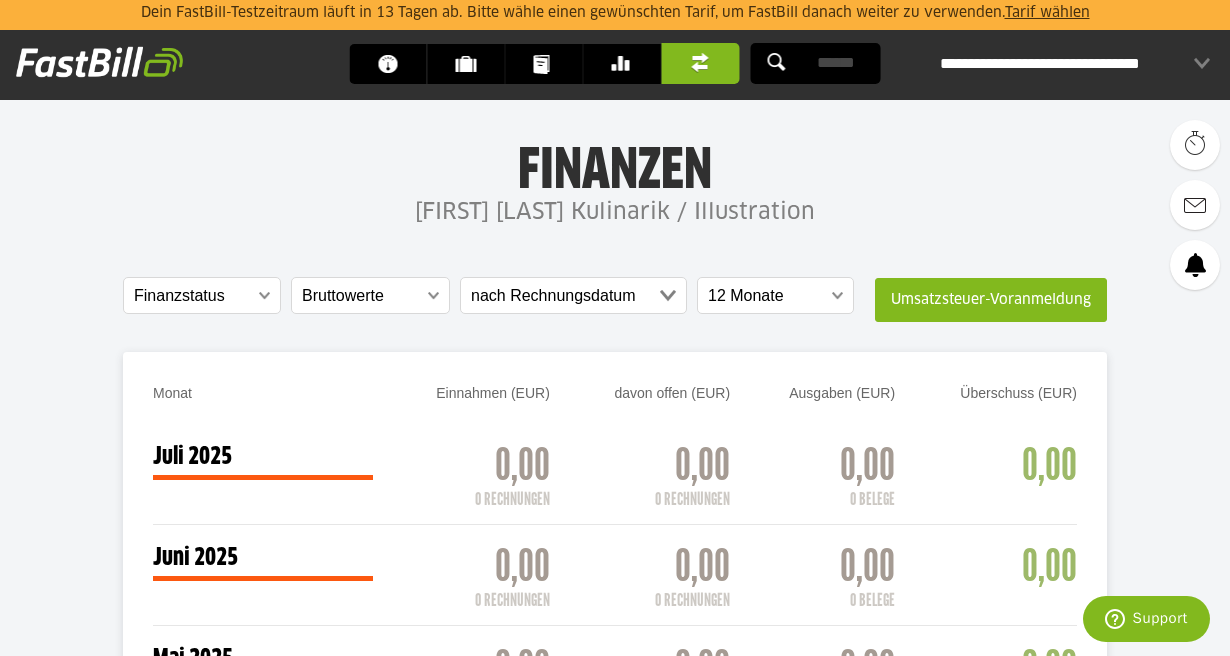 click on "**********" at bounding box center [1075, 64] 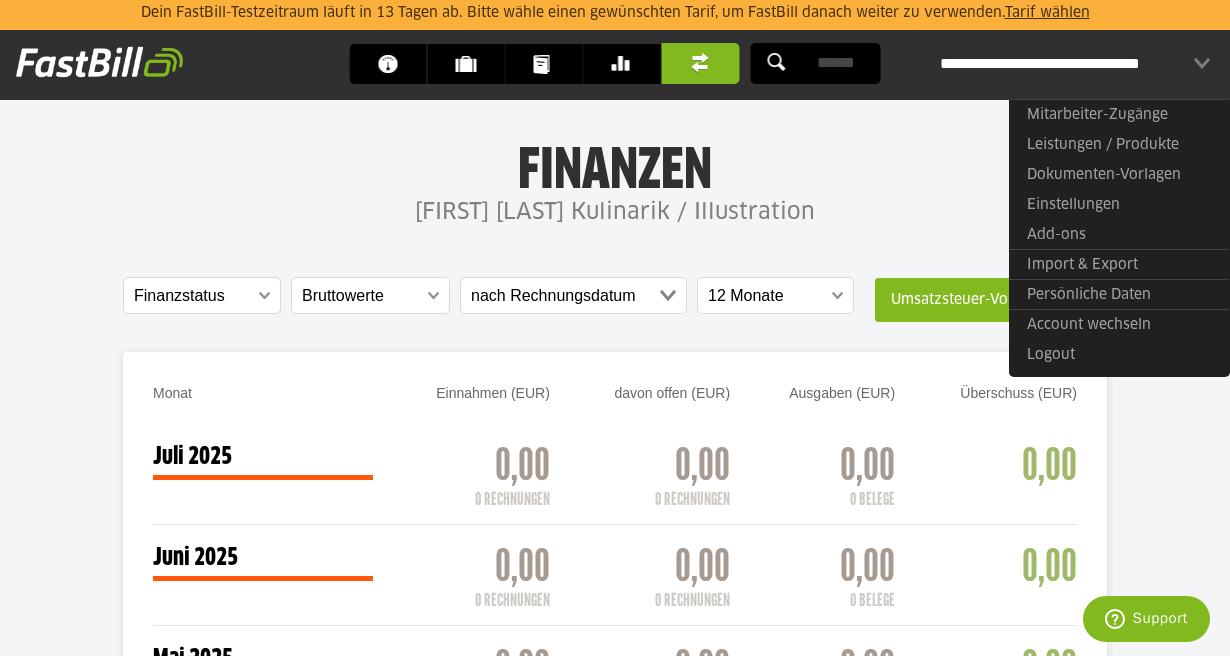 click on "**********" at bounding box center [1075, 64] 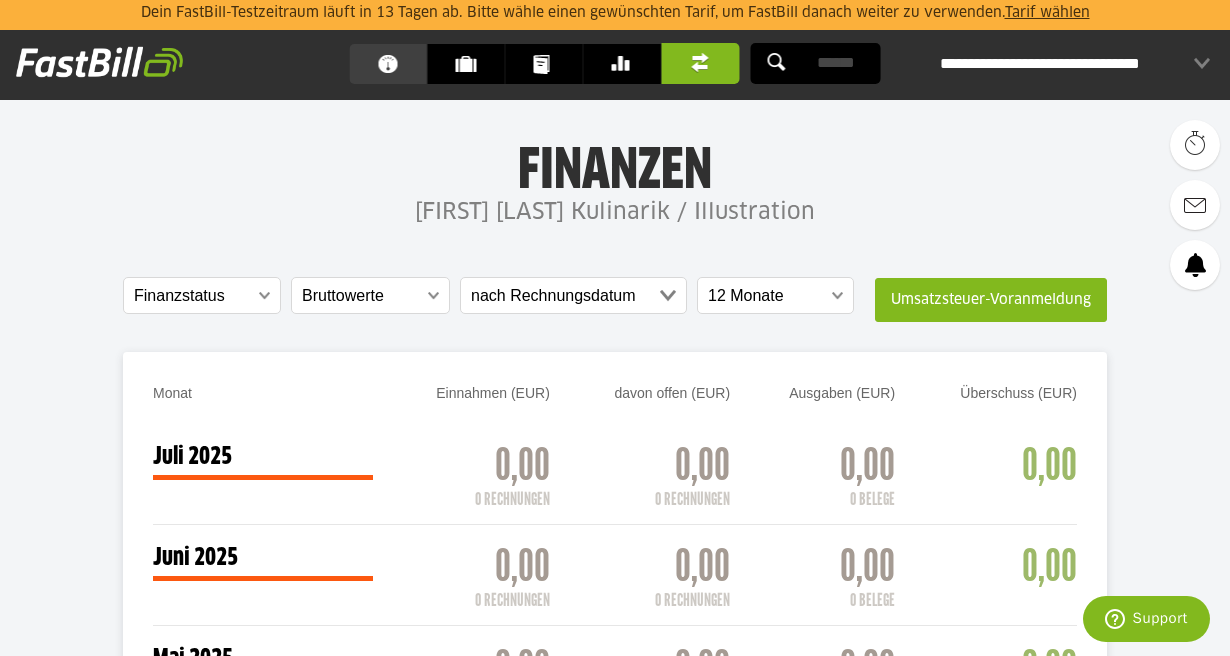 click on "Dashboard" at bounding box center (394, 64) 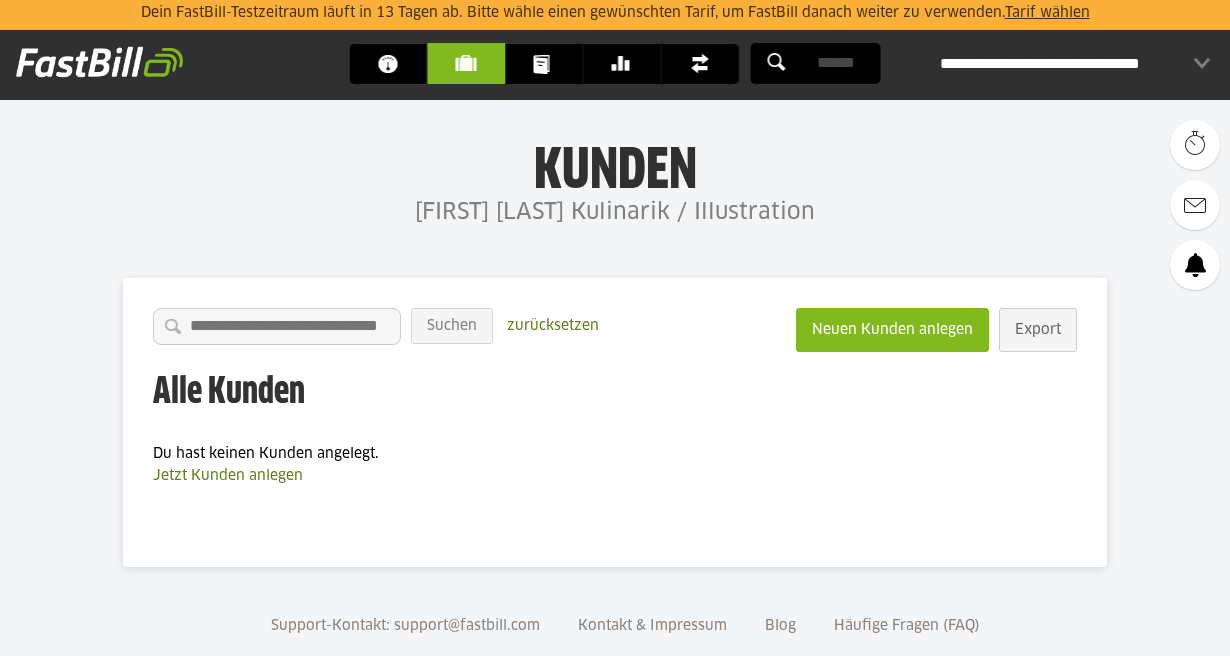 scroll, scrollTop: 0, scrollLeft: 0, axis: both 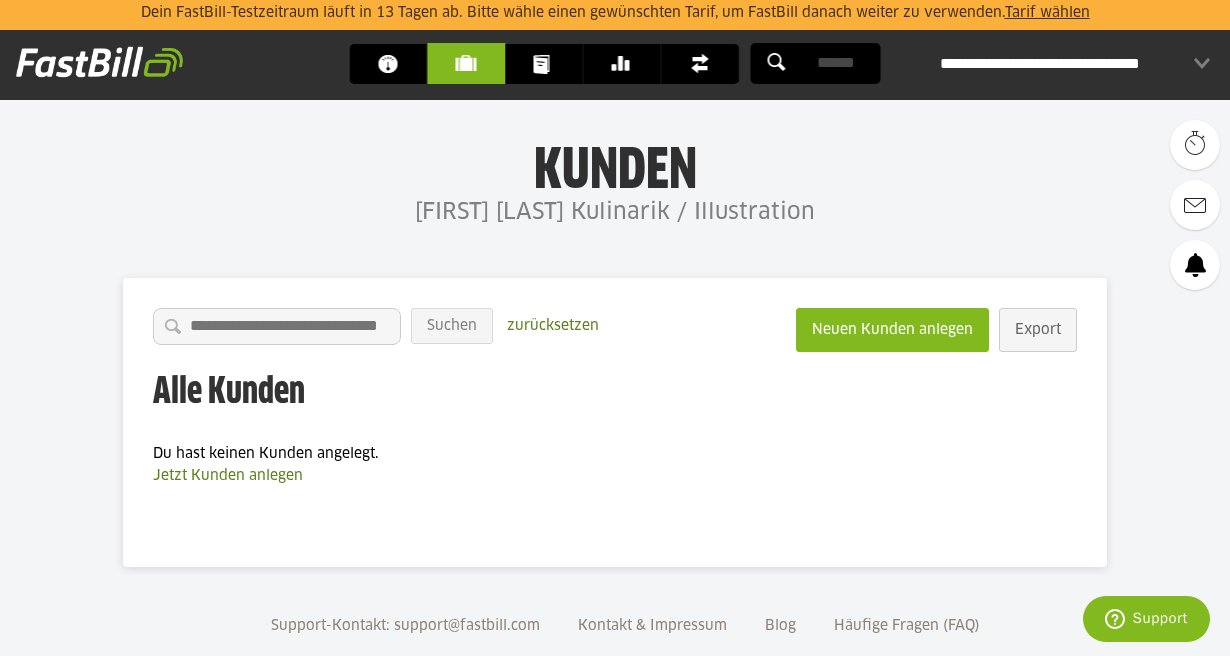 click at bounding box center (277, 326) 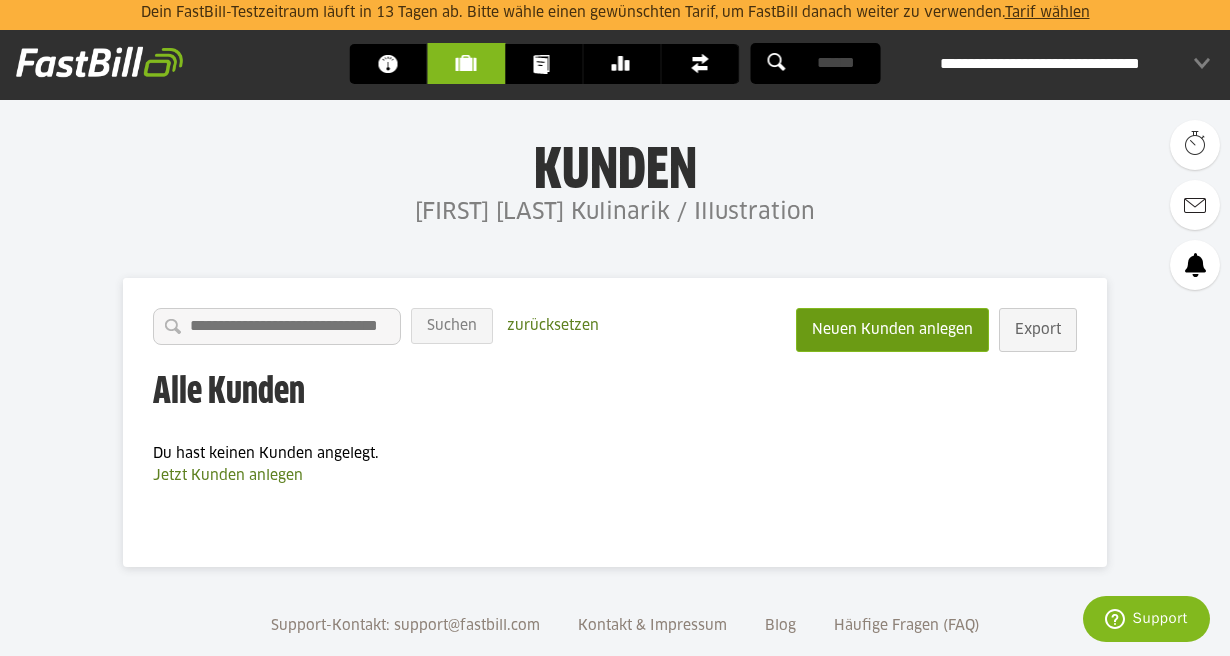 click on "Neuen Kunden anlegen" at bounding box center (892, 330) 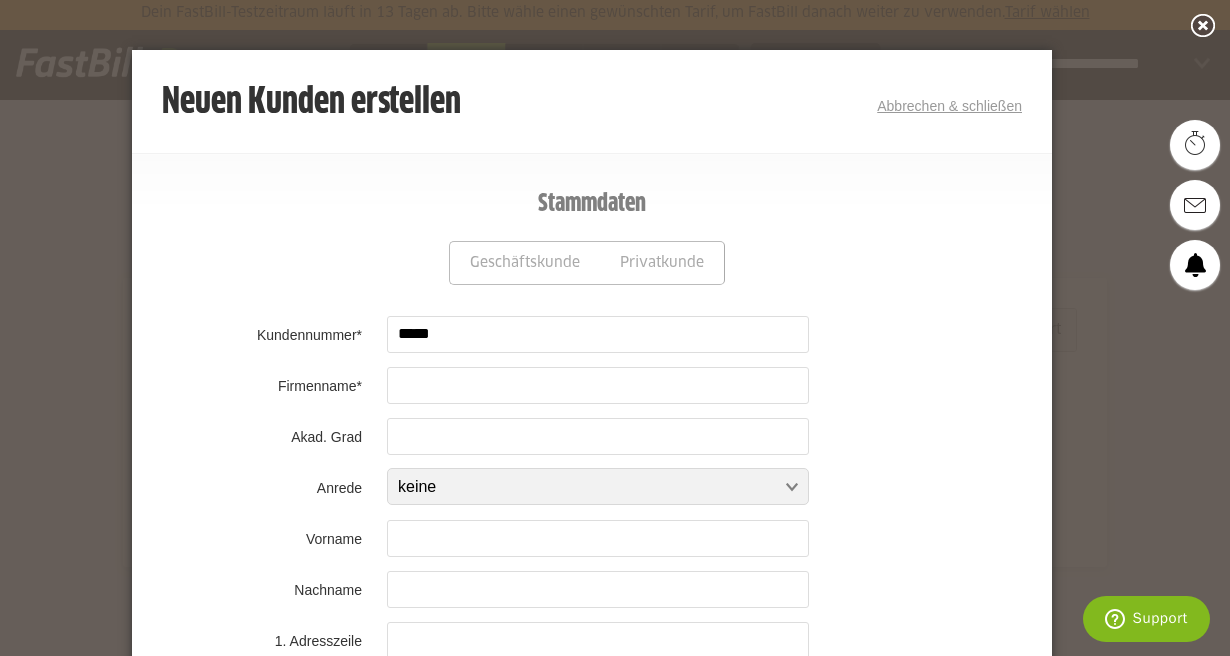 click at bounding box center (598, 385) 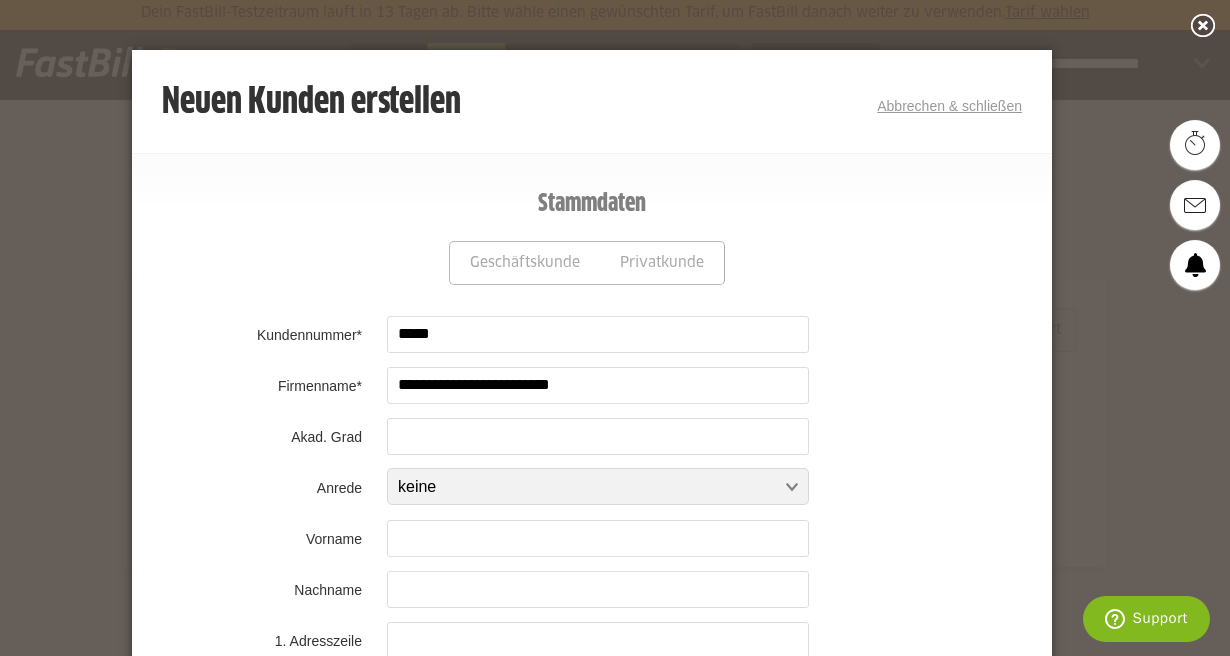type on "*******" 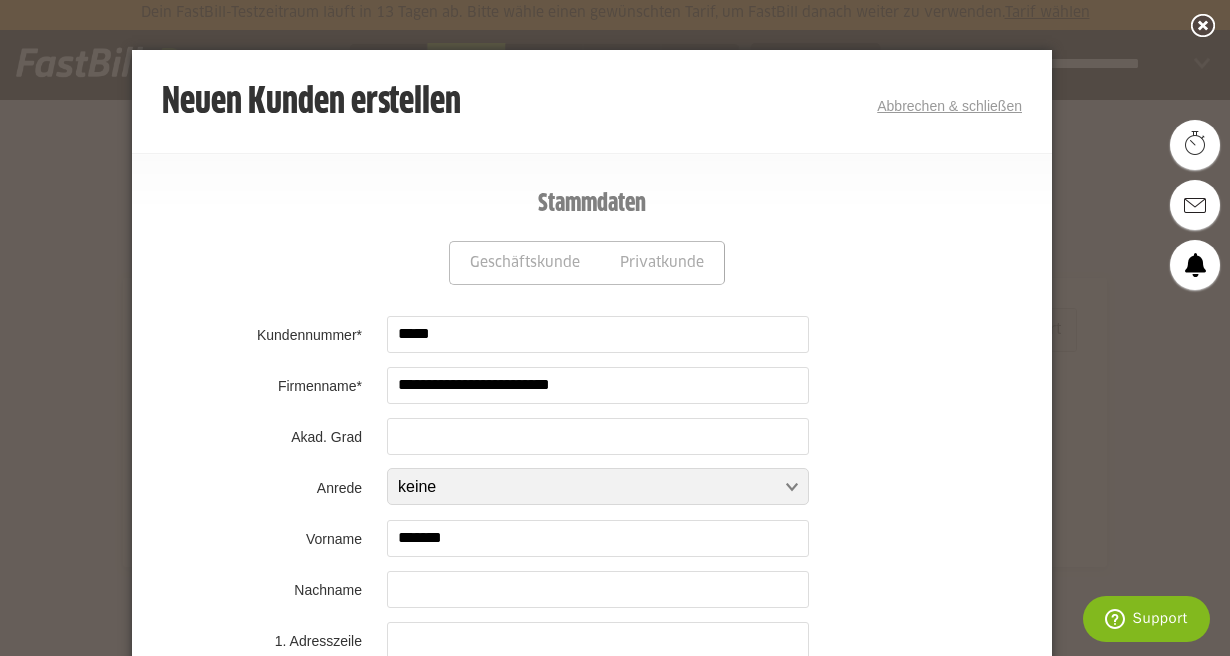 type on "*******" 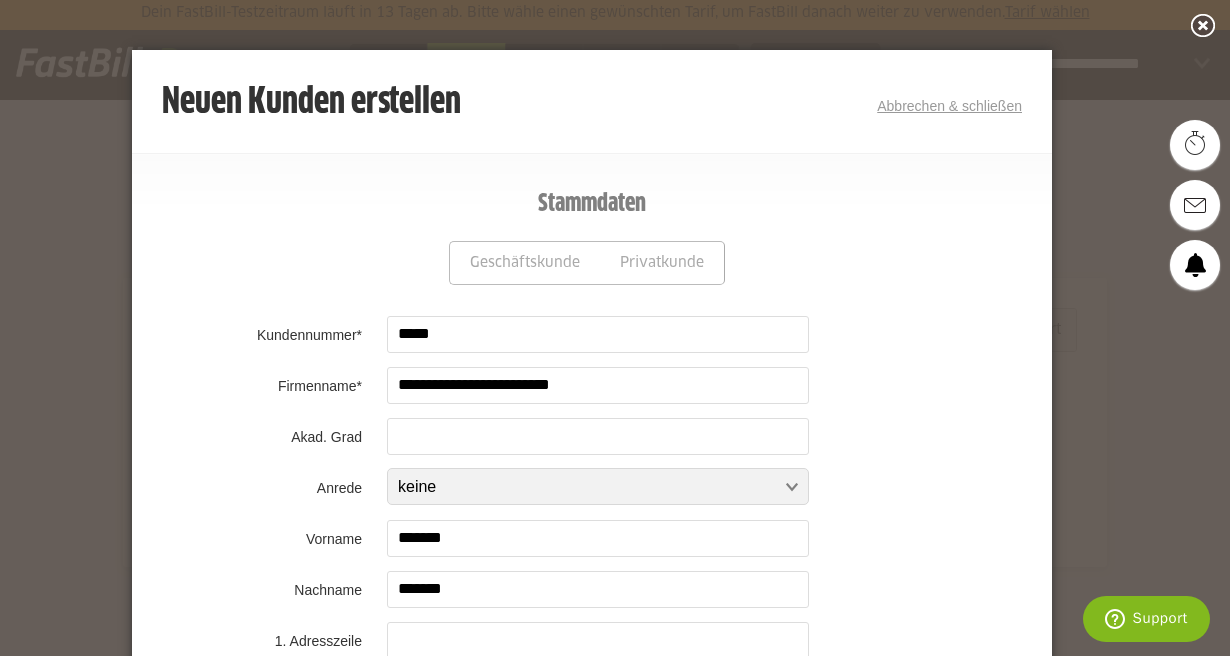 type on "*****" 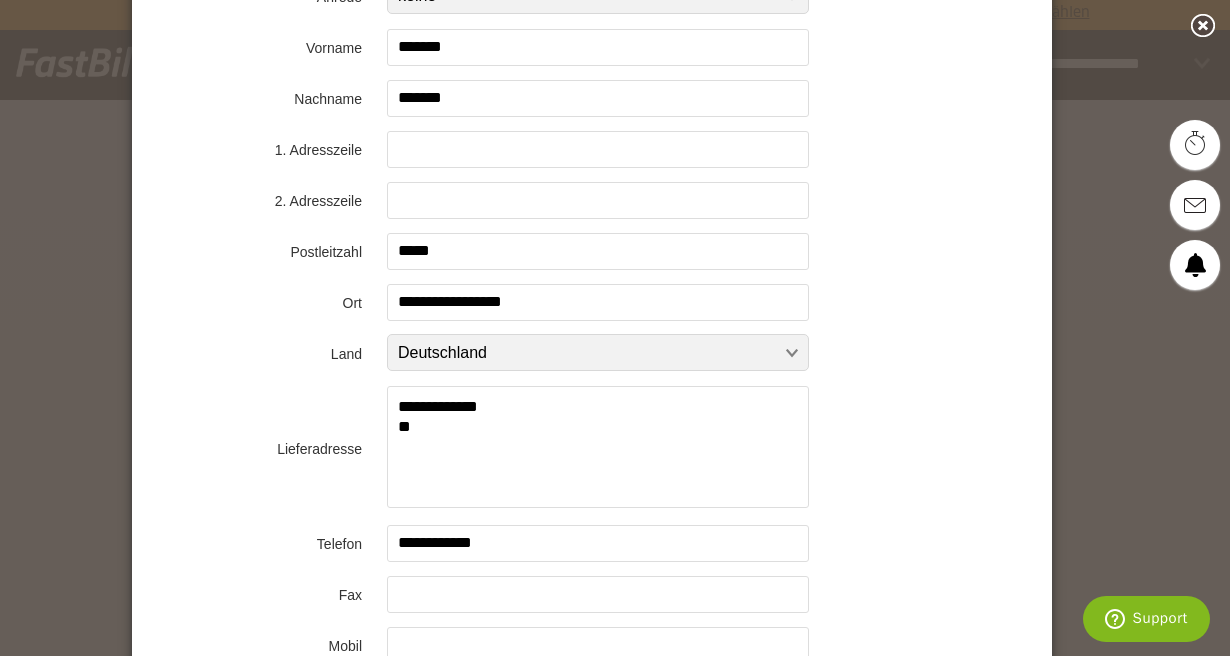 scroll, scrollTop: 525, scrollLeft: 0, axis: vertical 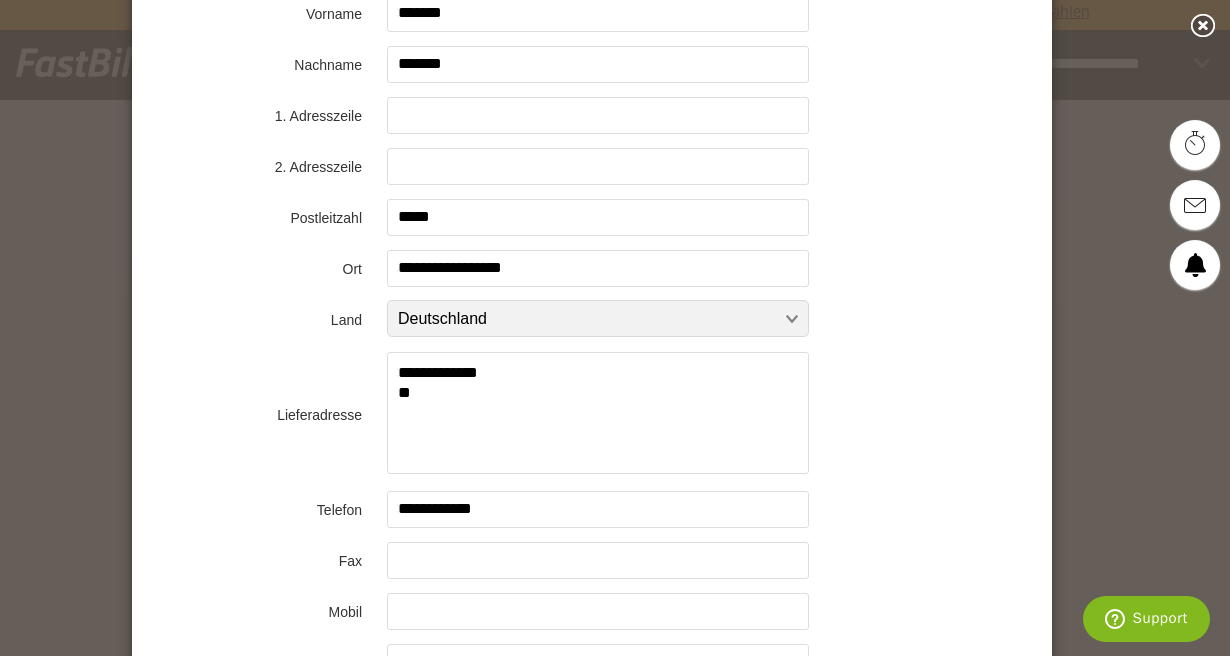click on "**********" at bounding box center (598, 413) 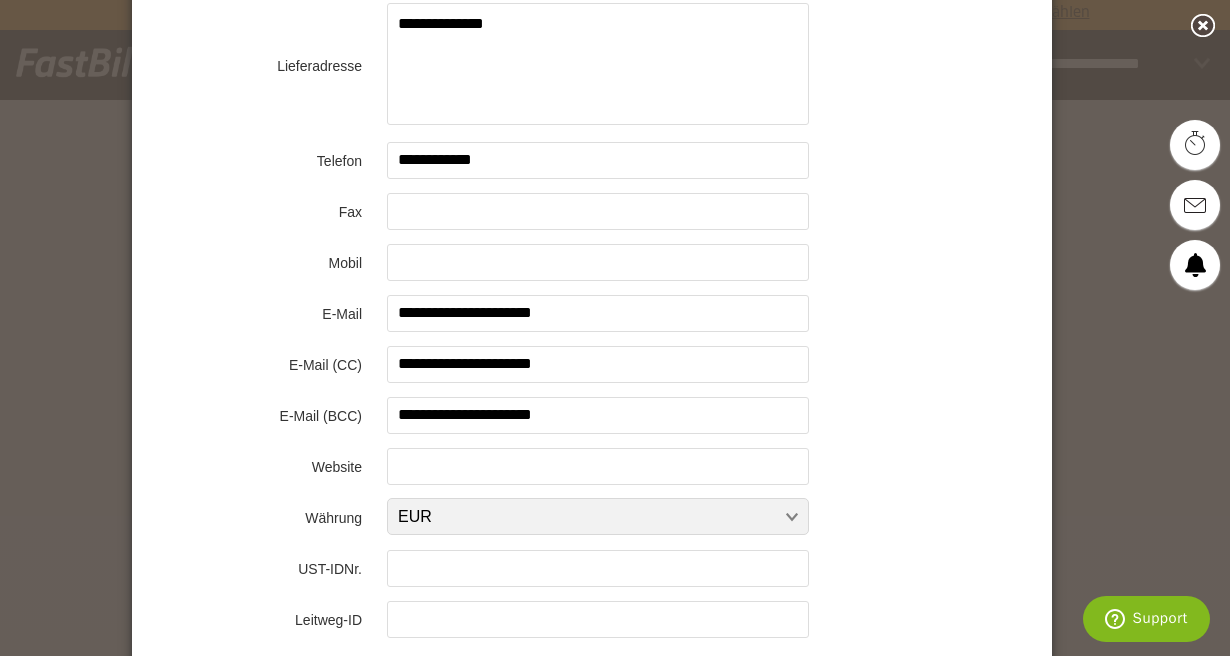 scroll, scrollTop: 875, scrollLeft: 0, axis: vertical 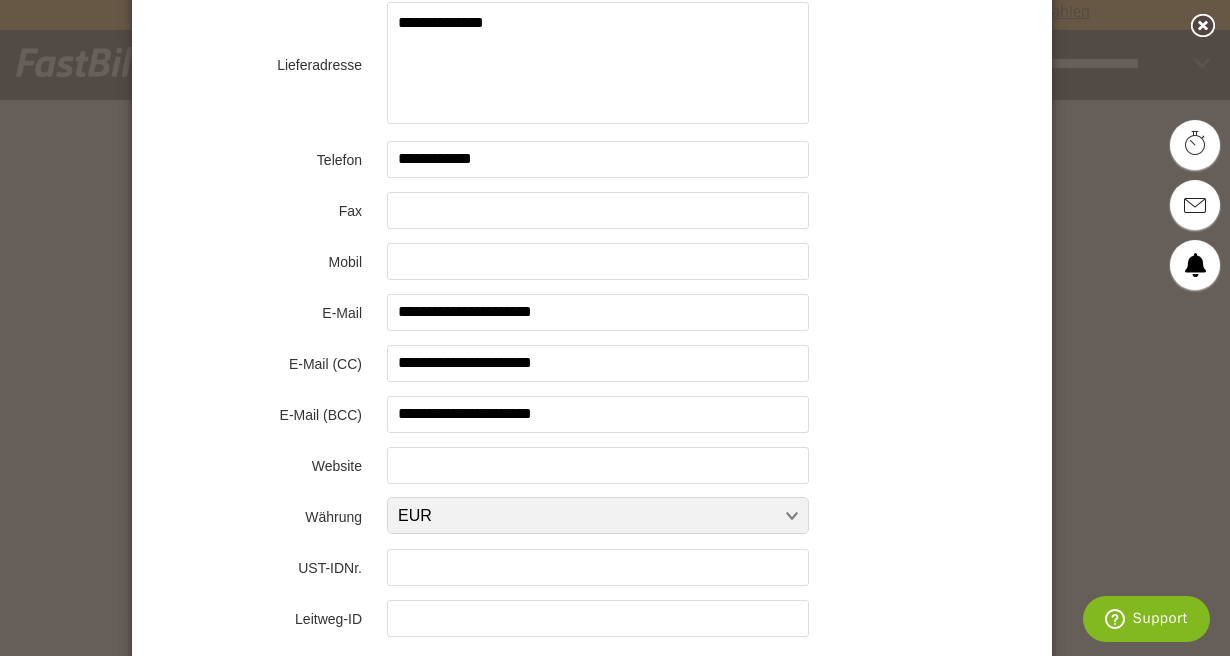 click on "**********" at bounding box center (598, 312) 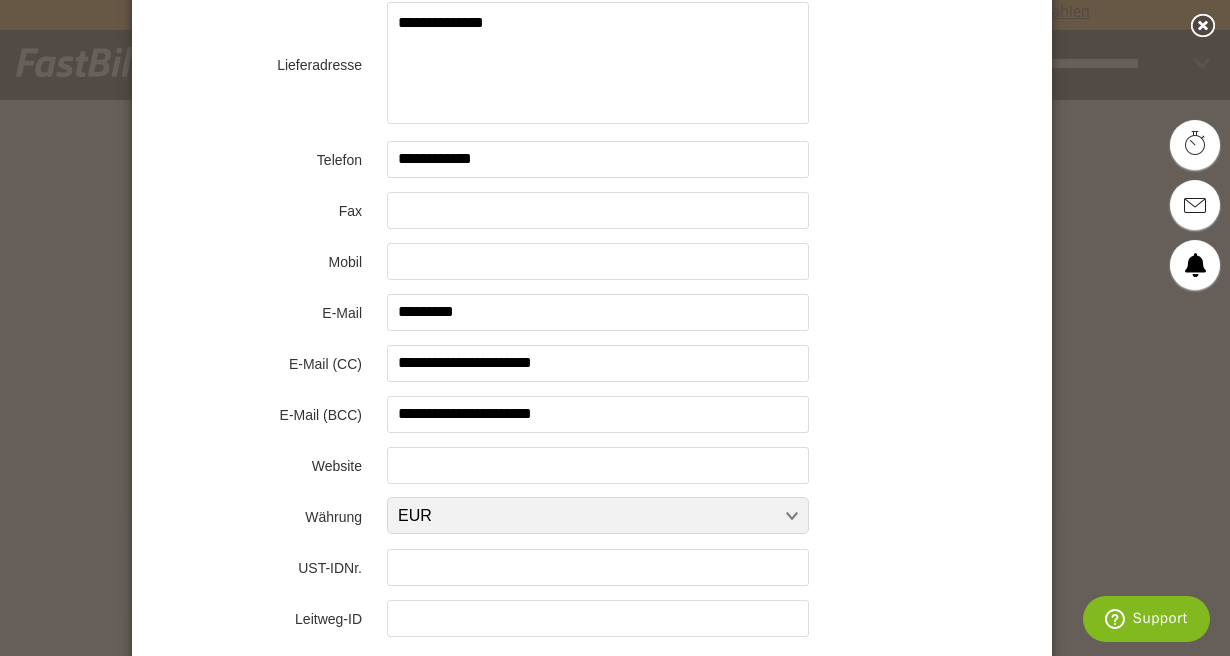type on "**********" 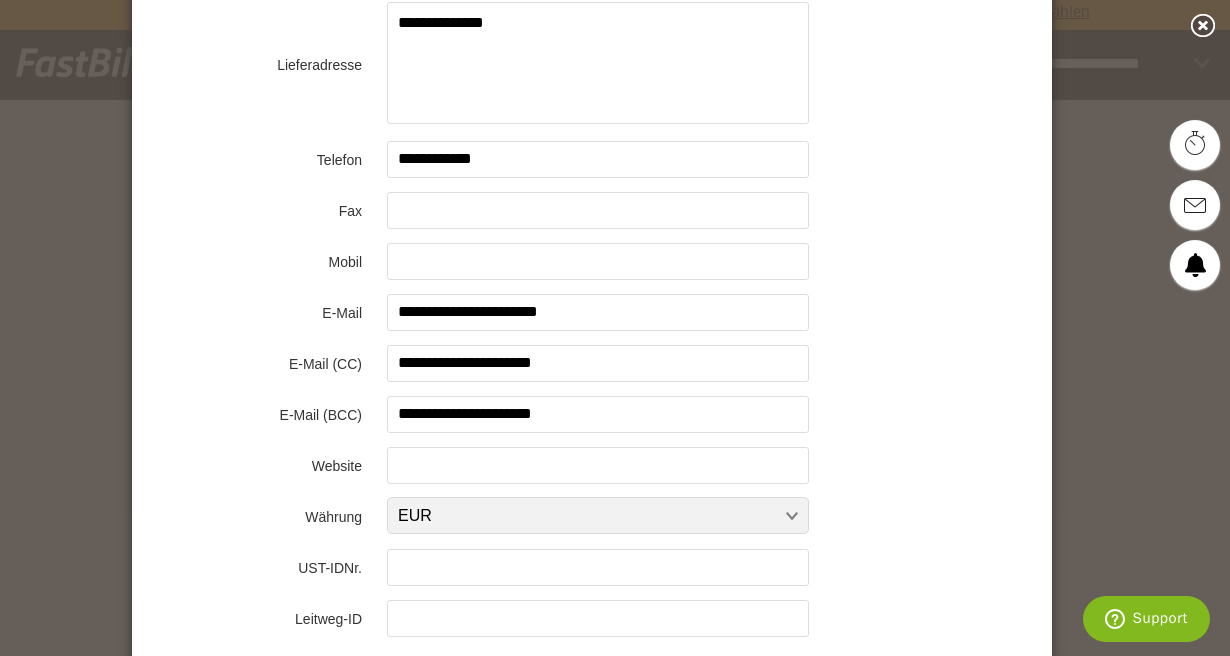 click on "**********" at bounding box center (598, 363) 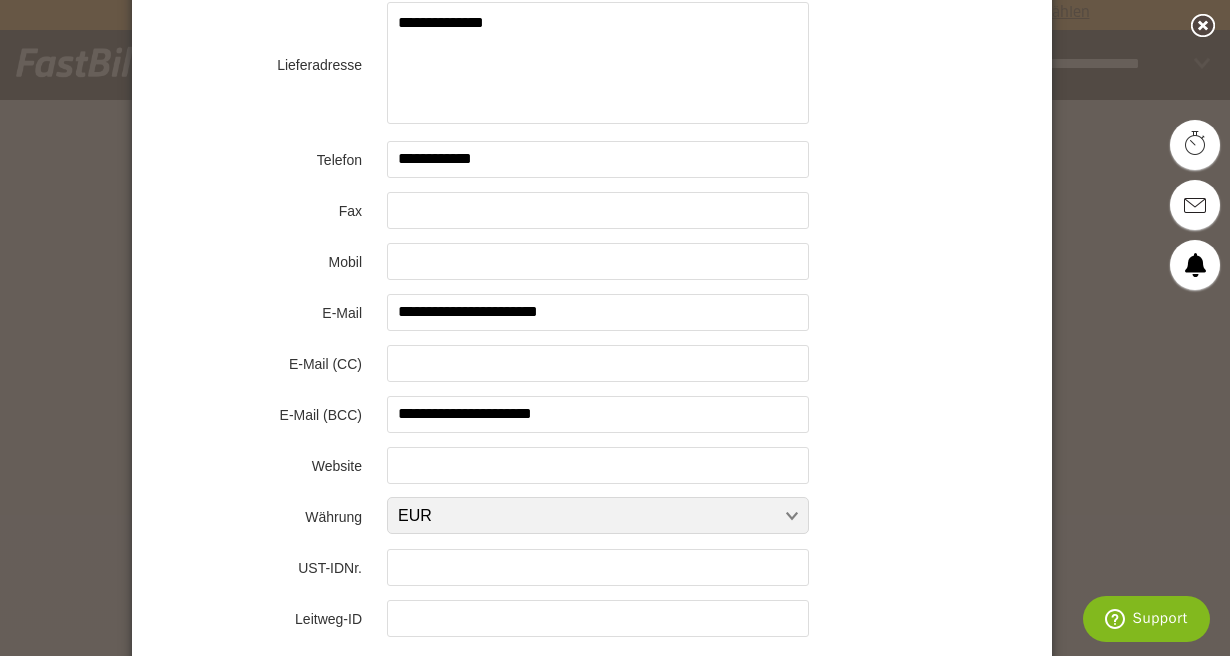 type 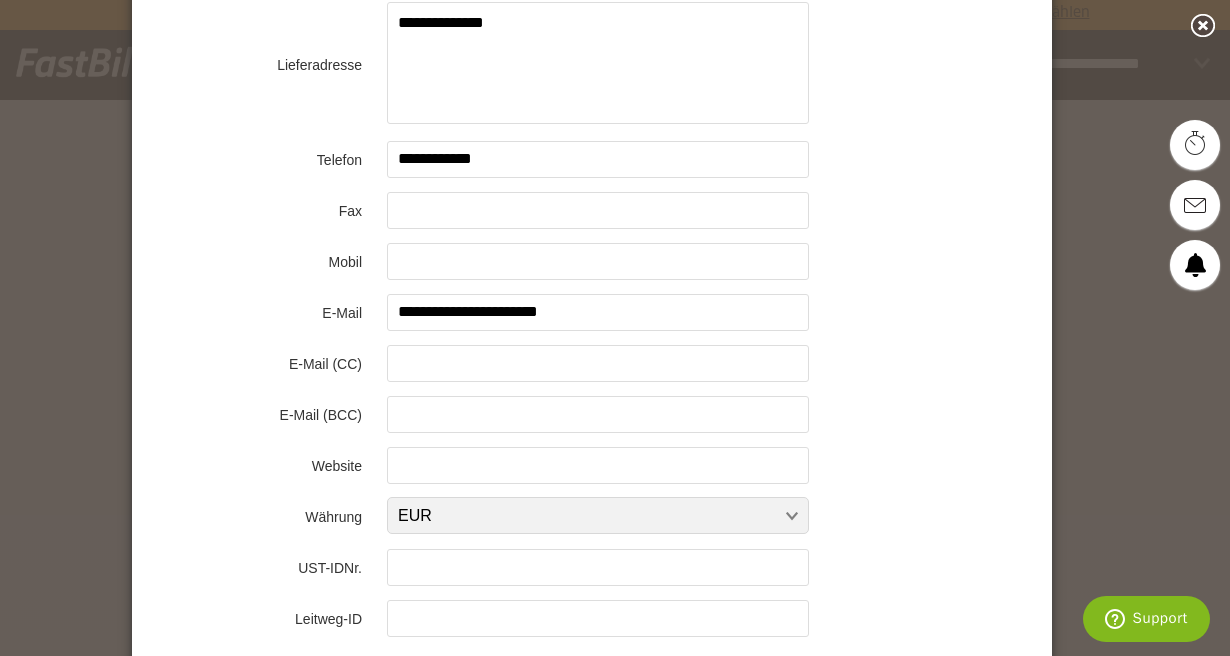 type 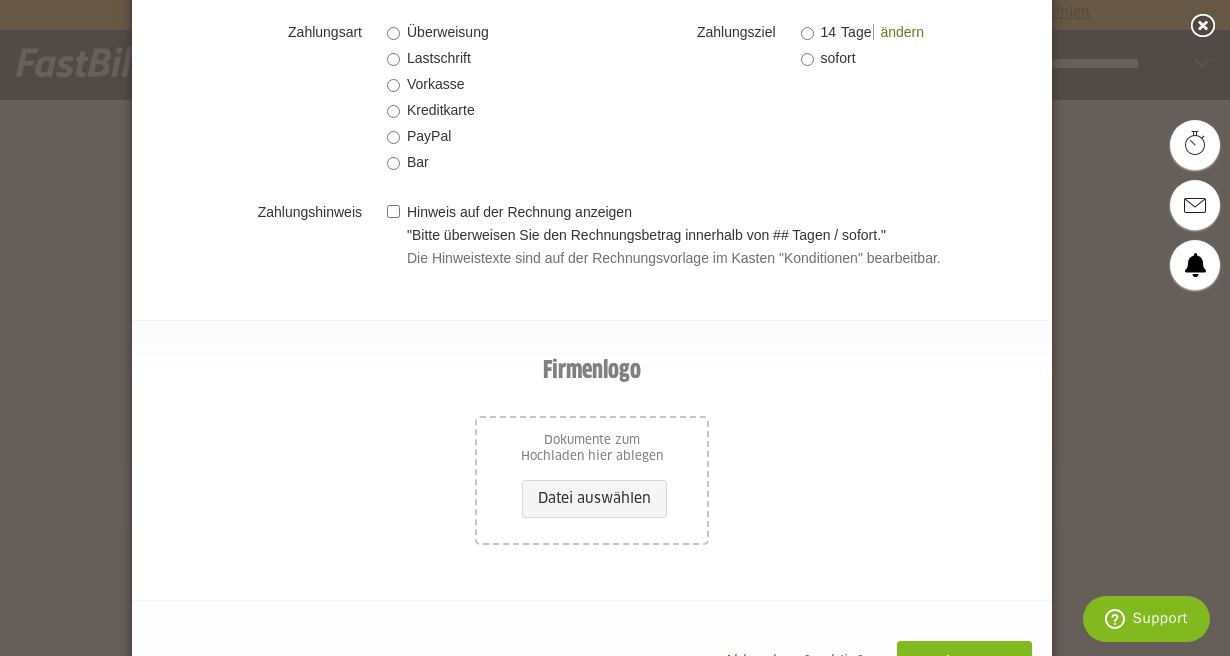 scroll, scrollTop: 1688, scrollLeft: 0, axis: vertical 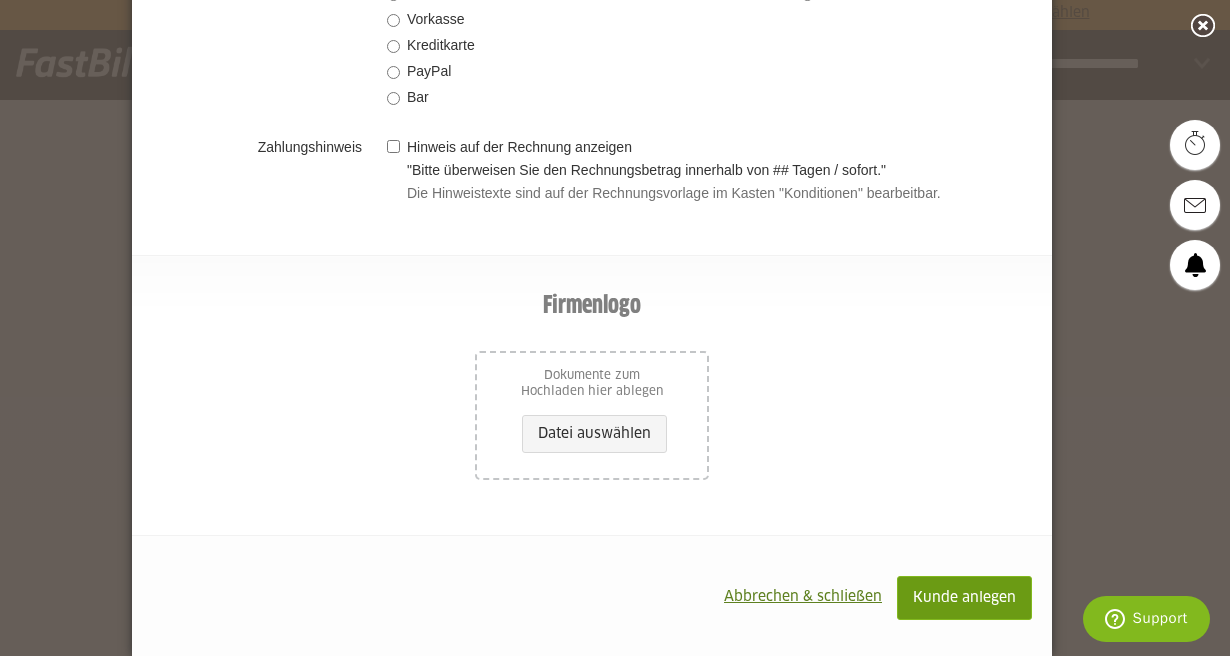 type on "**********" 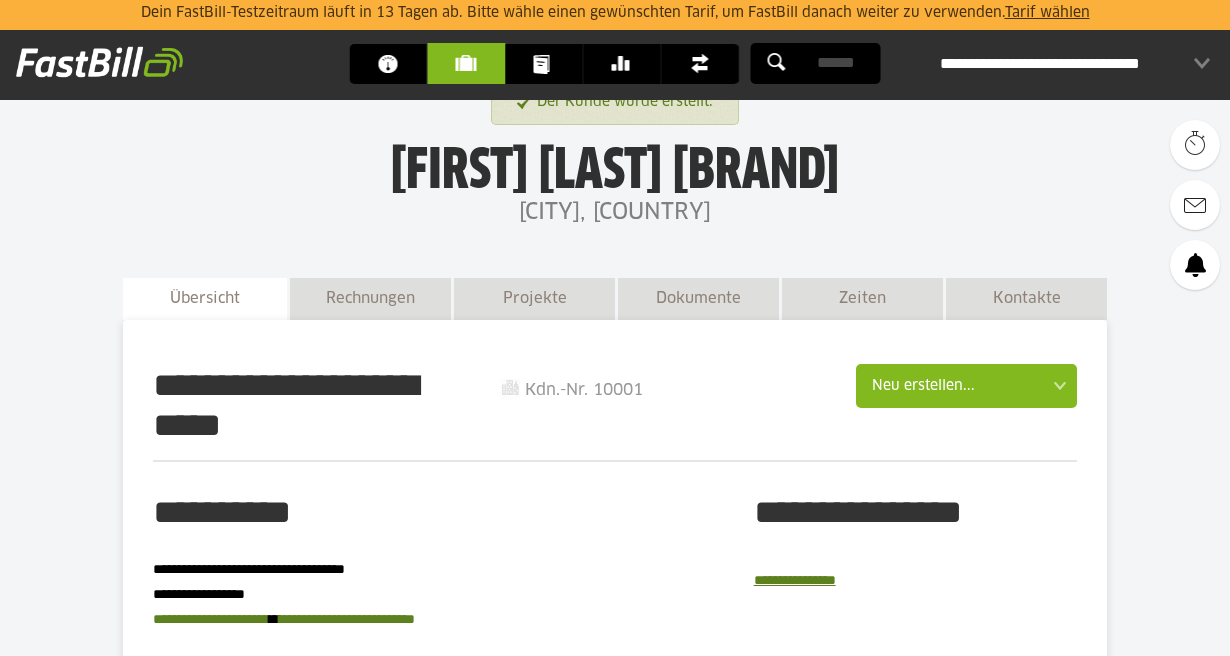 scroll, scrollTop: 0, scrollLeft: 0, axis: both 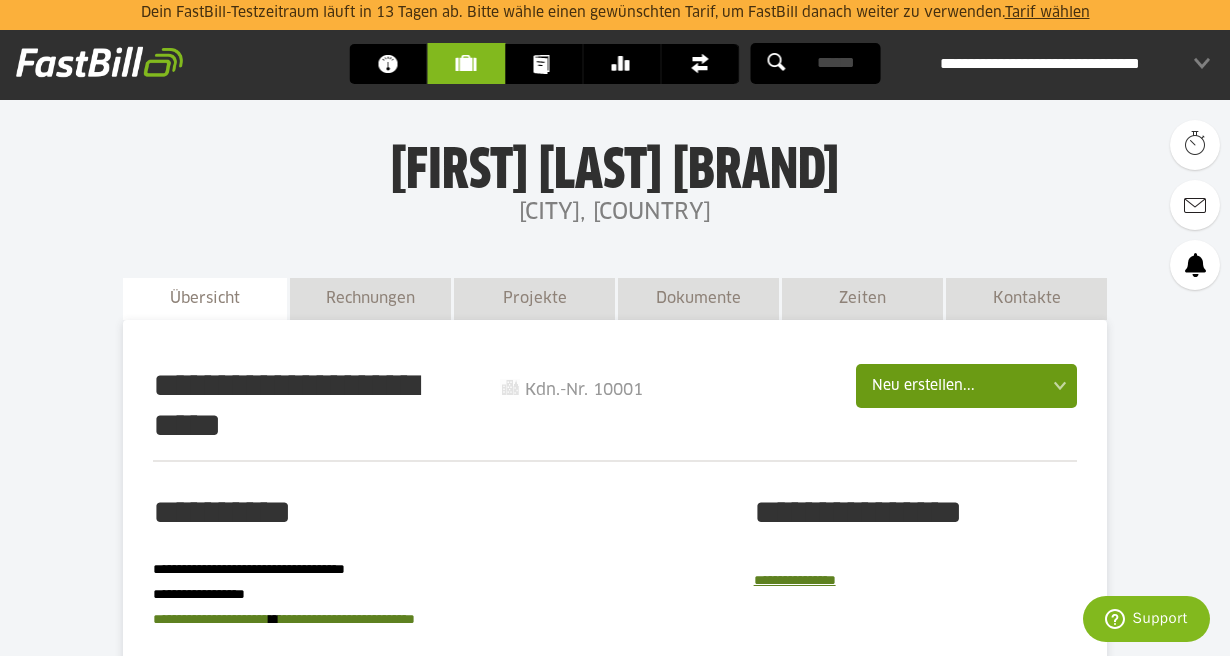 click at bounding box center [956, 383] 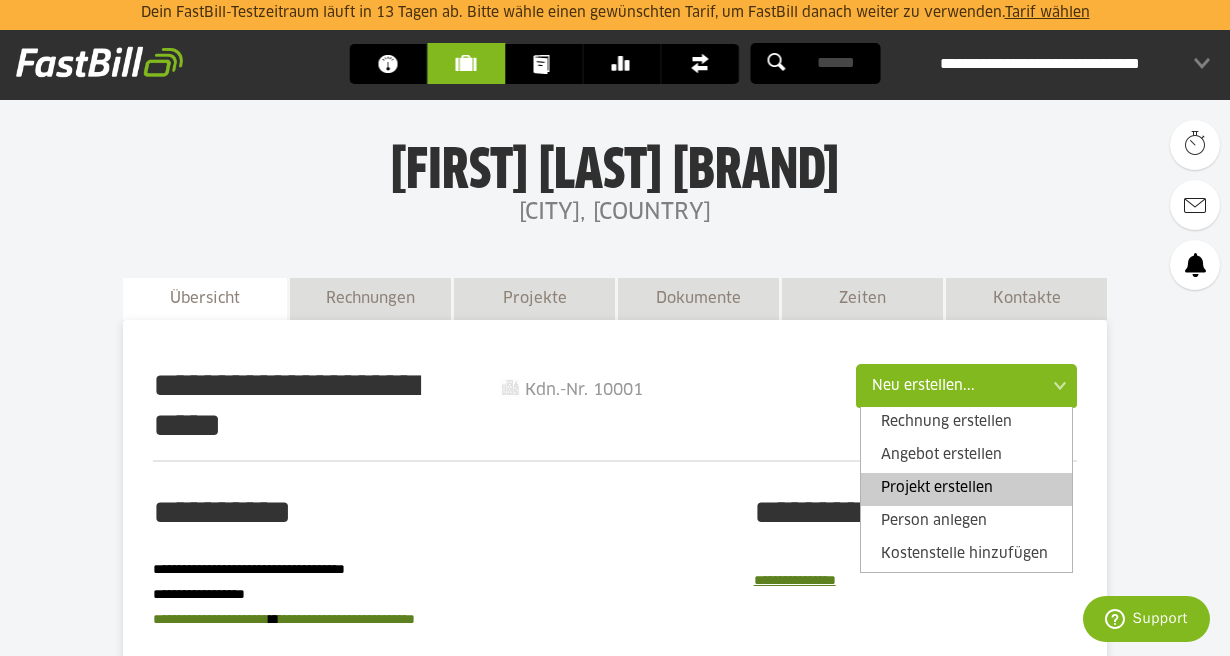 click on "Projekt erstellen" at bounding box center [966, 489] 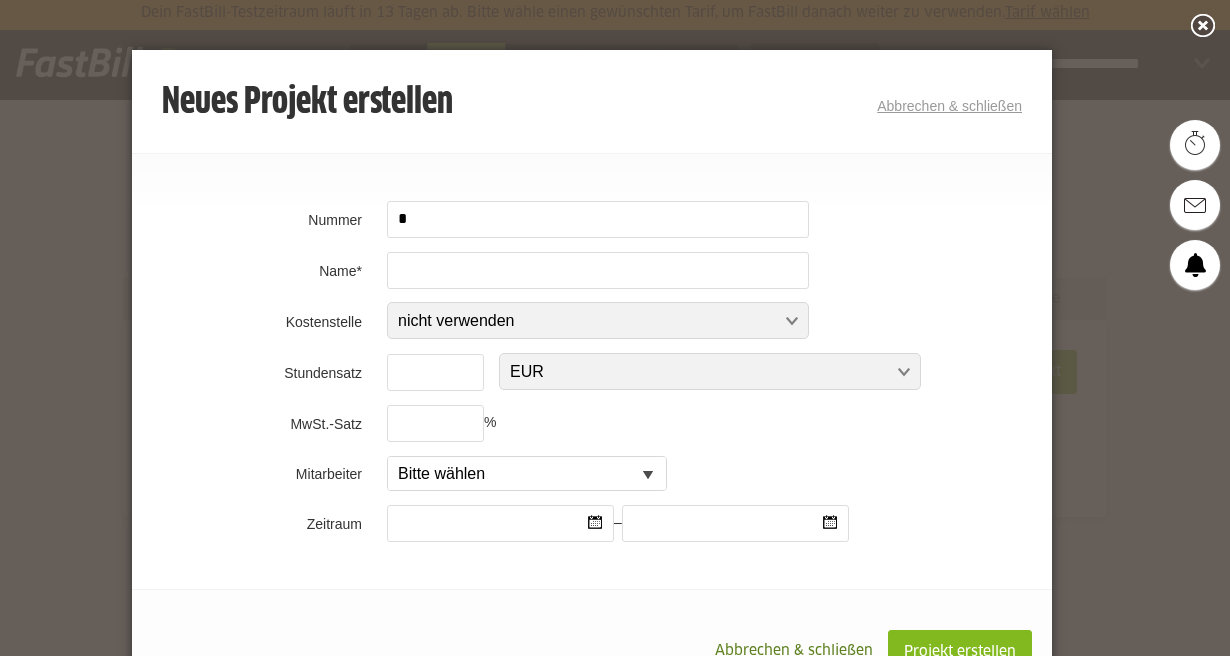 scroll, scrollTop: 0, scrollLeft: 0, axis: both 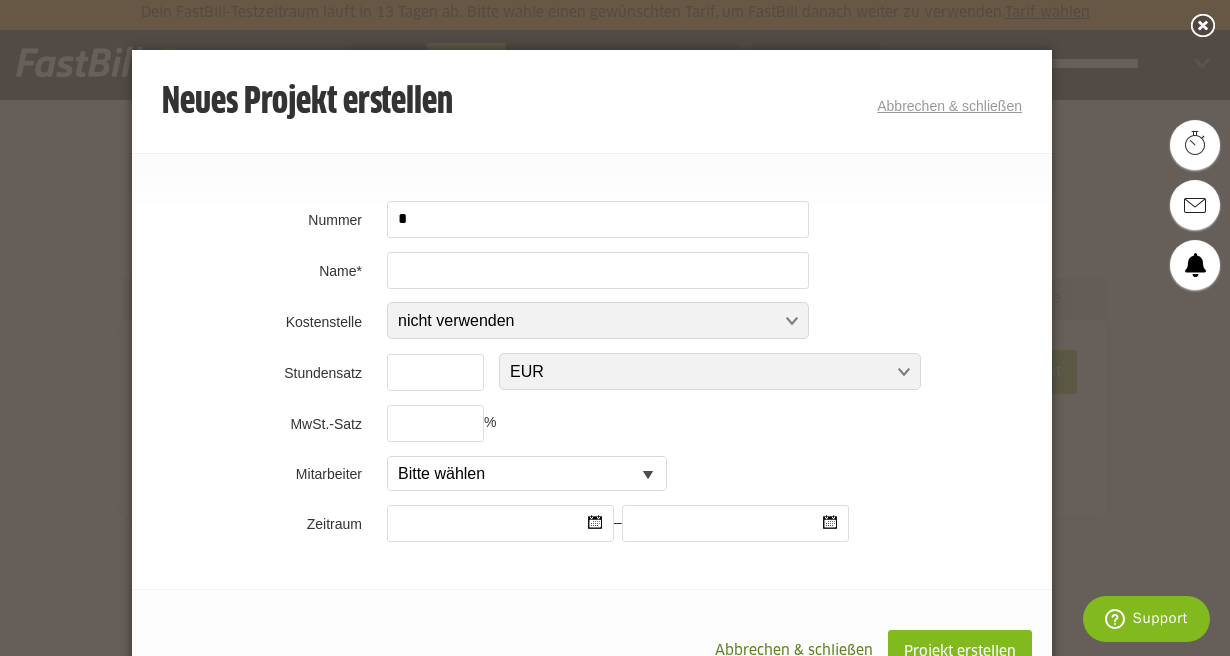 click at bounding box center (598, 270) 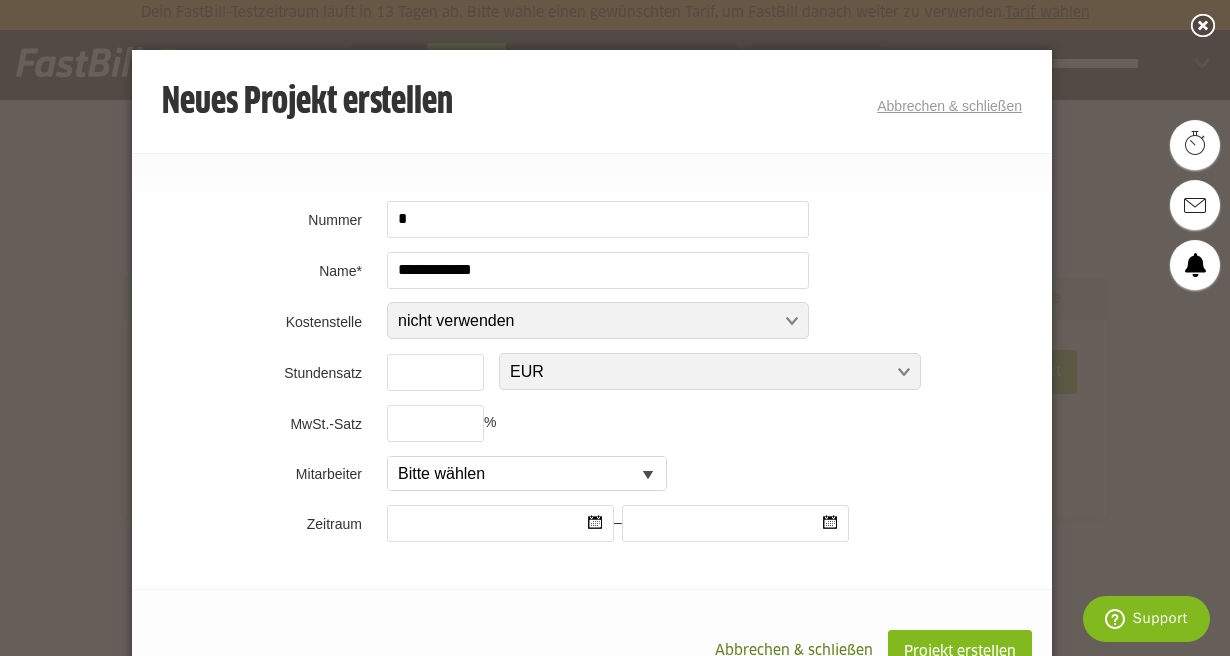 scroll, scrollTop: 54, scrollLeft: 0, axis: vertical 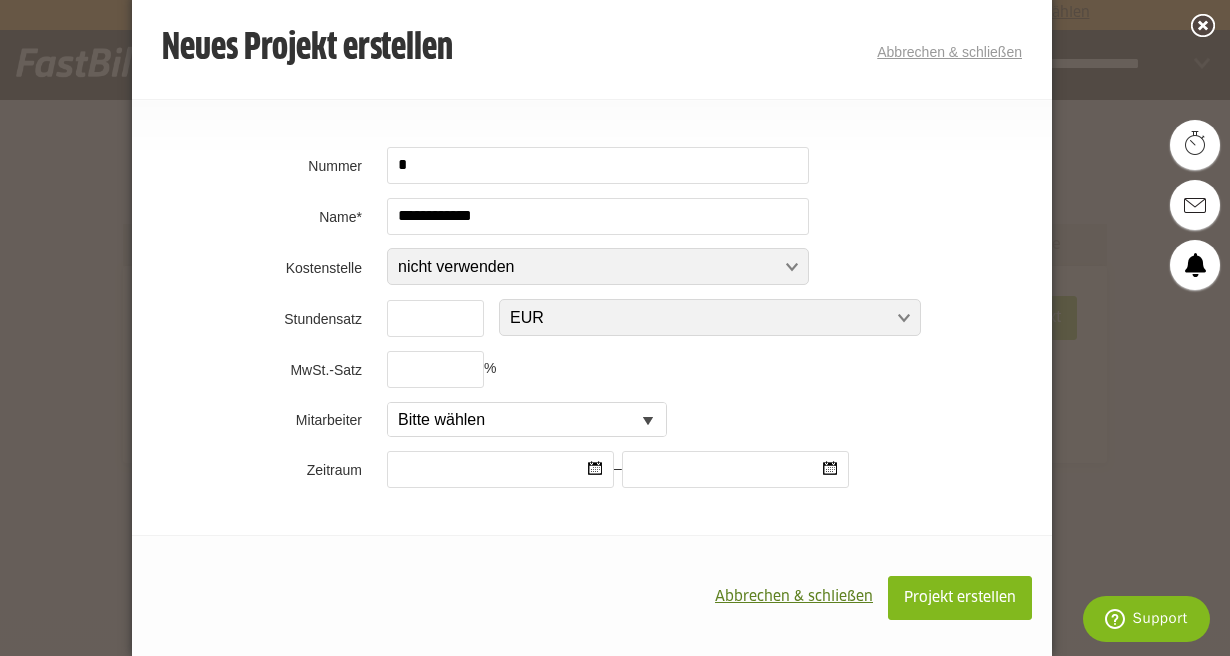 type on "**********" 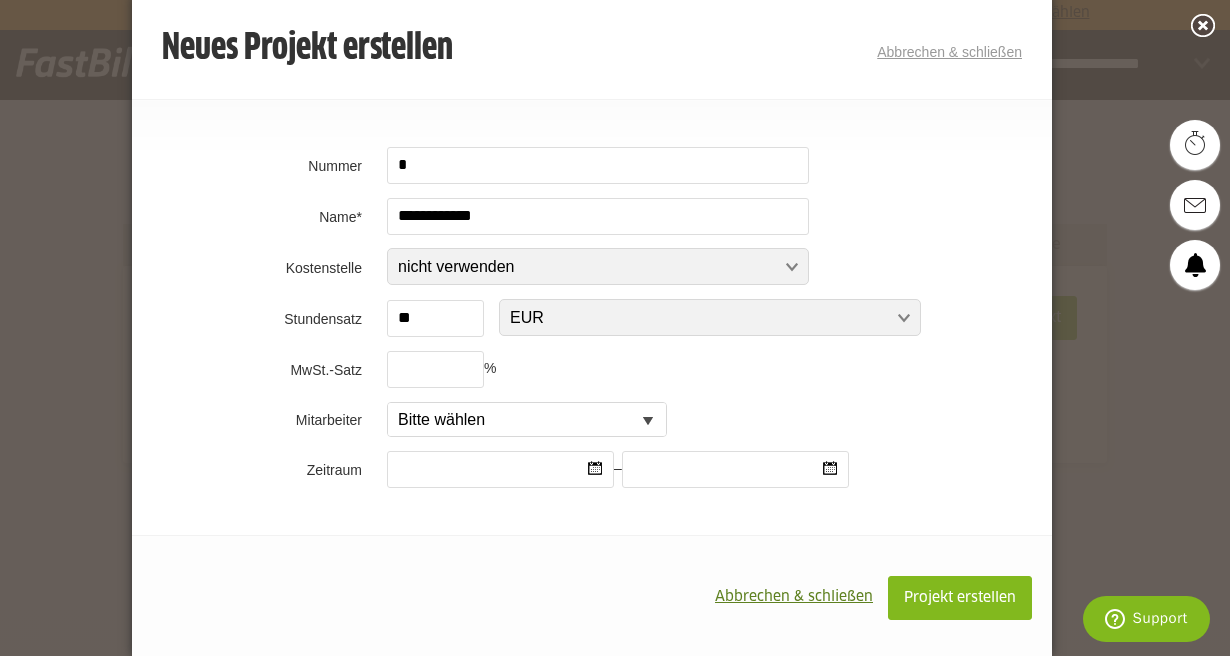 type on "**" 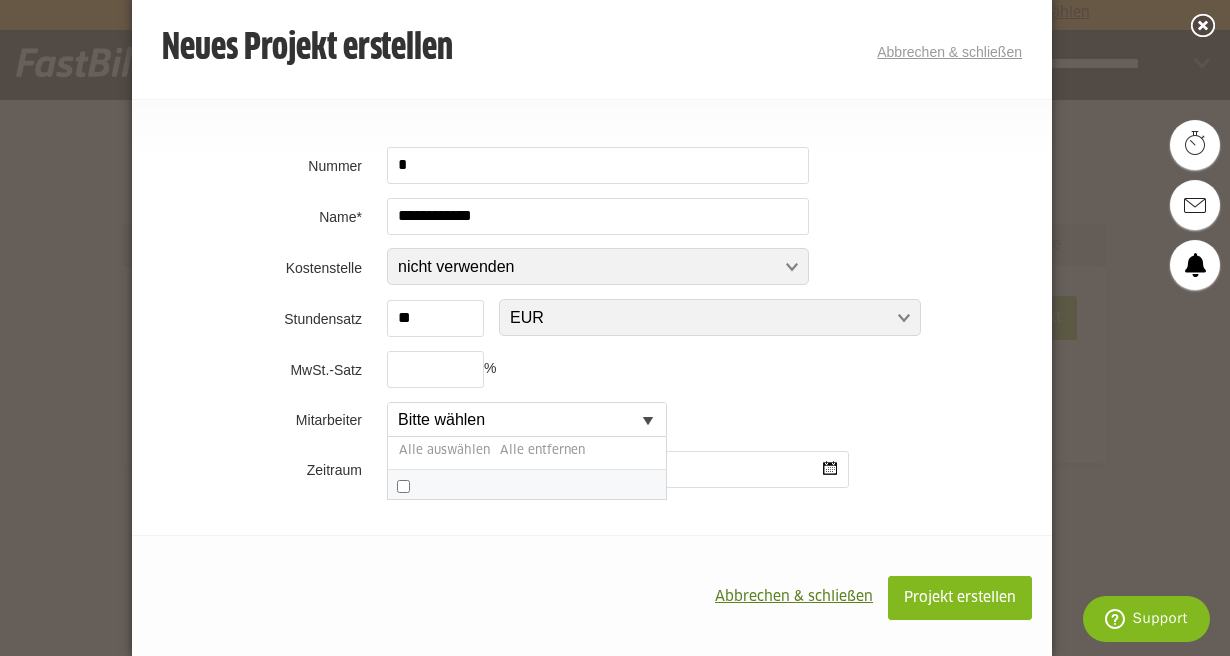 click on "Bitte wählen" at bounding box center [441, 419] 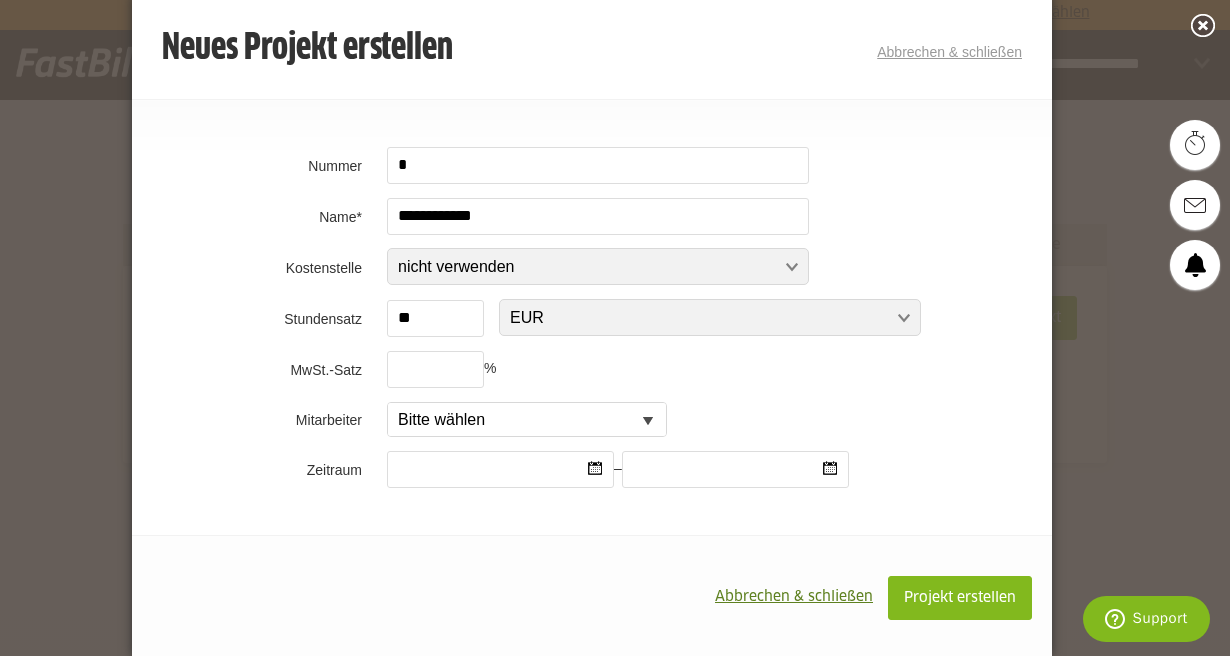 click on "**" at bounding box center [435, 318] 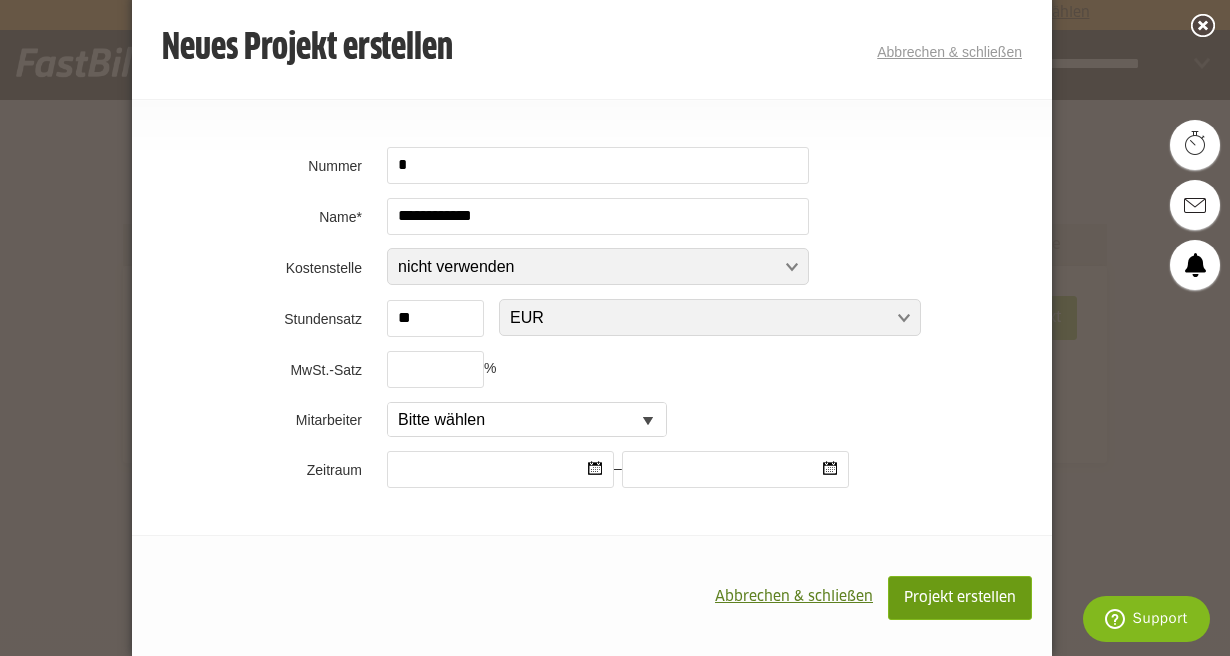 click on "Projekt erstellen" at bounding box center (960, 598) 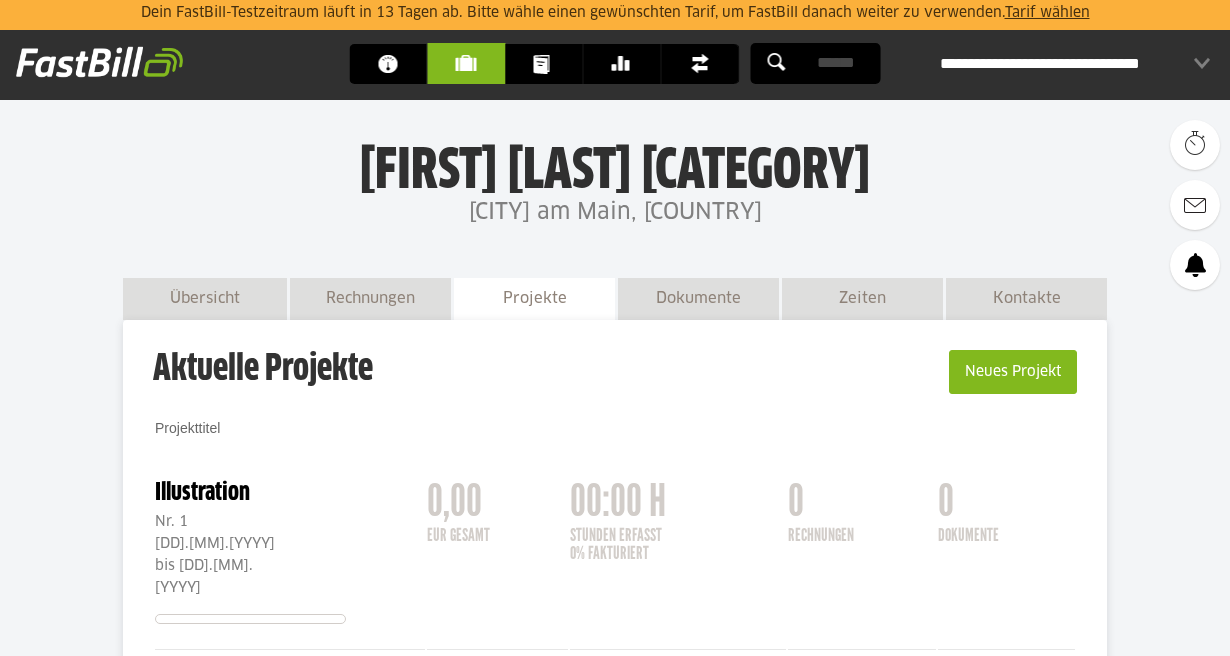 scroll, scrollTop: 182, scrollLeft: 0, axis: vertical 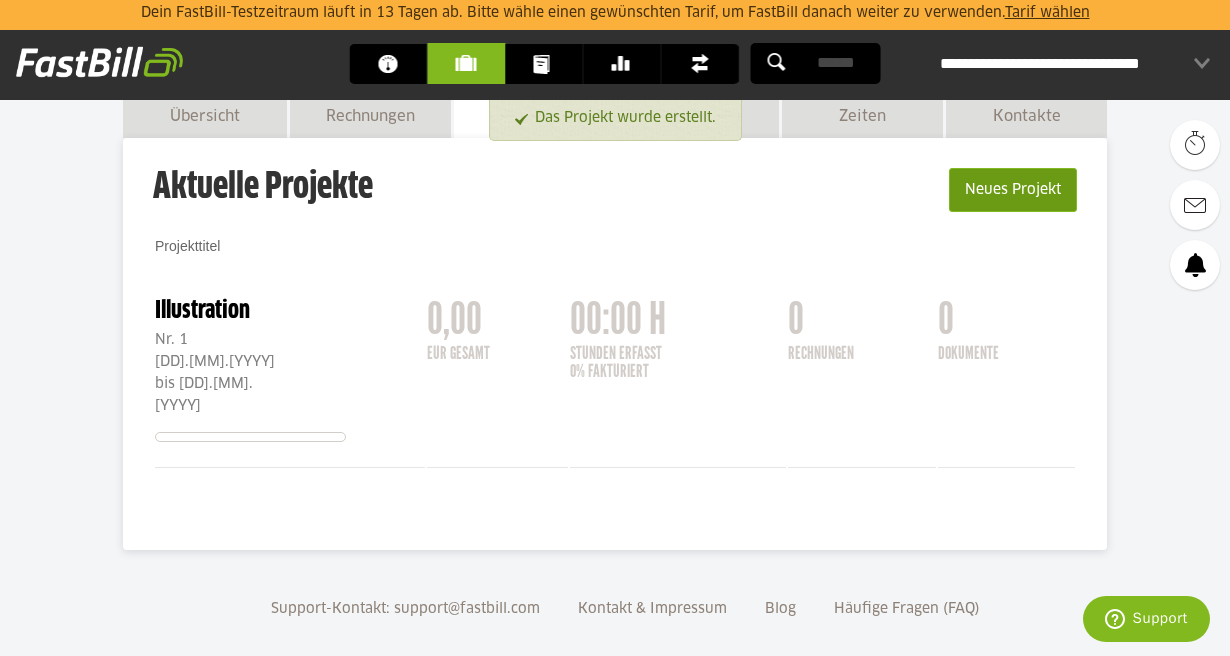 click on "Neues Projekt" at bounding box center (1013, 190) 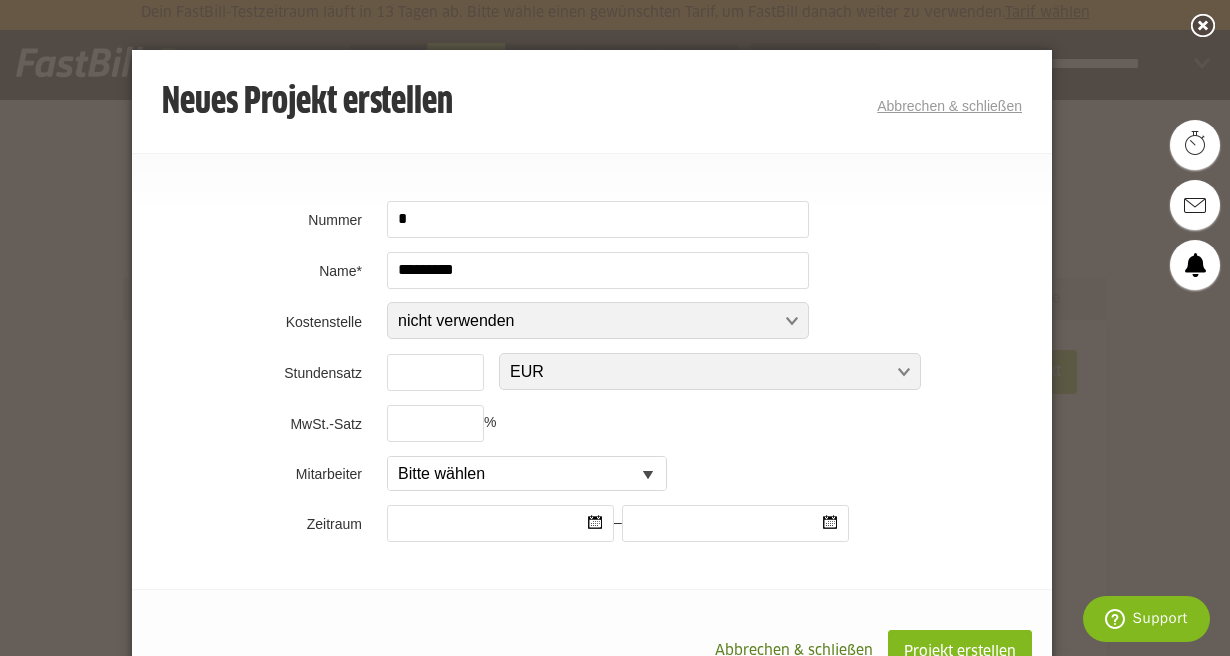 type on "*********" 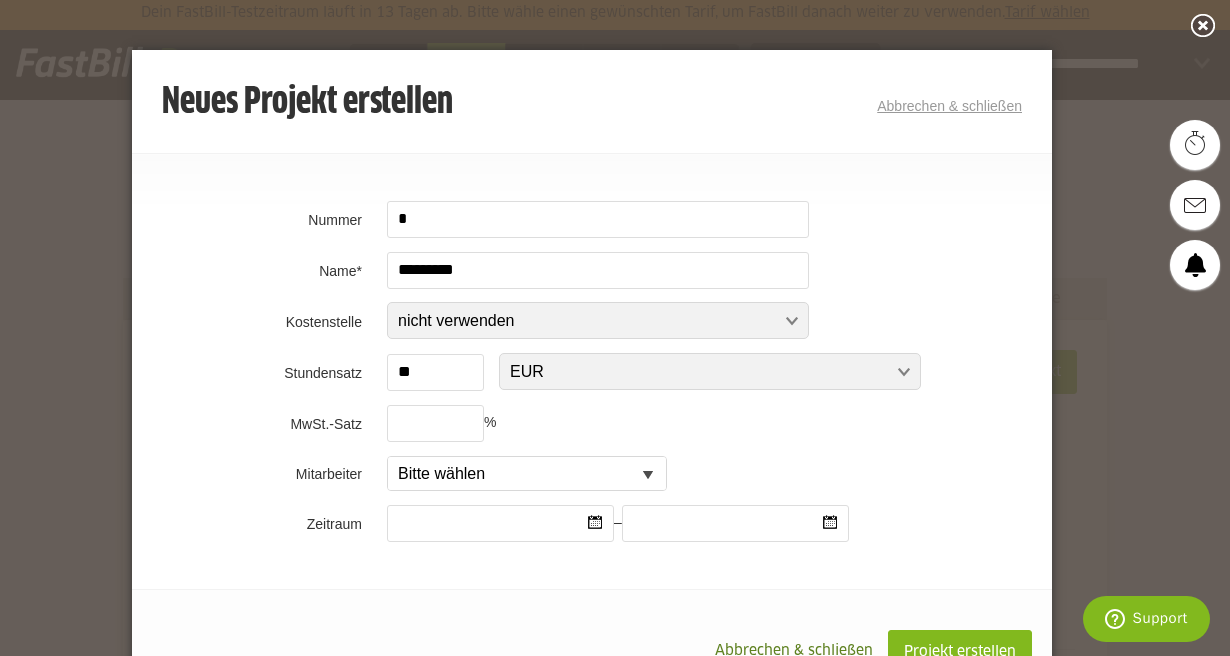 type on "*" 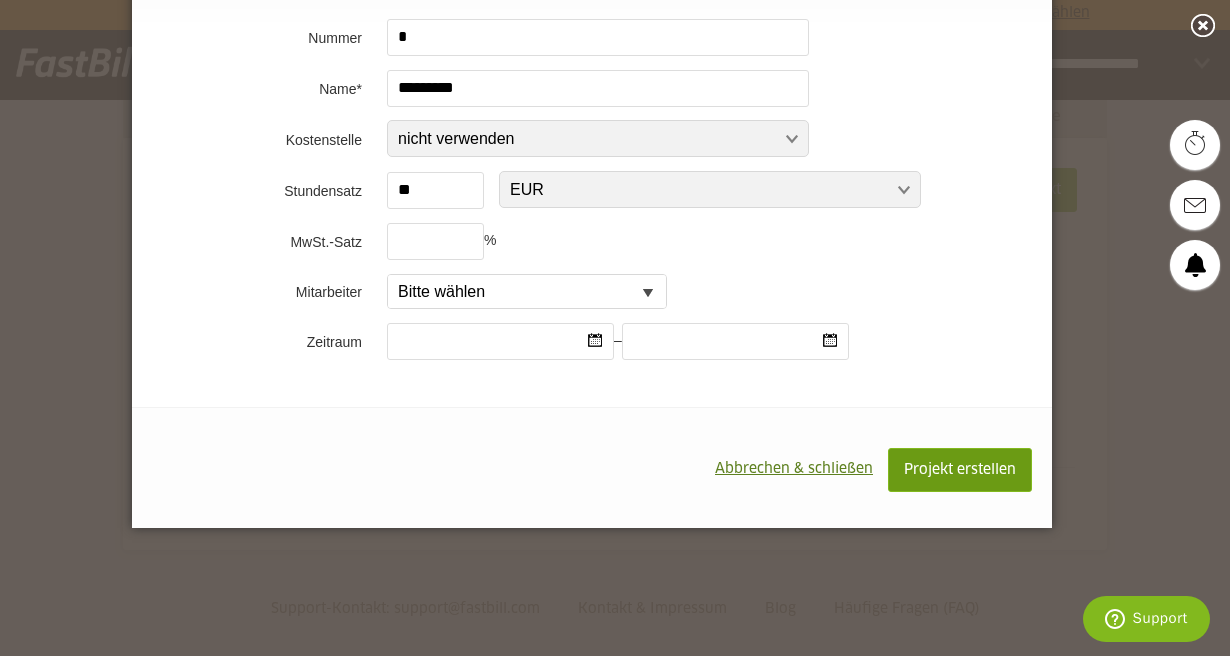 click on "Projekt erstellen" at bounding box center (960, 470) 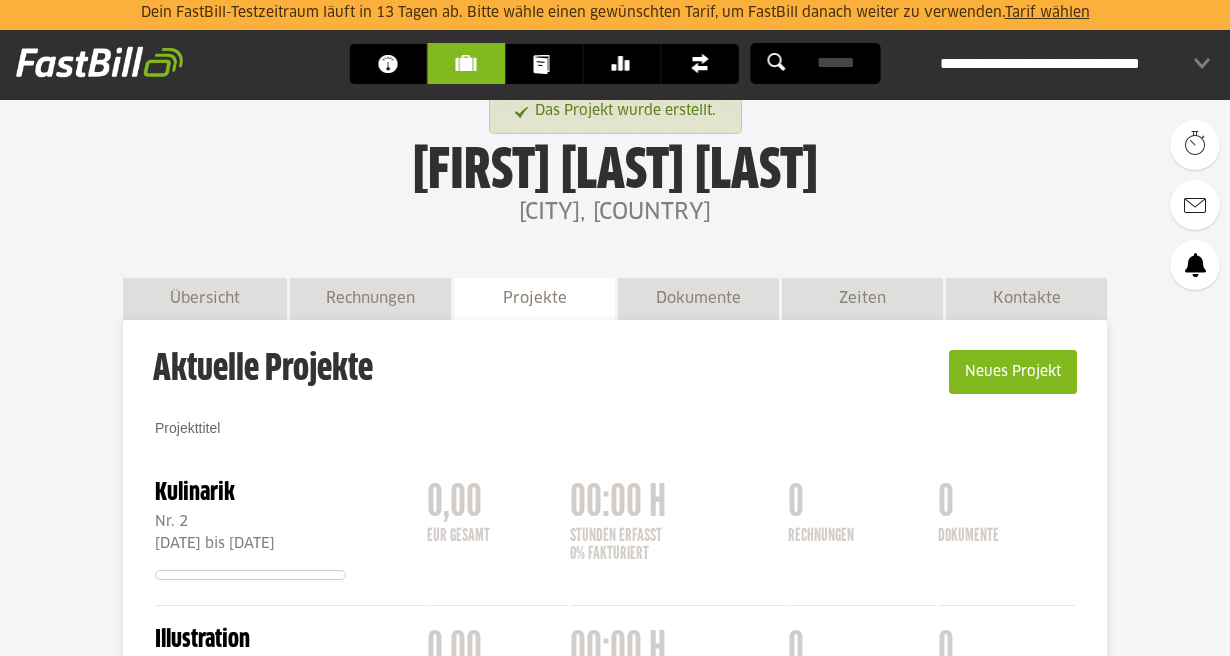 scroll, scrollTop: 288, scrollLeft: 0, axis: vertical 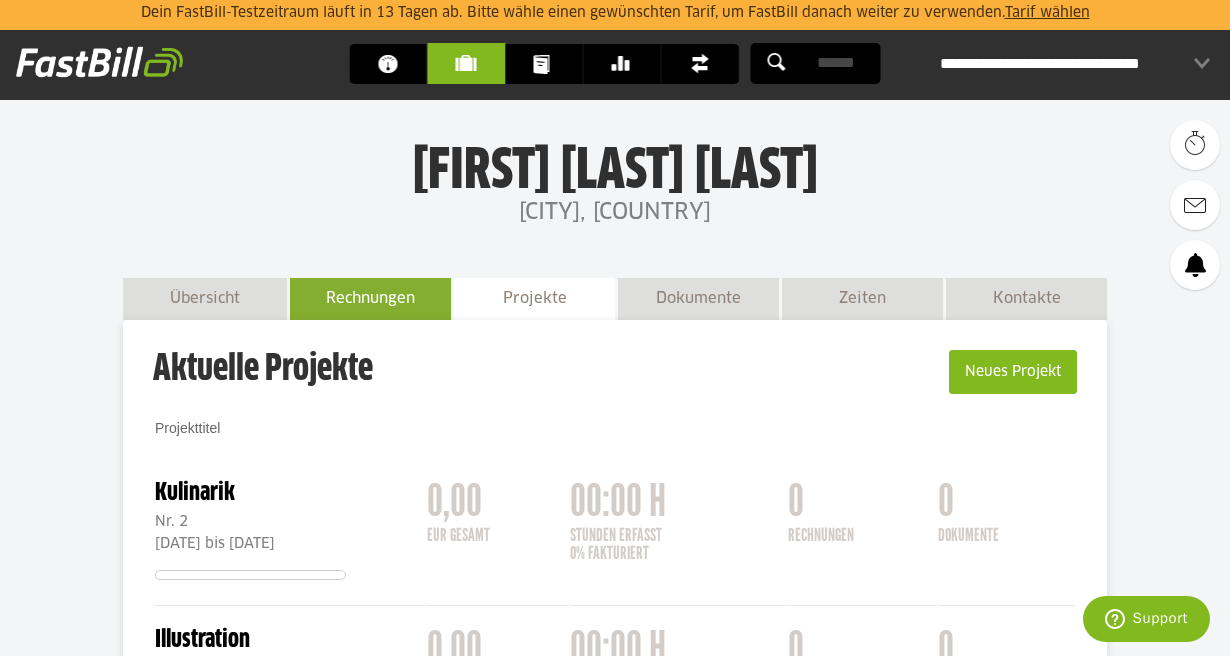click on "Rechnungen" at bounding box center [370, 299] 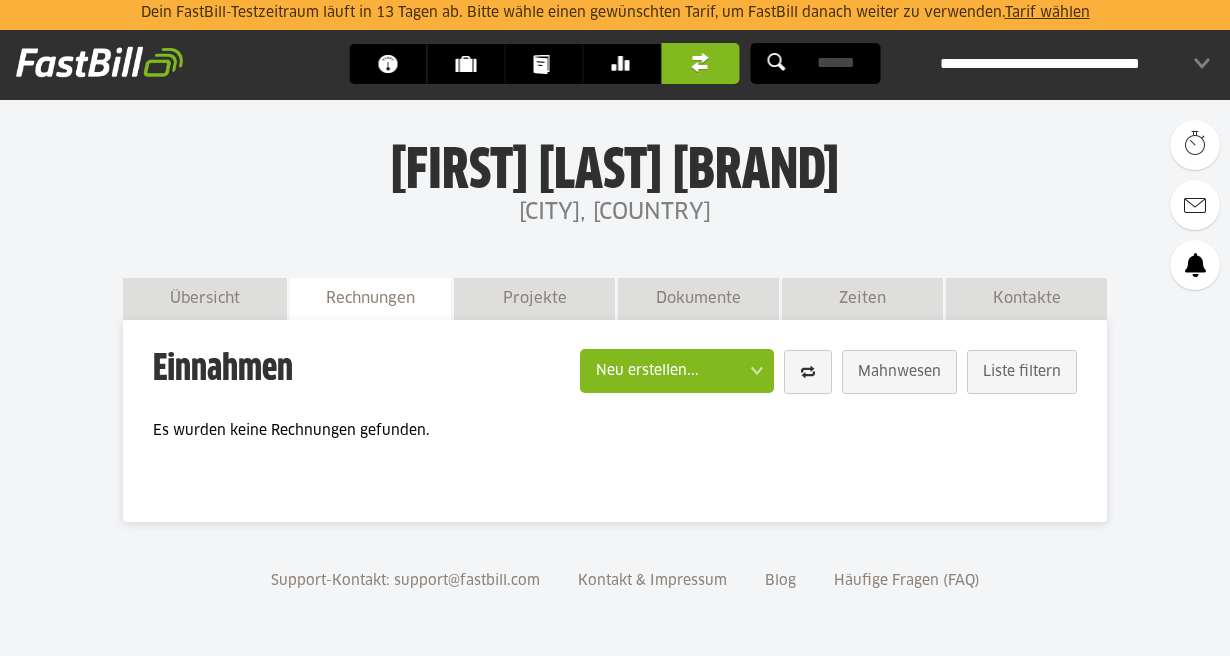 scroll, scrollTop: 0, scrollLeft: 0, axis: both 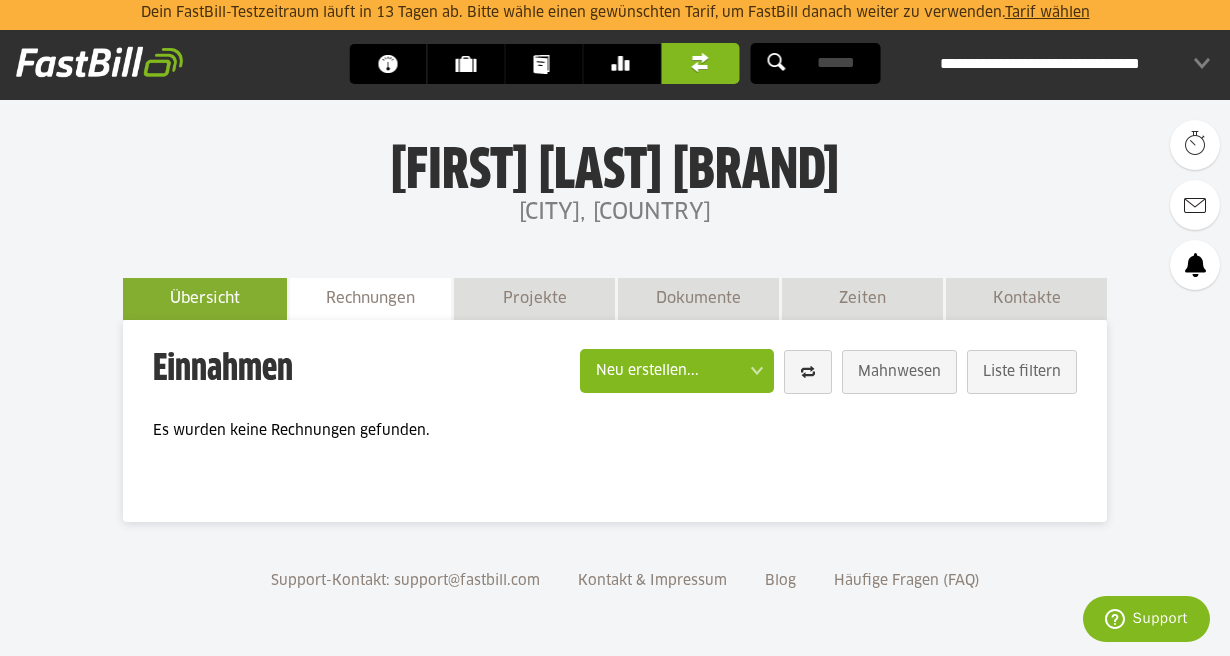 click on "Übersicht" at bounding box center [205, 299] 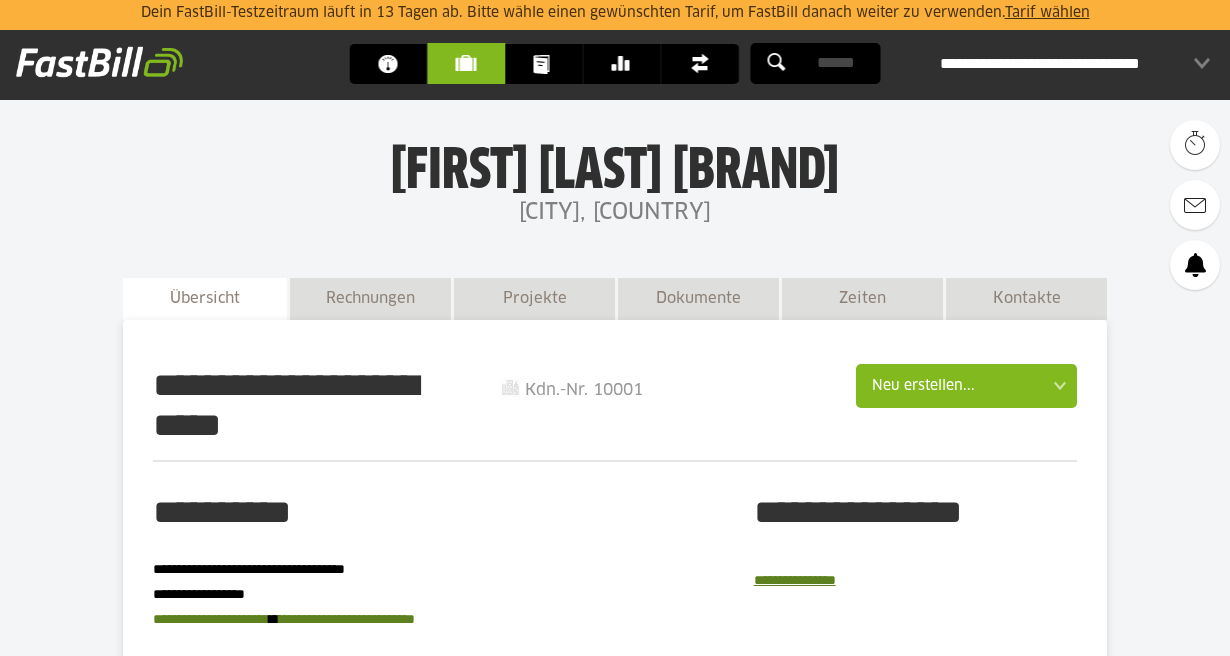 scroll, scrollTop: 421, scrollLeft: 0, axis: vertical 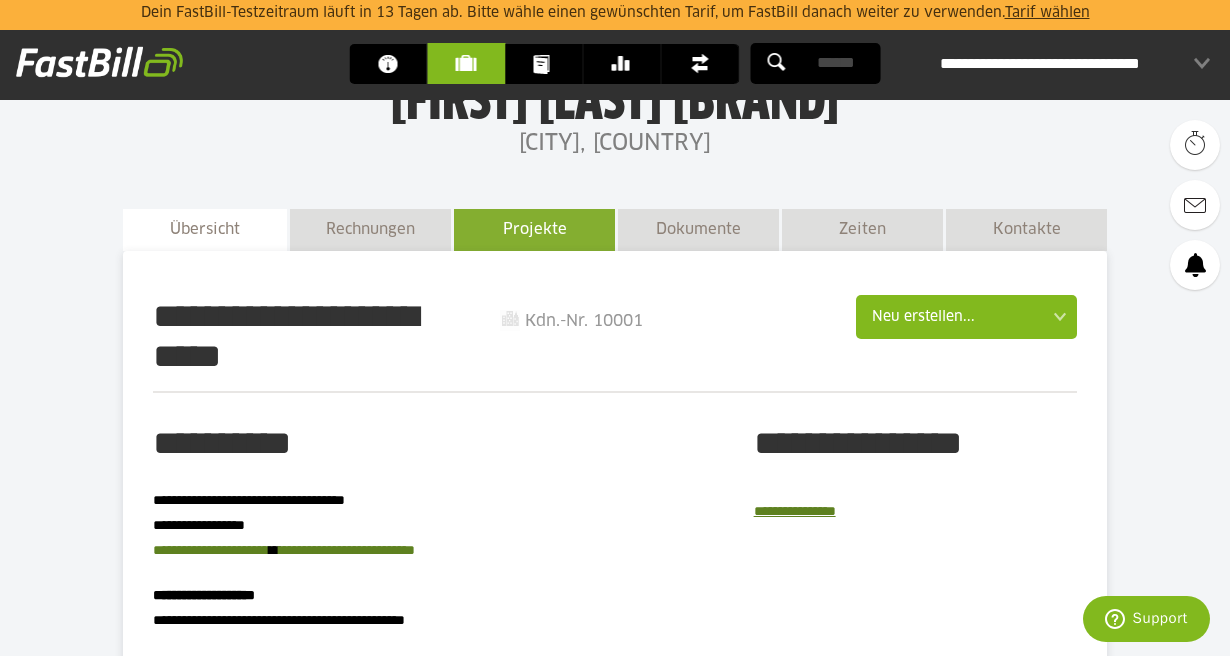 click on "Projekte" at bounding box center [534, 230] 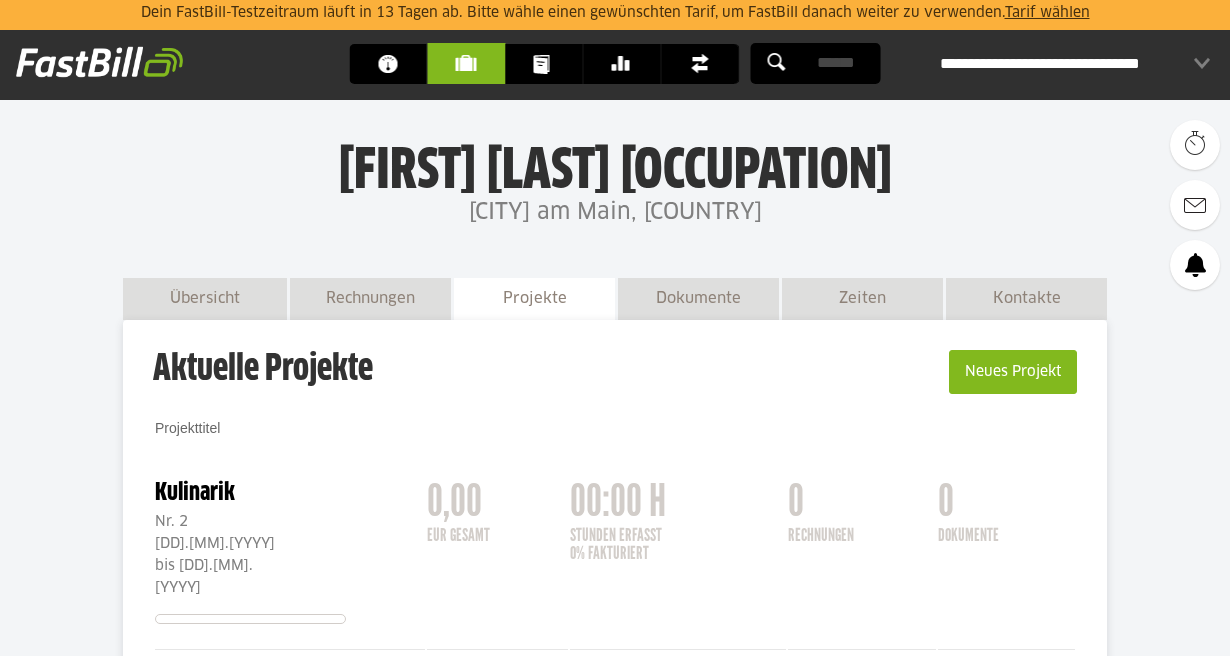 scroll, scrollTop: 40, scrollLeft: 0, axis: vertical 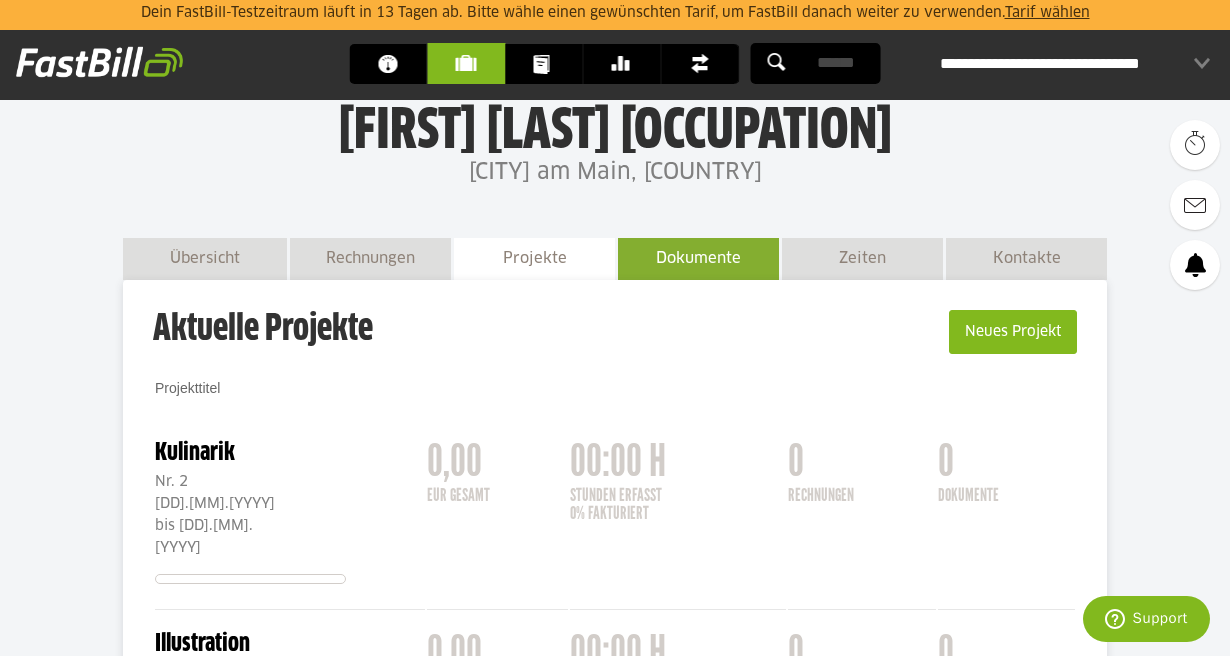 click on "Dokumente" at bounding box center [698, 259] 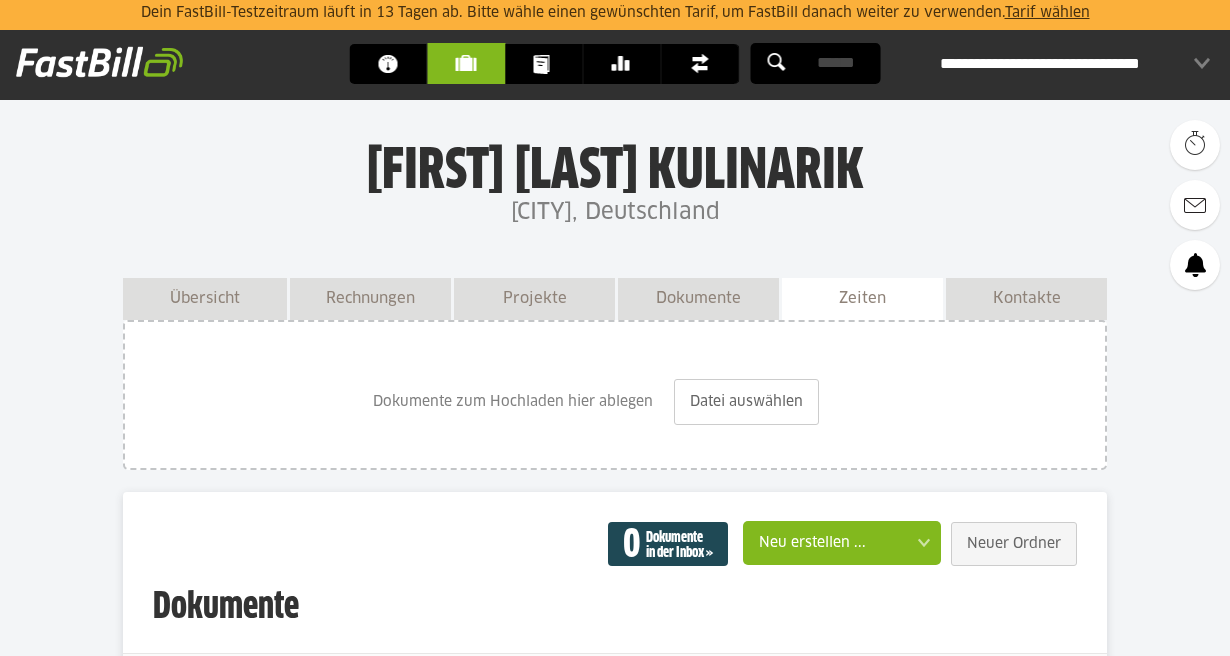scroll, scrollTop: 0, scrollLeft: 0, axis: both 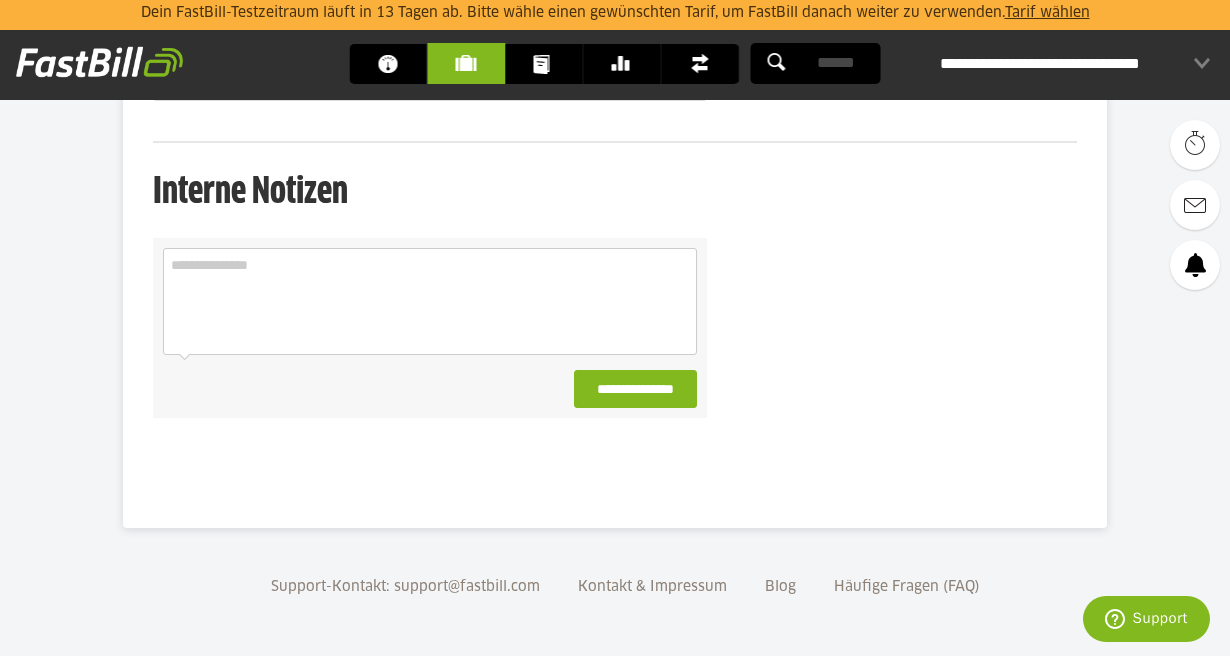 click on "**********" at bounding box center [1075, 64] 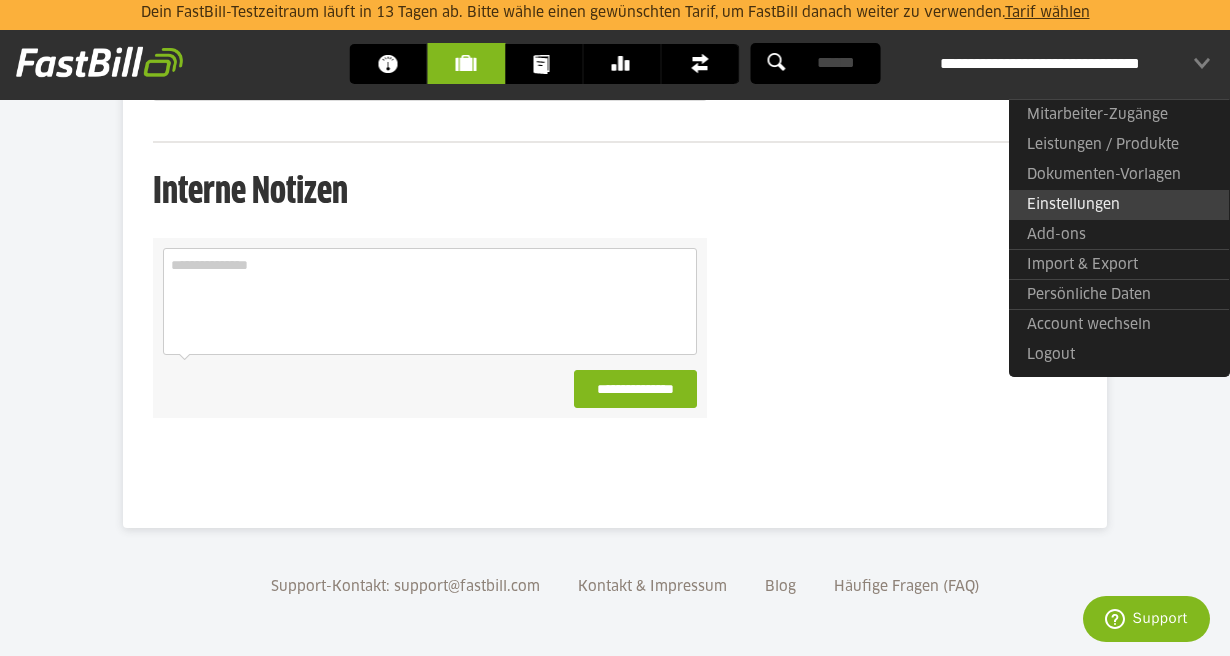 click on "Einstellungen" at bounding box center (1119, 205) 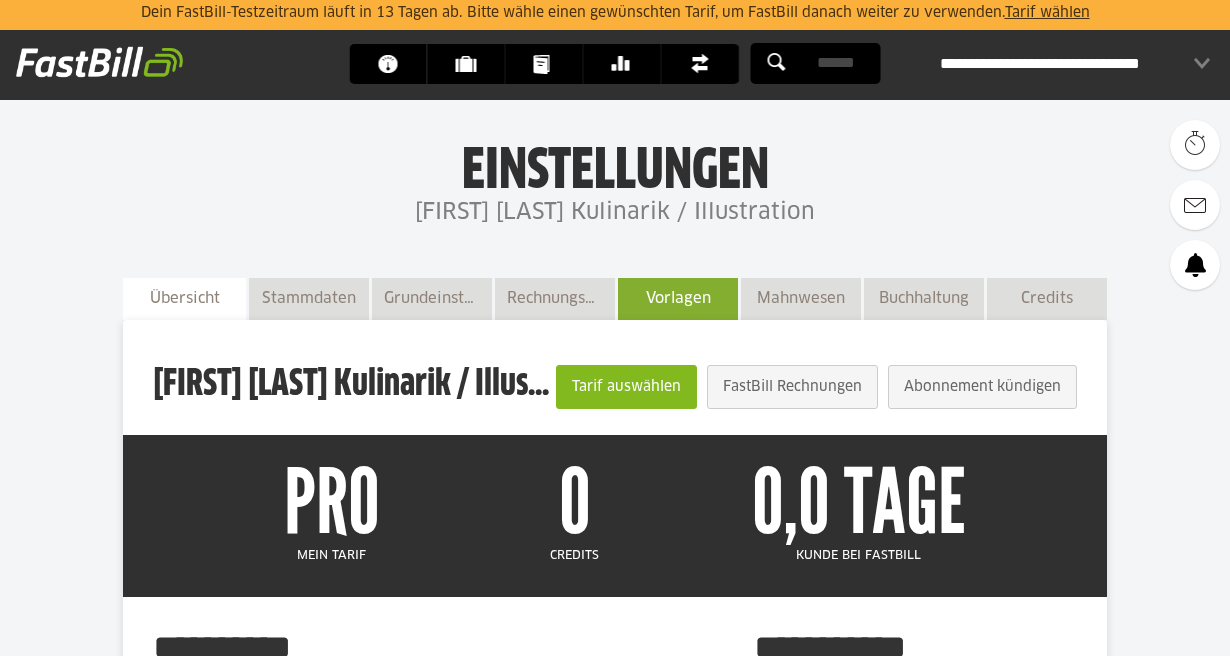 scroll, scrollTop: 0, scrollLeft: 0, axis: both 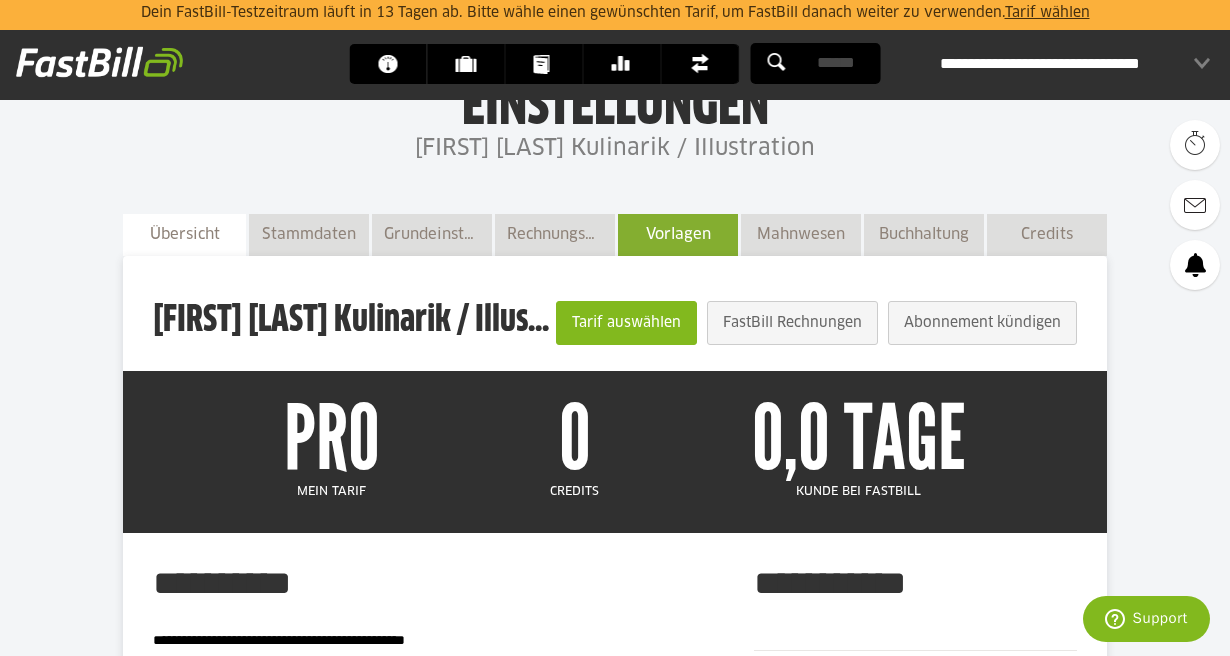 click on "Vorlagen" at bounding box center [678, 234] 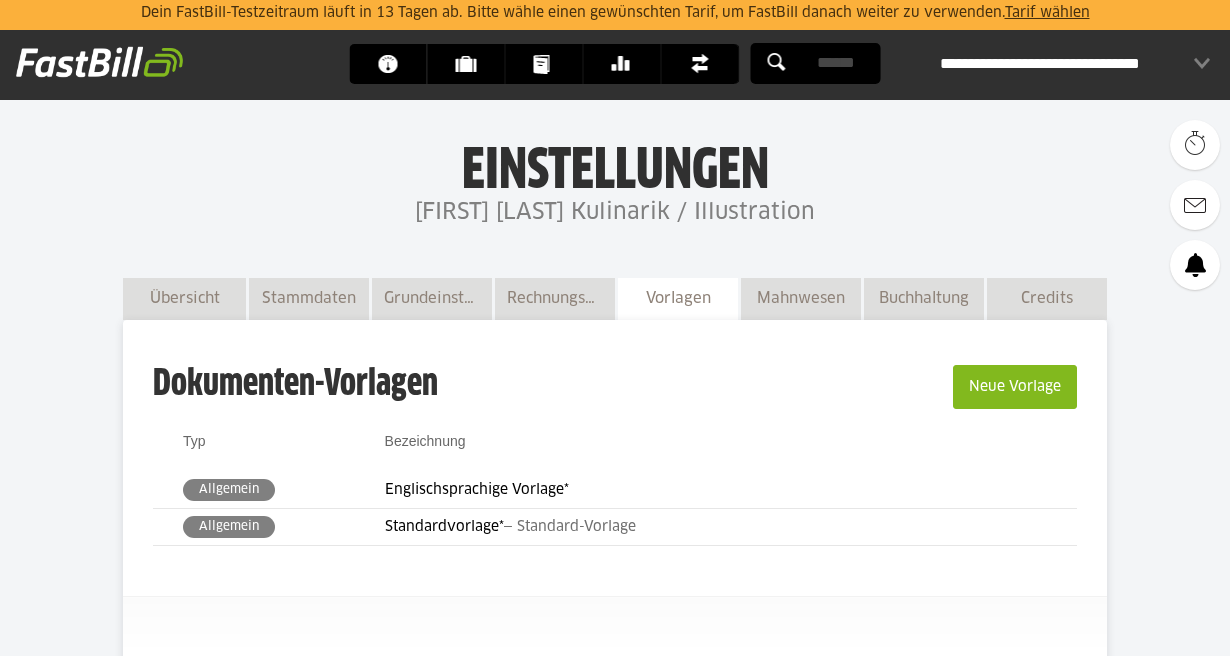 scroll, scrollTop: 0, scrollLeft: 0, axis: both 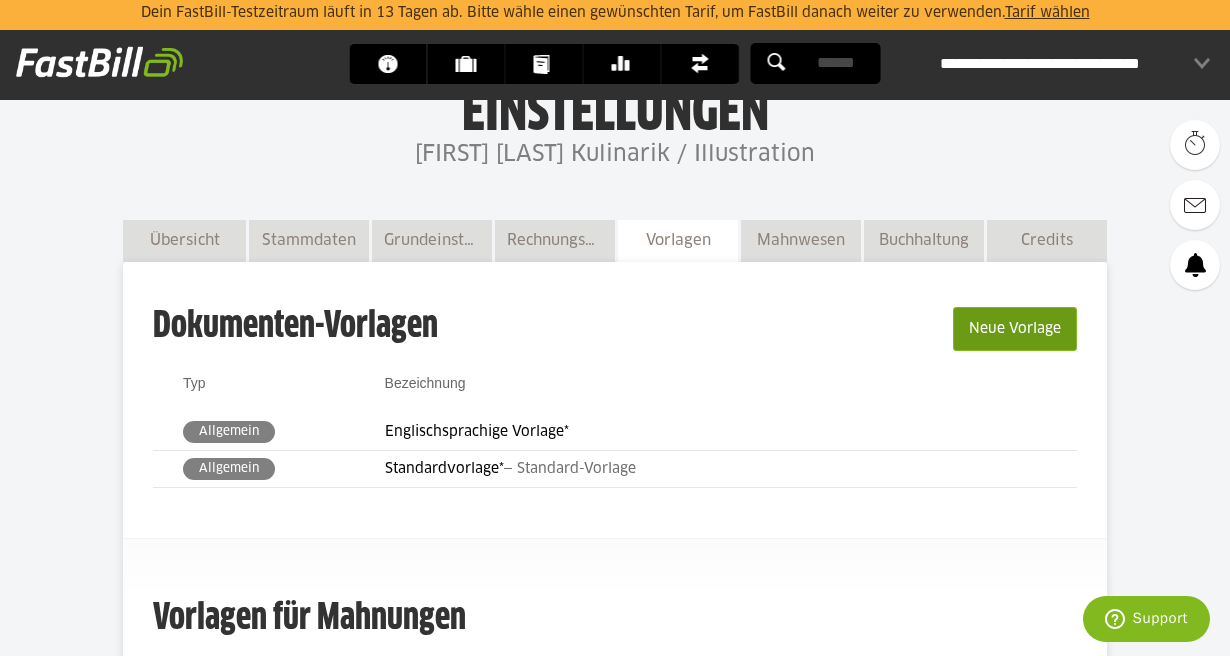 click on "Neue Vorlage" at bounding box center [1015, 329] 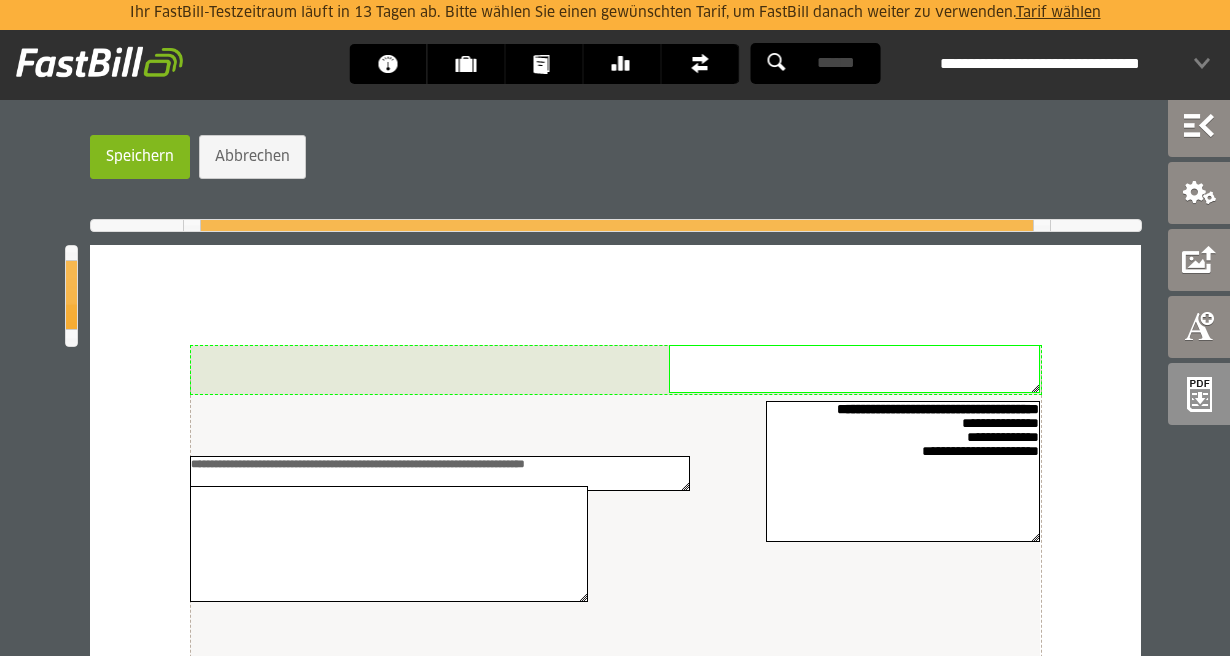 scroll, scrollTop: 0, scrollLeft: 0, axis: both 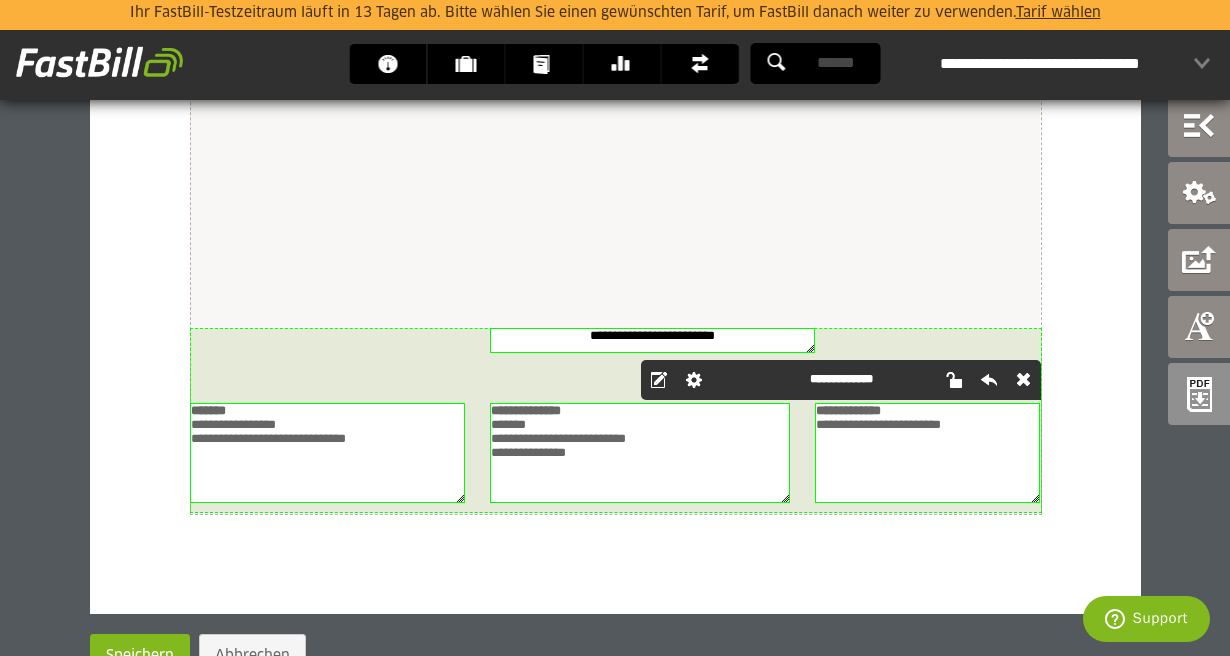 click on "**********" at bounding box center (927, 453) 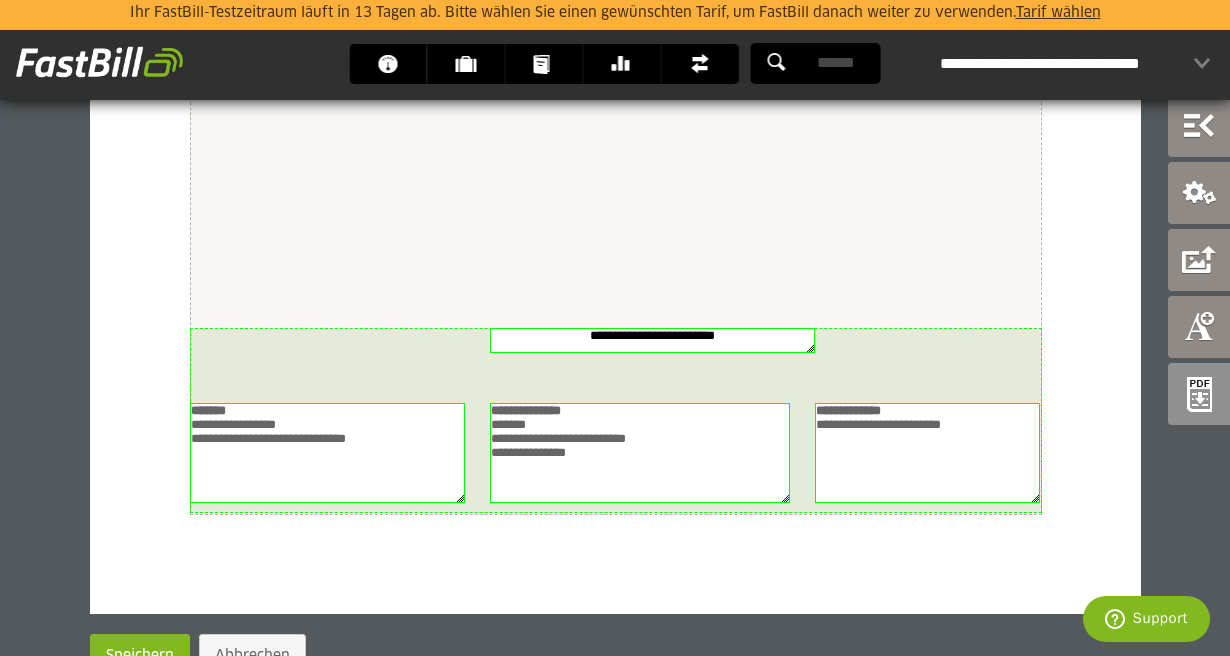 click on "**********" at bounding box center [927, 453] 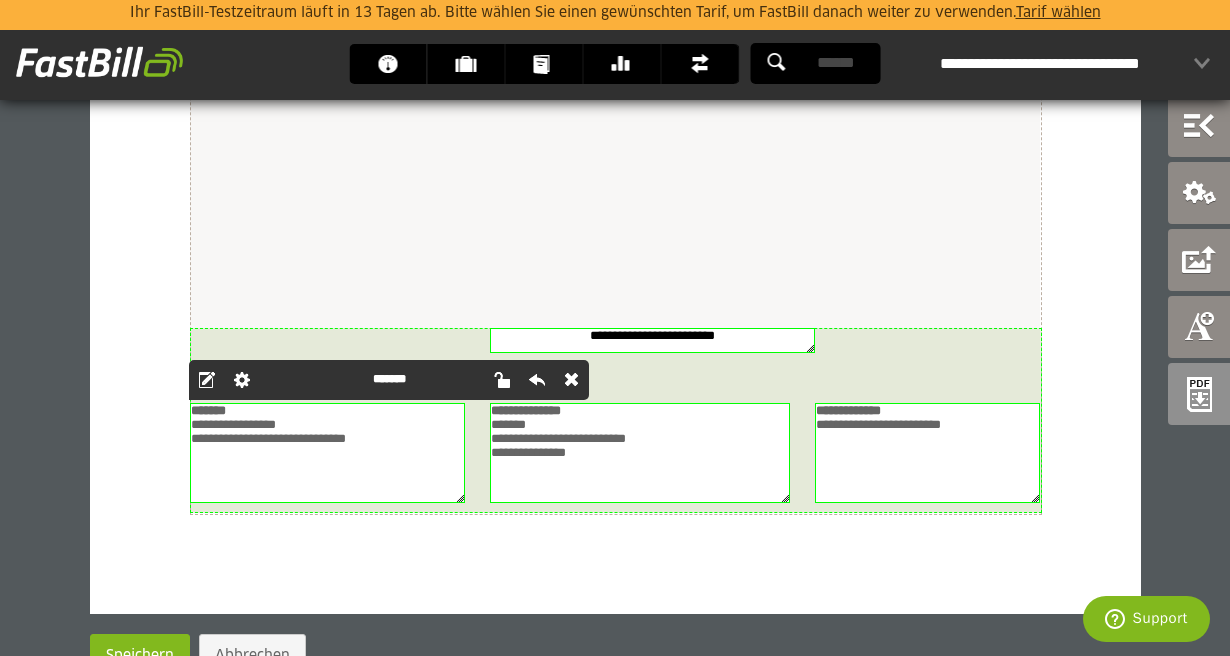 click on "**********" at bounding box center (327, 453) 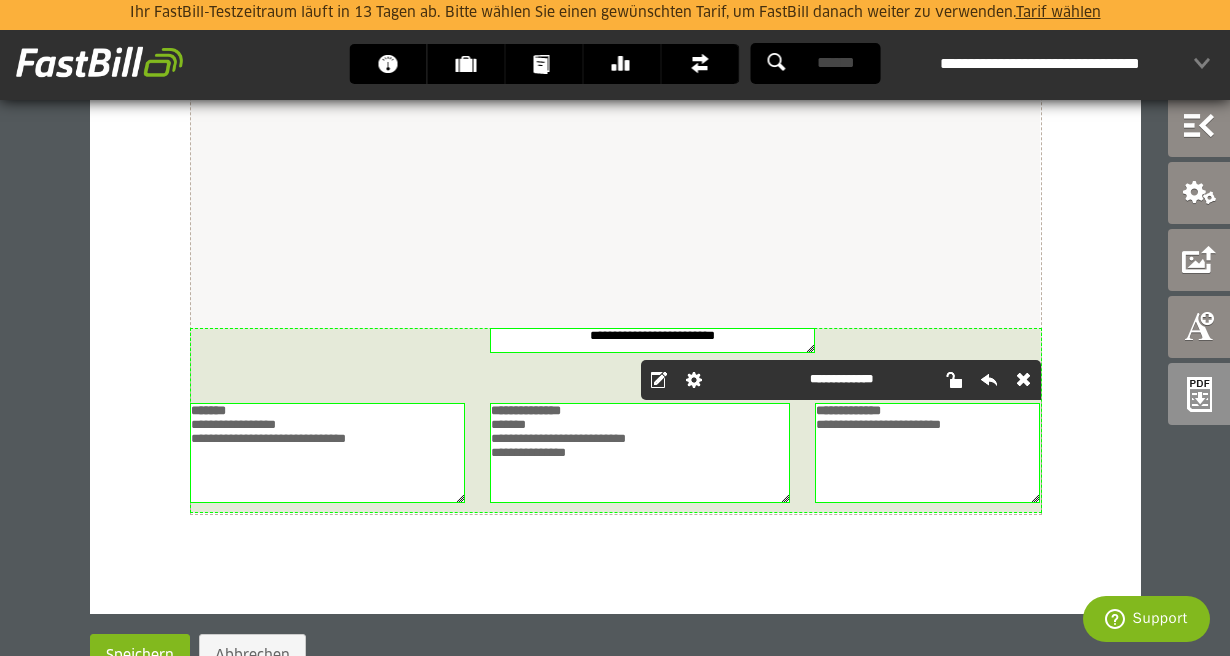 click at bounding box center (658, 380) 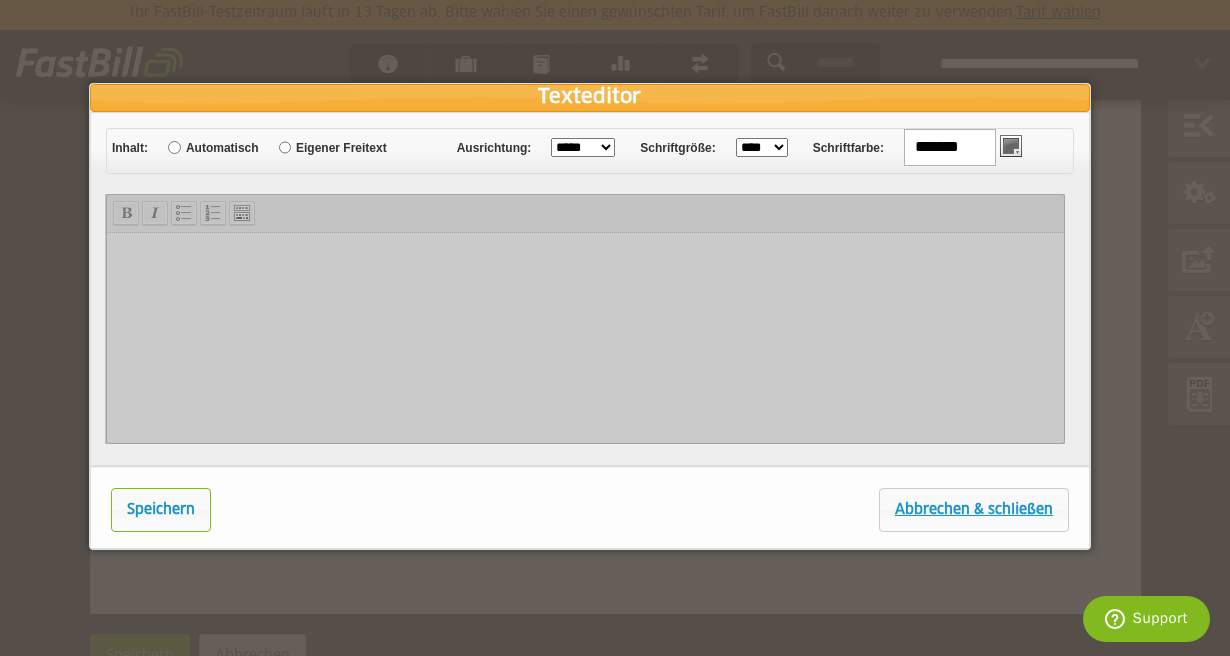 click at bounding box center [585, 319] 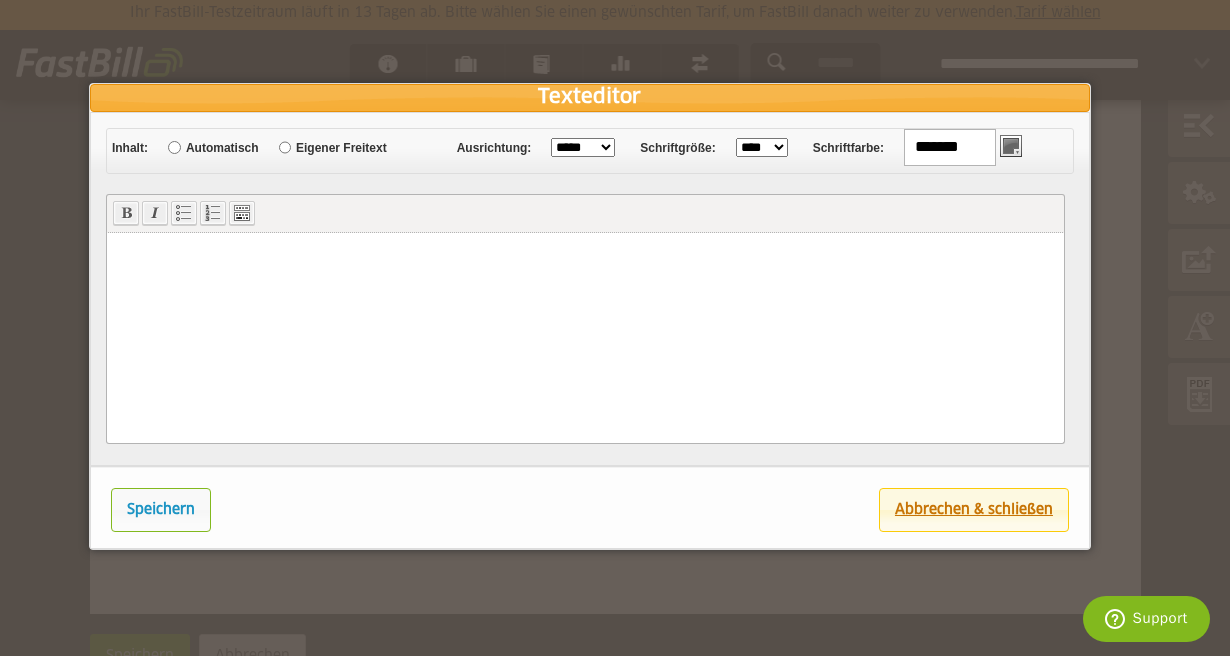 click on "Abbrechen & schließen" at bounding box center [974, 510] 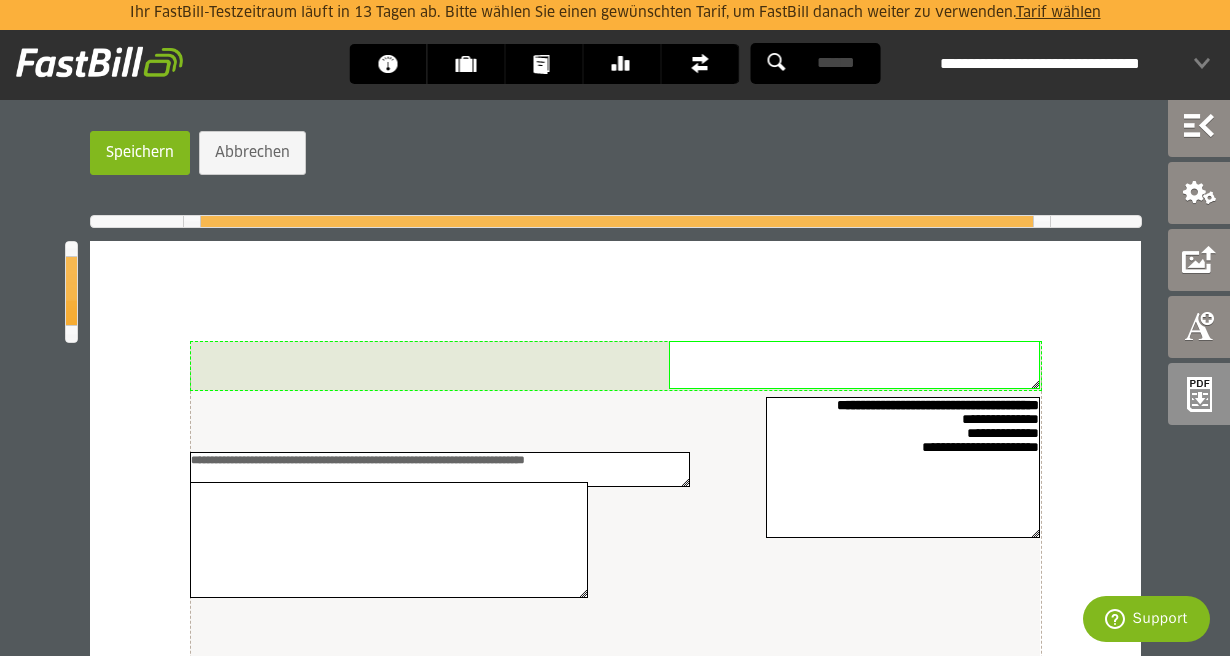 scroll, scrollTop: 3, scrollLeft: 0, axis: vertical 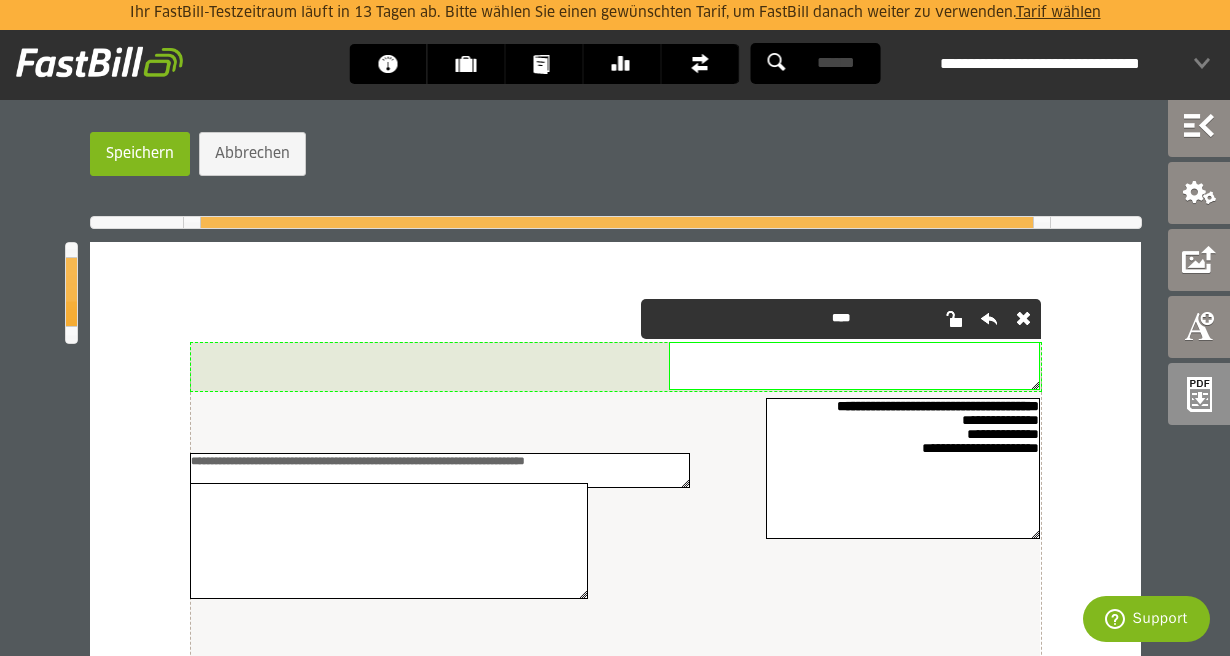 click at bounding box center (854, 366) 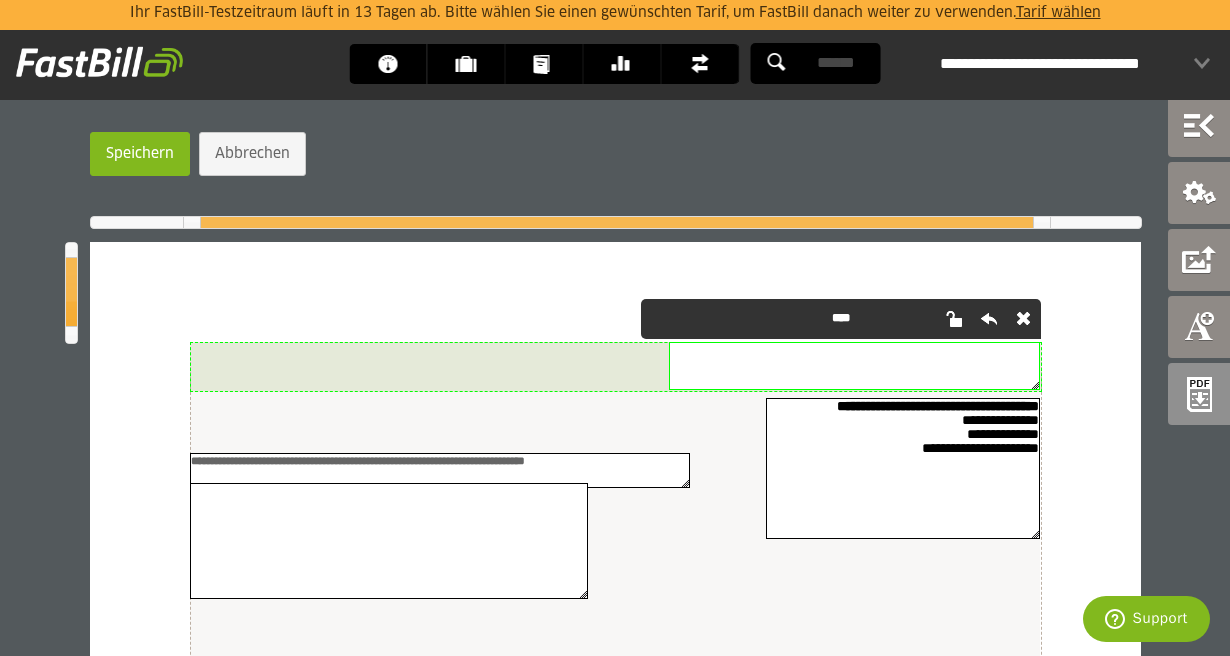 click on "****" at bounding box center (841, 318) 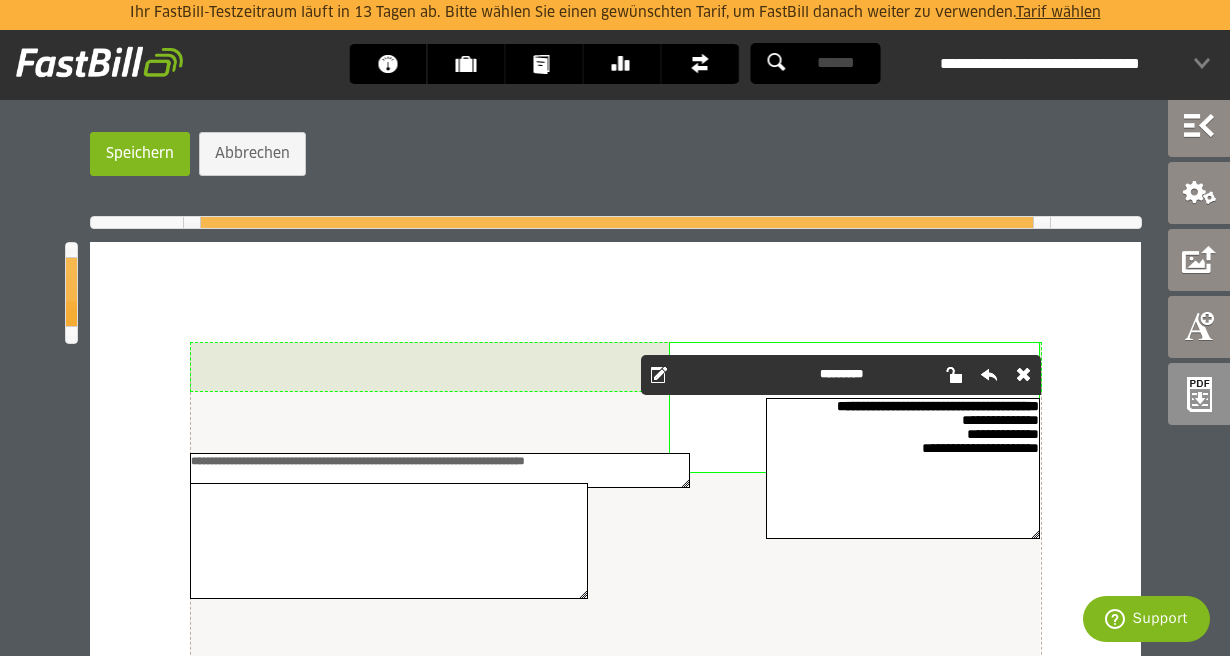 drag, startPoint x: 1032, startPoint y: 387, endPoint x: 1035, endPoint y: 471, distance: 84.05355 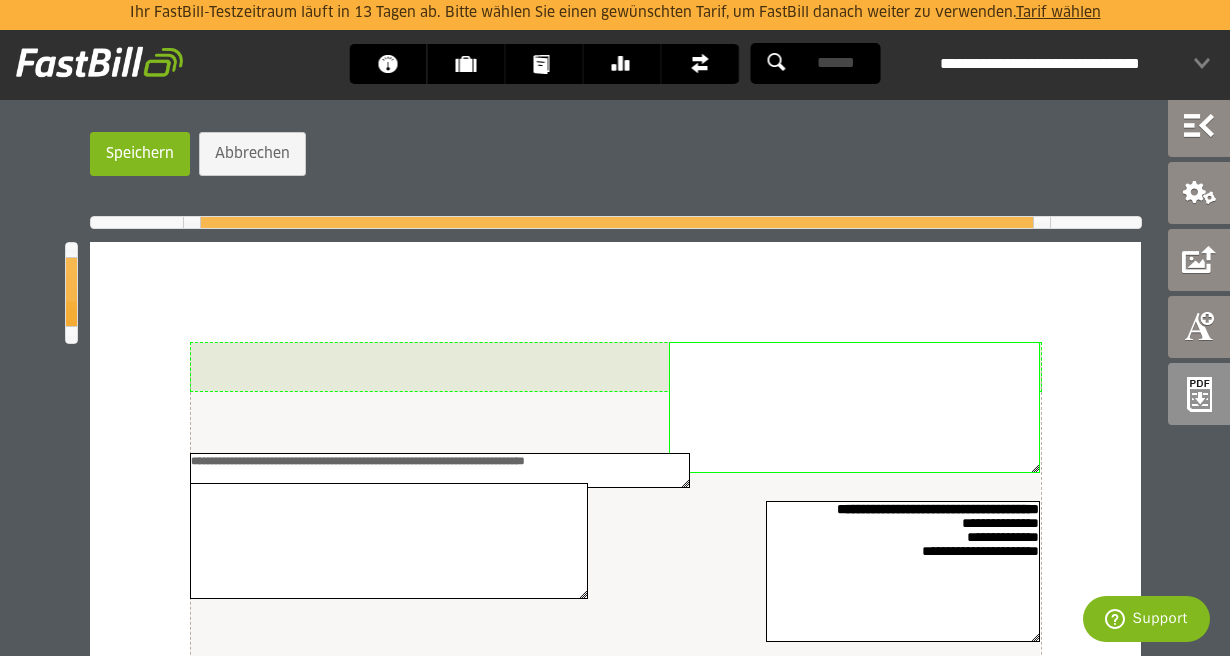 drag, startPoint x: 934, startPoint y: 471, endPoint x: 937, endPoint y: 579, distance: 108.04166 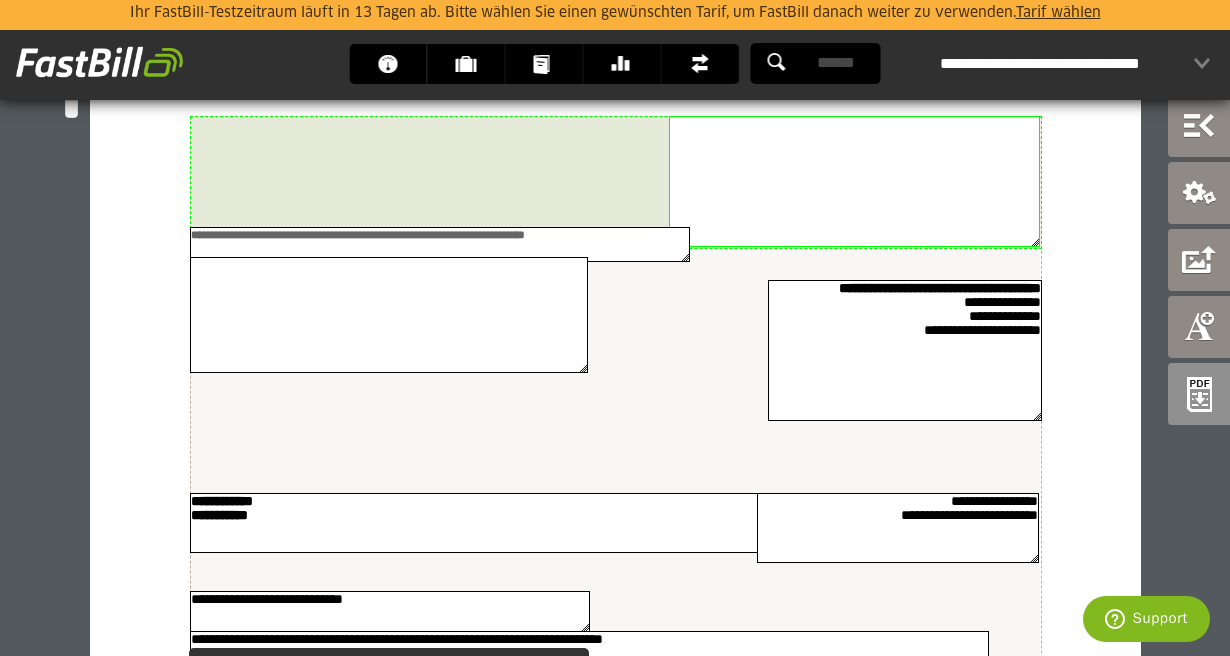 scroll, scrollTop: 203, scrollLeft: 0, axis: vertical 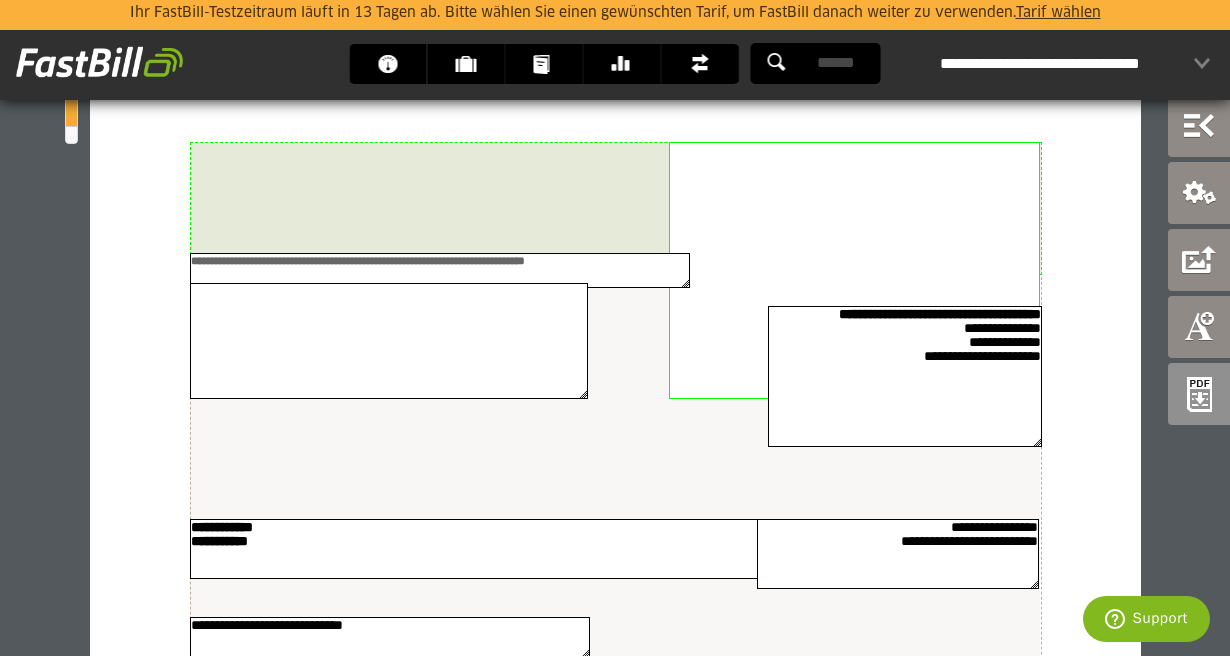 drag, startPoint x: 1034, startPoint y: 270, endPoint x: 1054, endPoint y: 395, distance: 126.58989 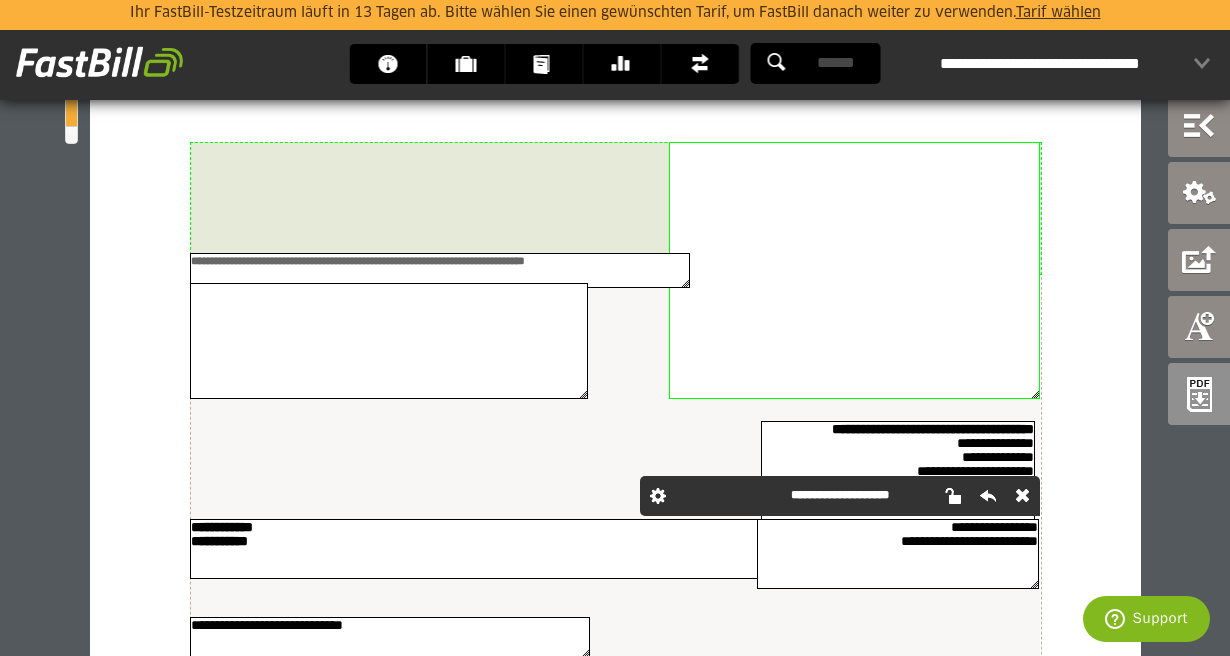 drag, startPoint x: 911, startPoint y: 397, endPoint x: 903, endPoint y: 509, distance: 112.28535 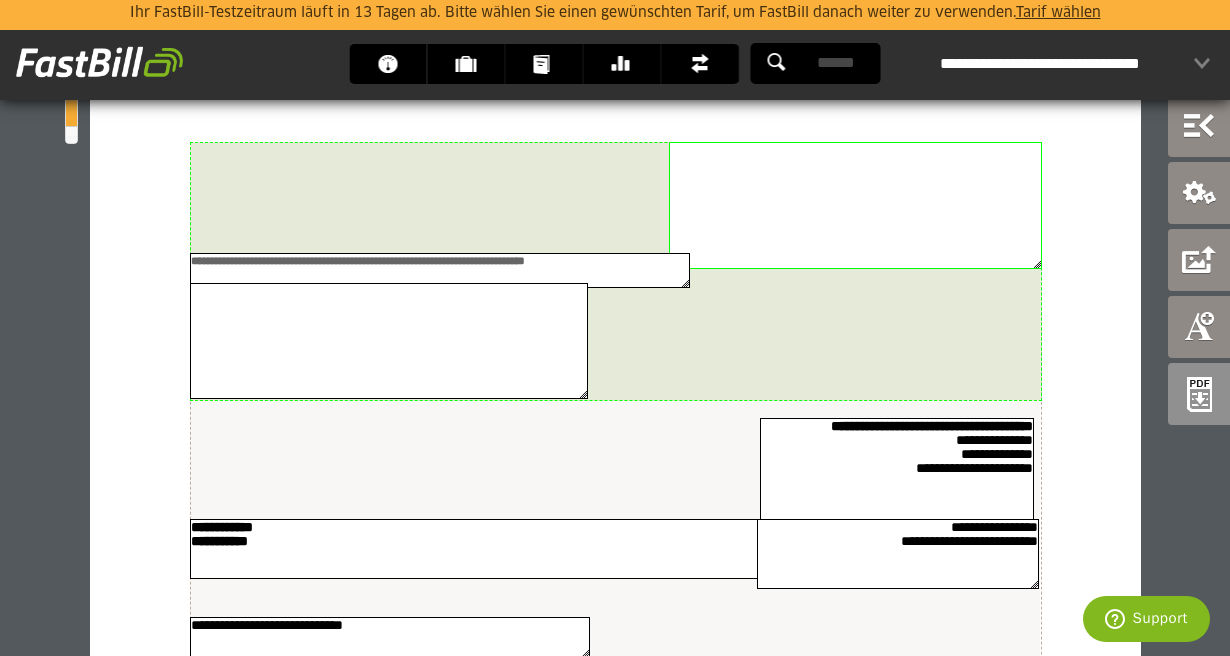 drag, startPoint x: 1030, startPoint y: 390, endPoint x: 1031, endPoint y: 260, distance: 130.00385 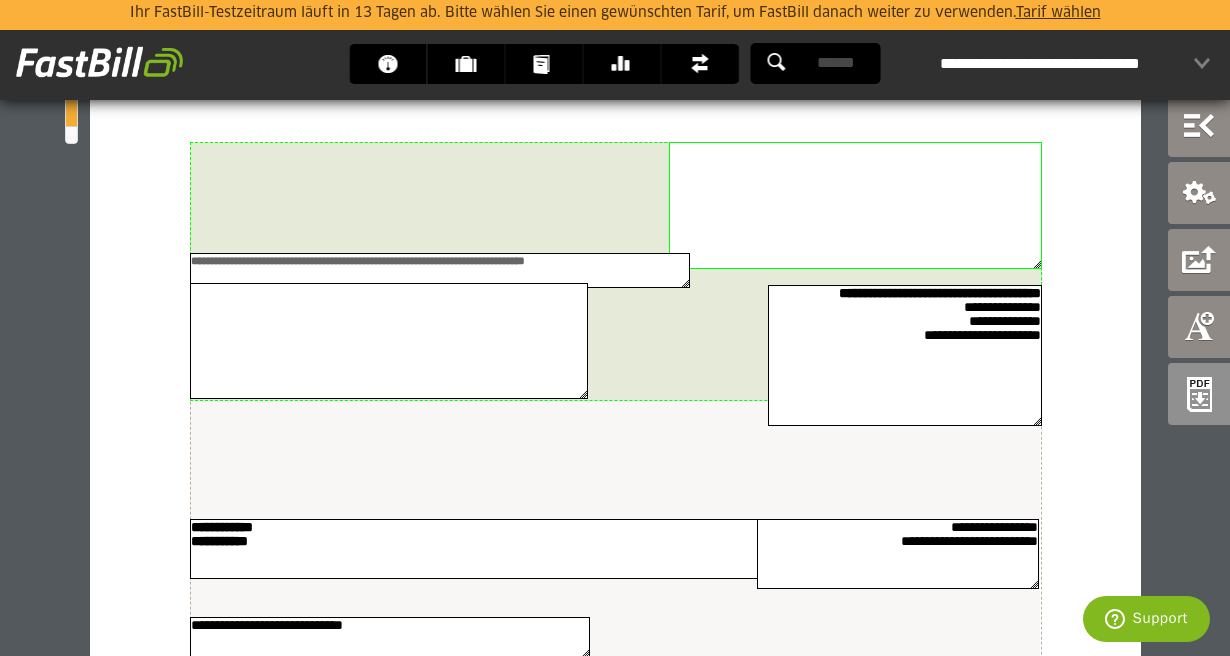 drag, startPoint x: 918, startPoint y: 459, endPoint x: 928, endPoint y: 326, distance: 133.37541 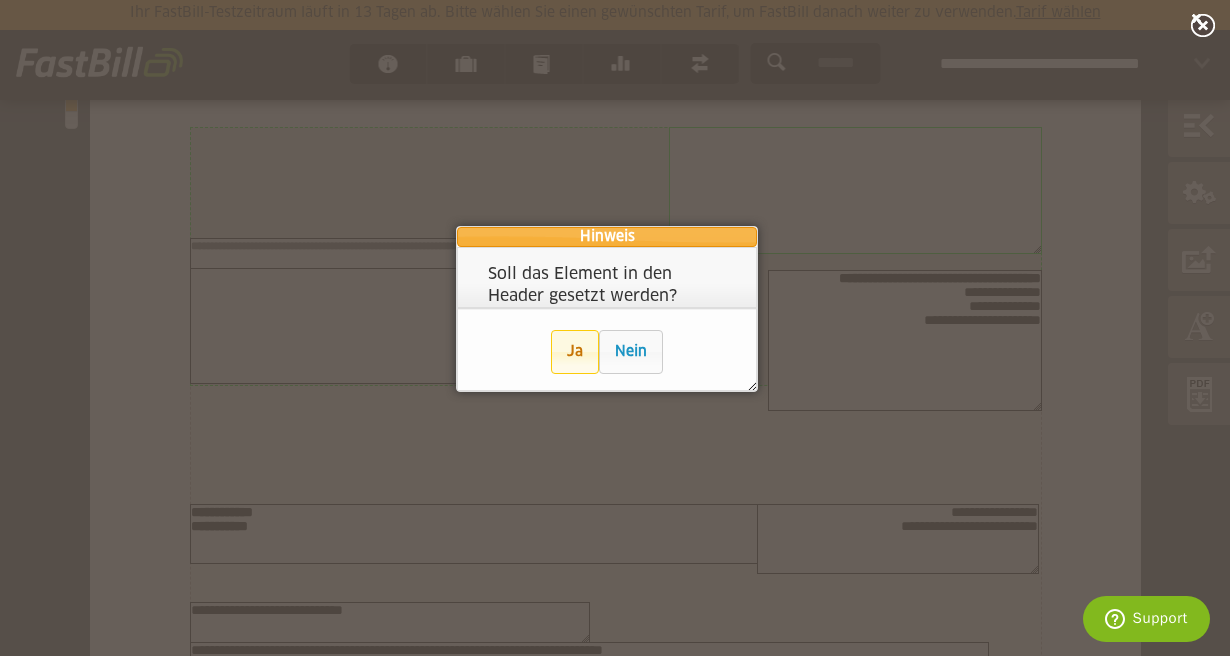 scroll, scrollTop: 188, scrollLeft: 0, axis: vertical 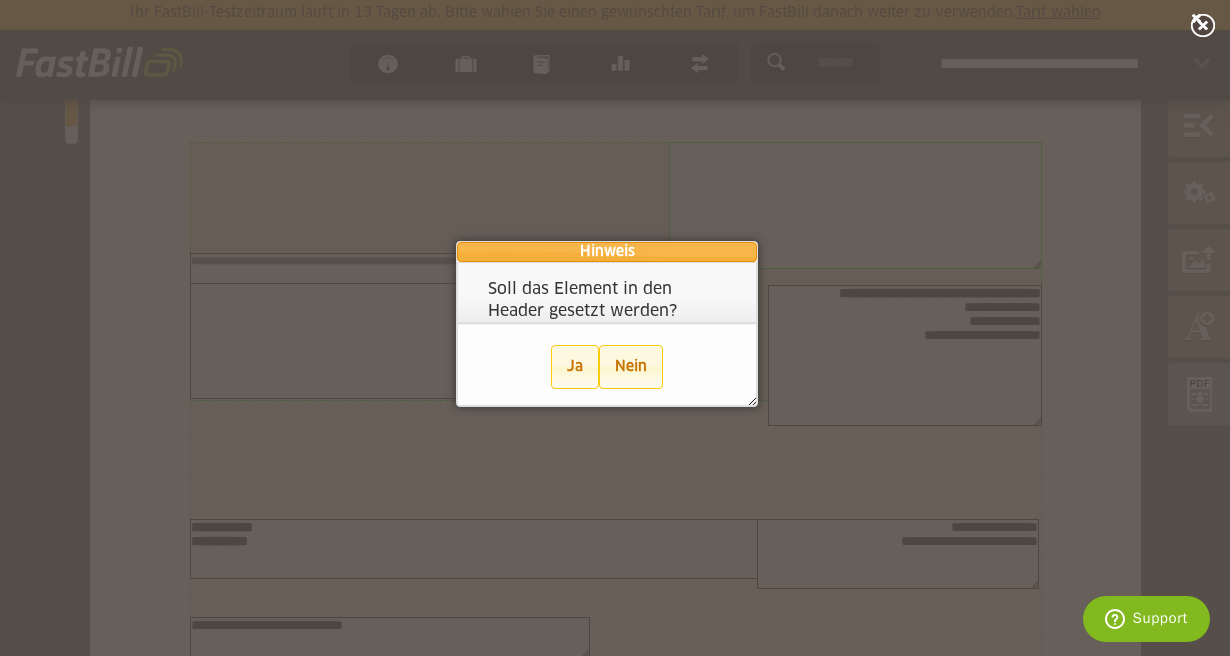 click on "Nein" at bounding box center [631, 367] 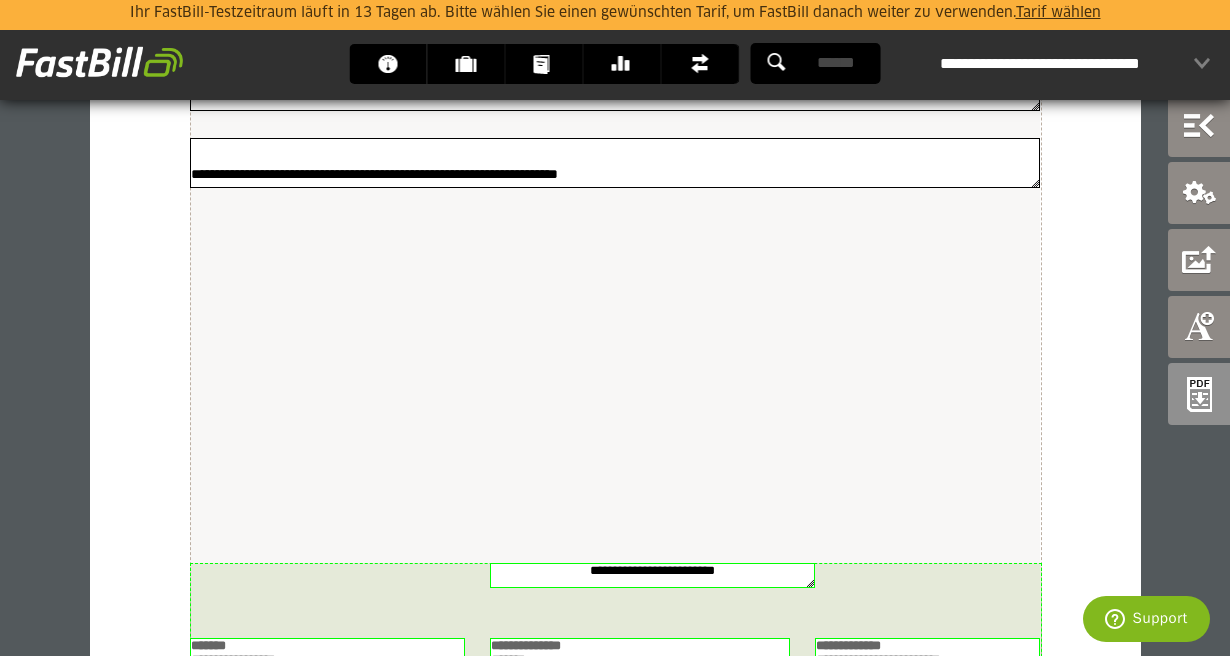 scroll, scrollTop: 796, scrollLeft: 0, axis: vertical 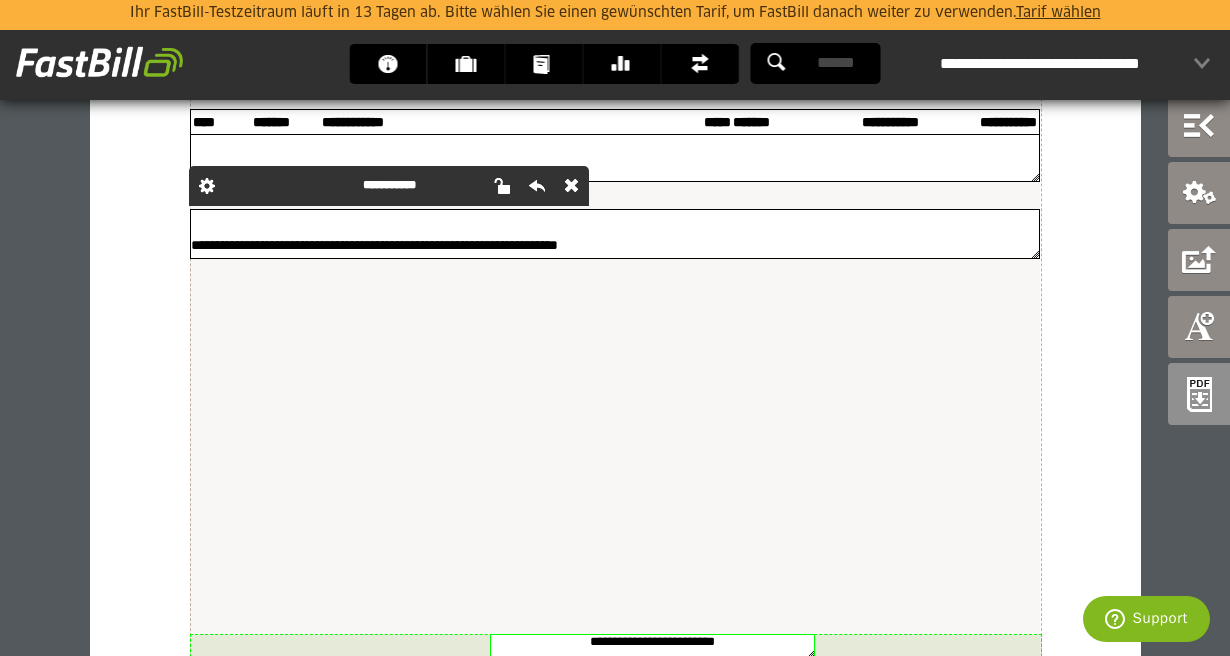 click on "**********" at bounding box center [615, 234] 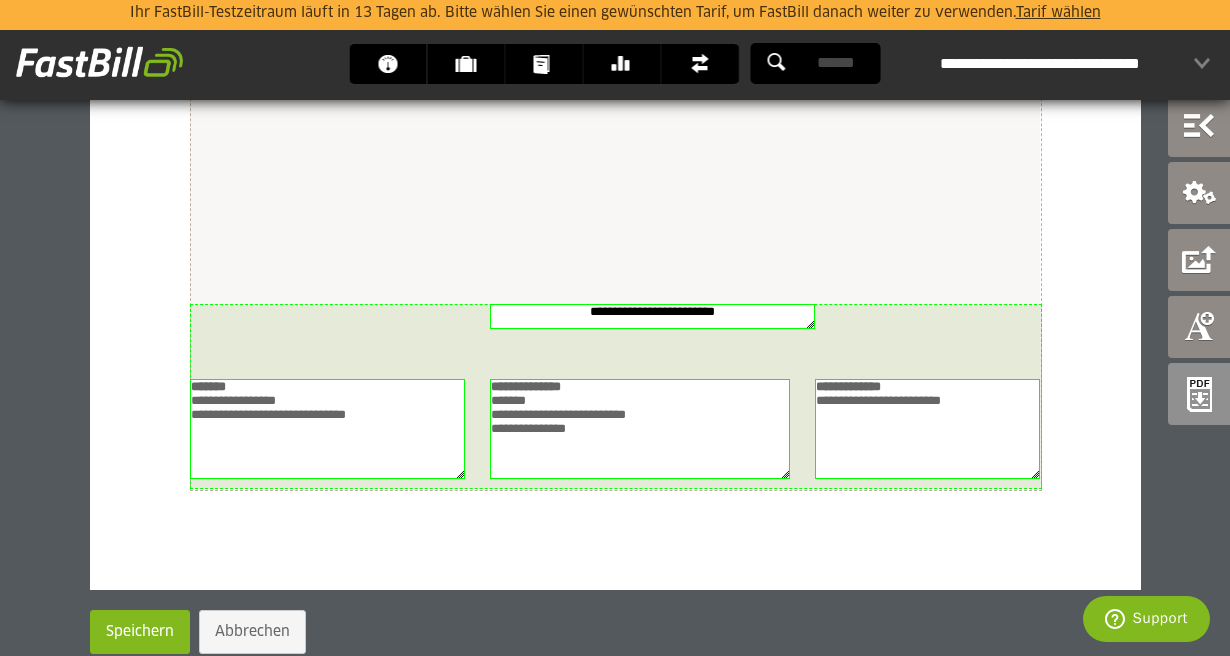 scroll, scrollTop: 1144, scrollLeft: 0, axis: vertical 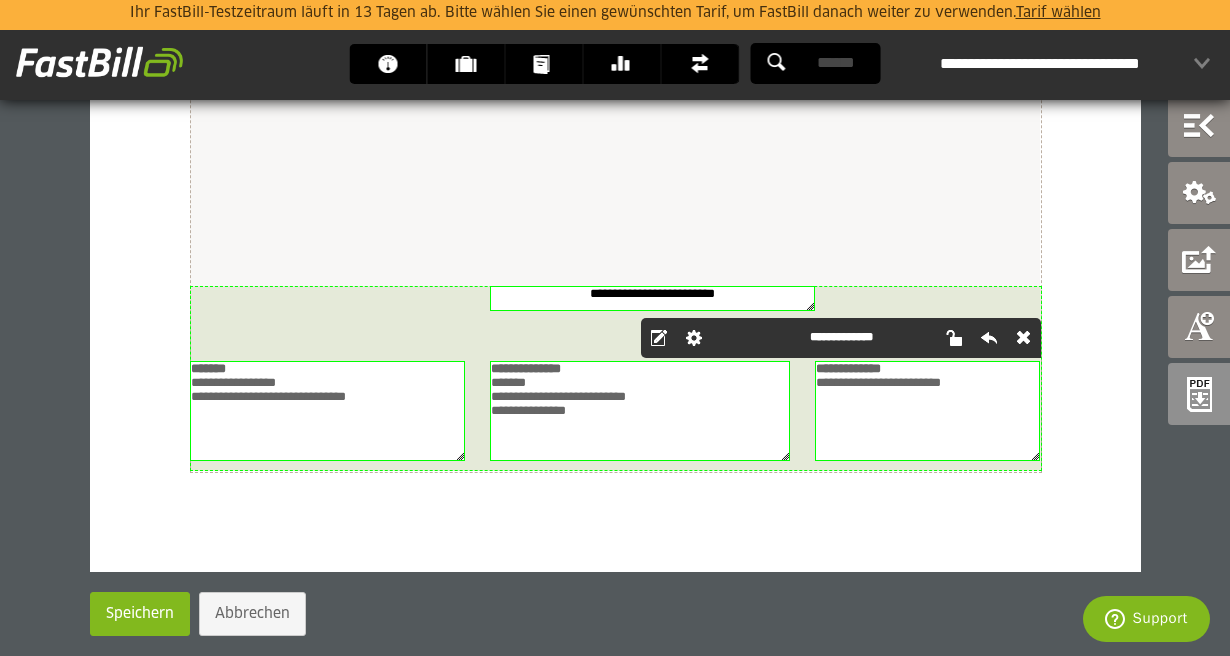 click on "**********" at bounding box center [927, 411] 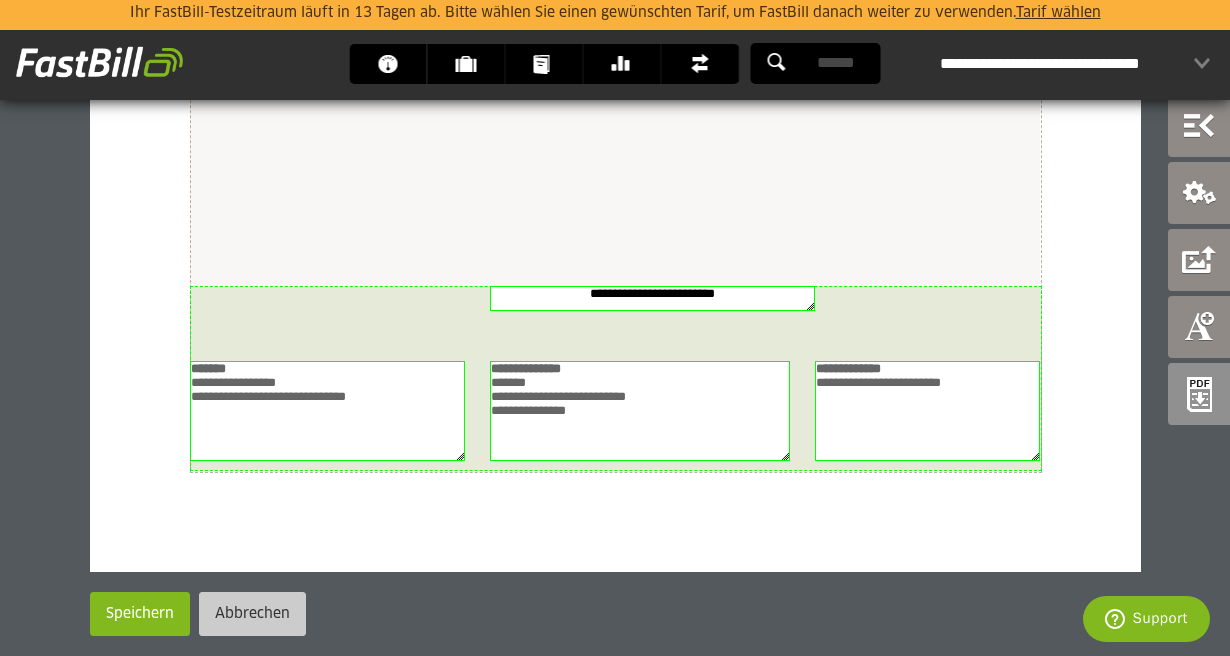 click on "Abbrechen" at bounding box center [252, 614] 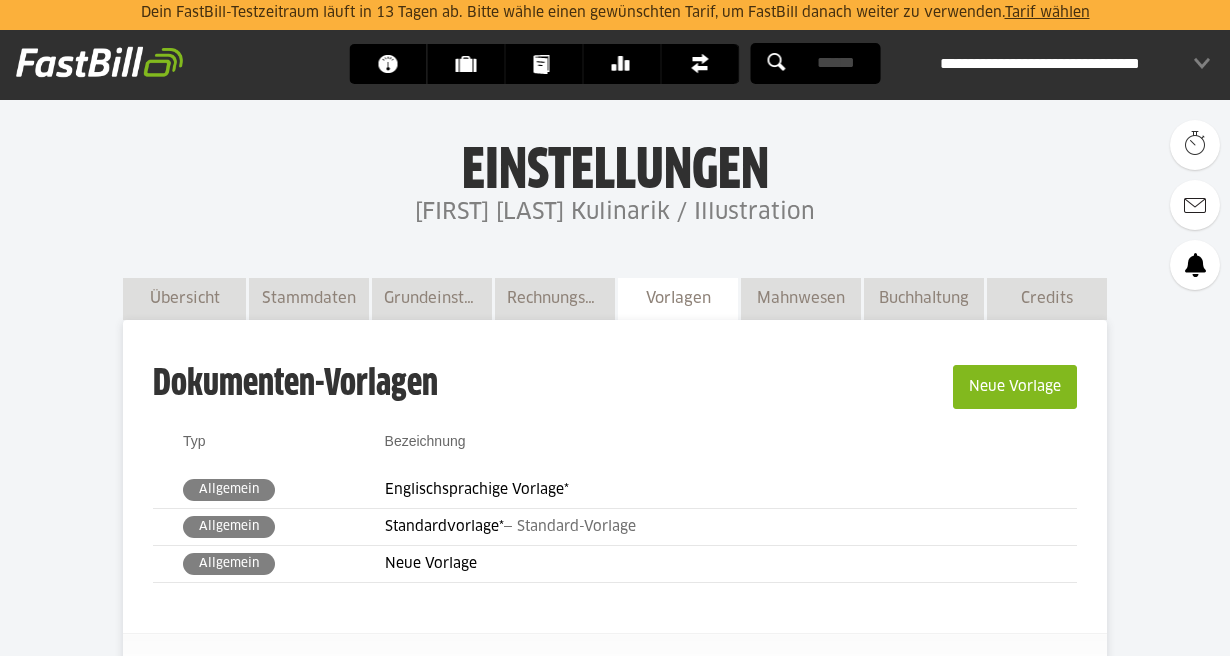 scroll, scrollTop: 173, scrollLeft: 0, axis: vertical 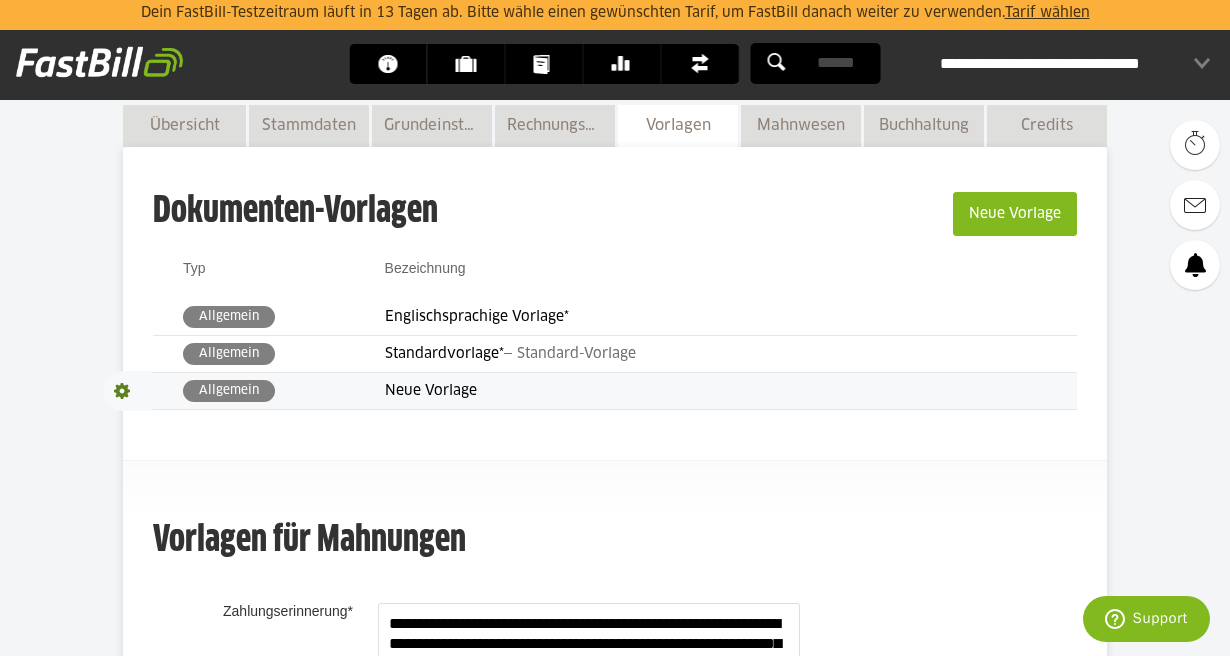 click on "Neue Vorlage" at bounding box center [731, 391] 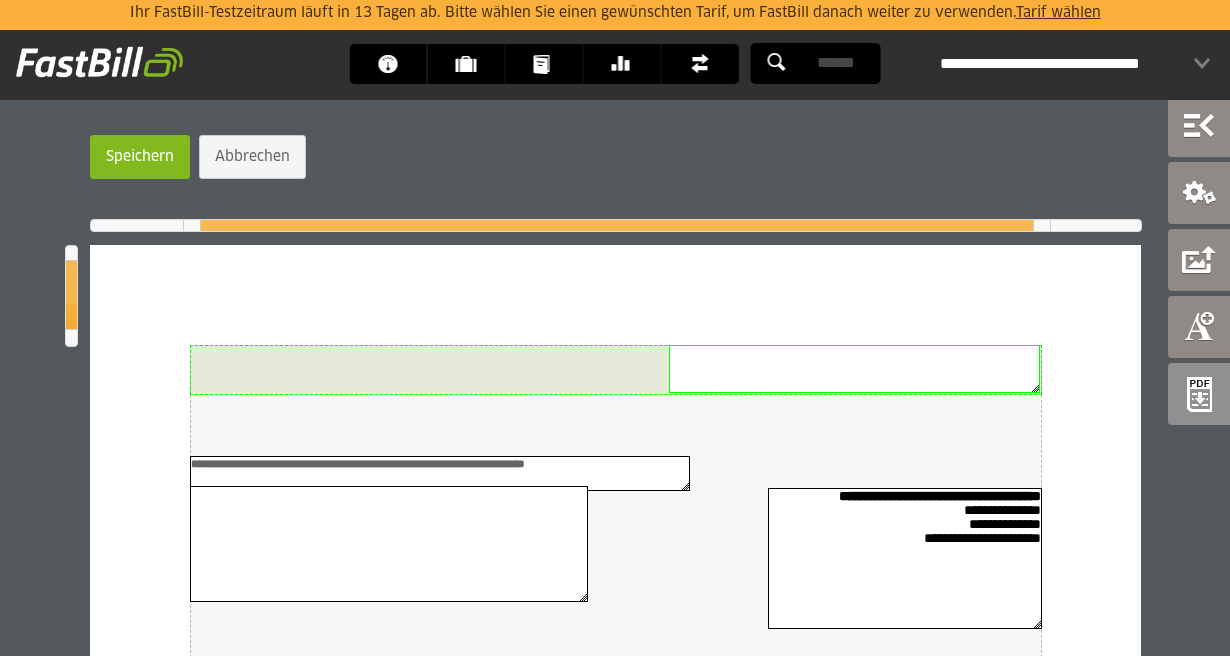 scroll, scrollTop: 0, scrollLeft: 0, axis: both 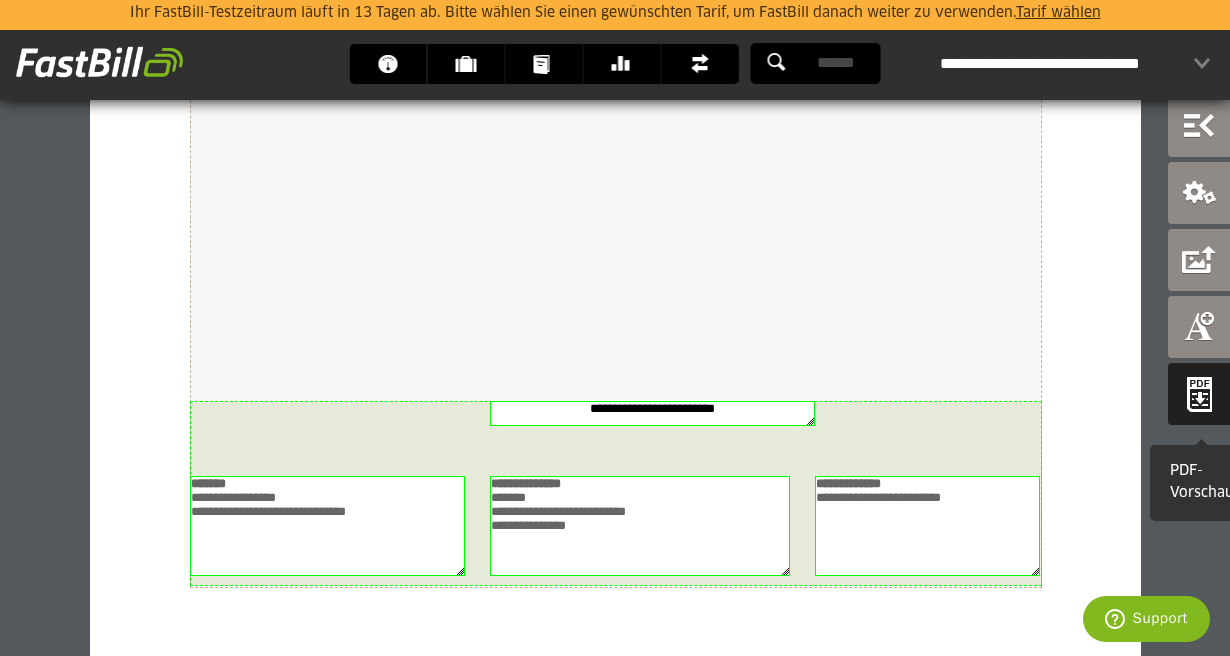 click at bounding box center (1199, 394) 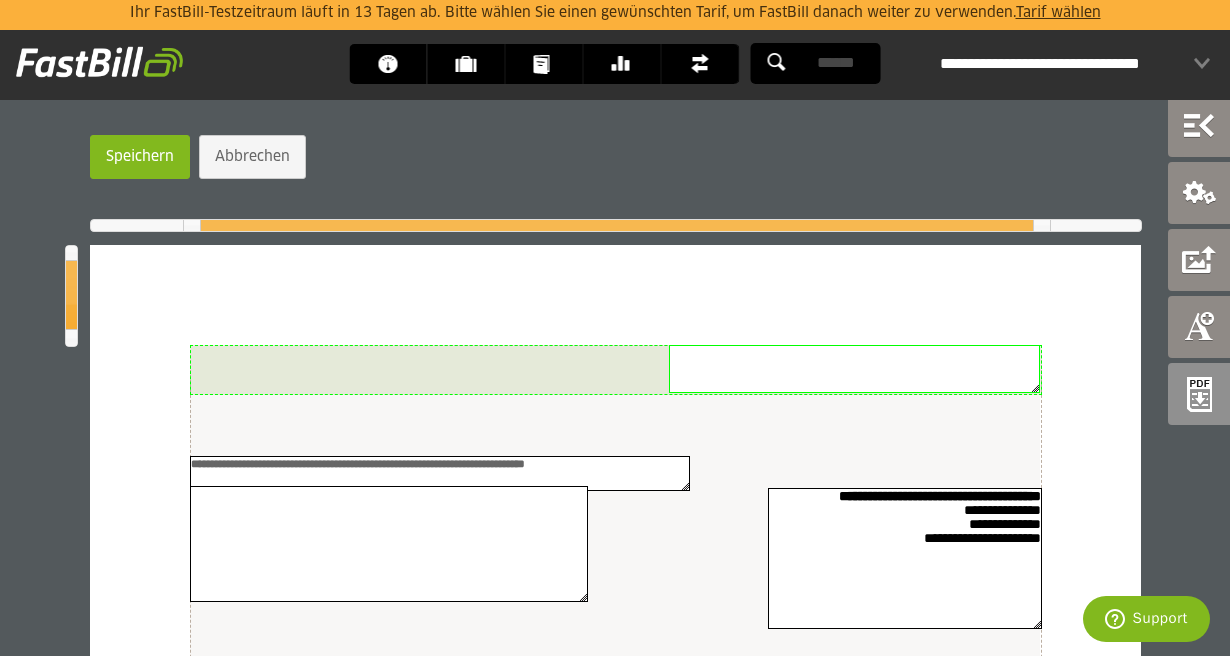 scroll, scrollTop: 85, scrollLeft: 0, axis: vertical 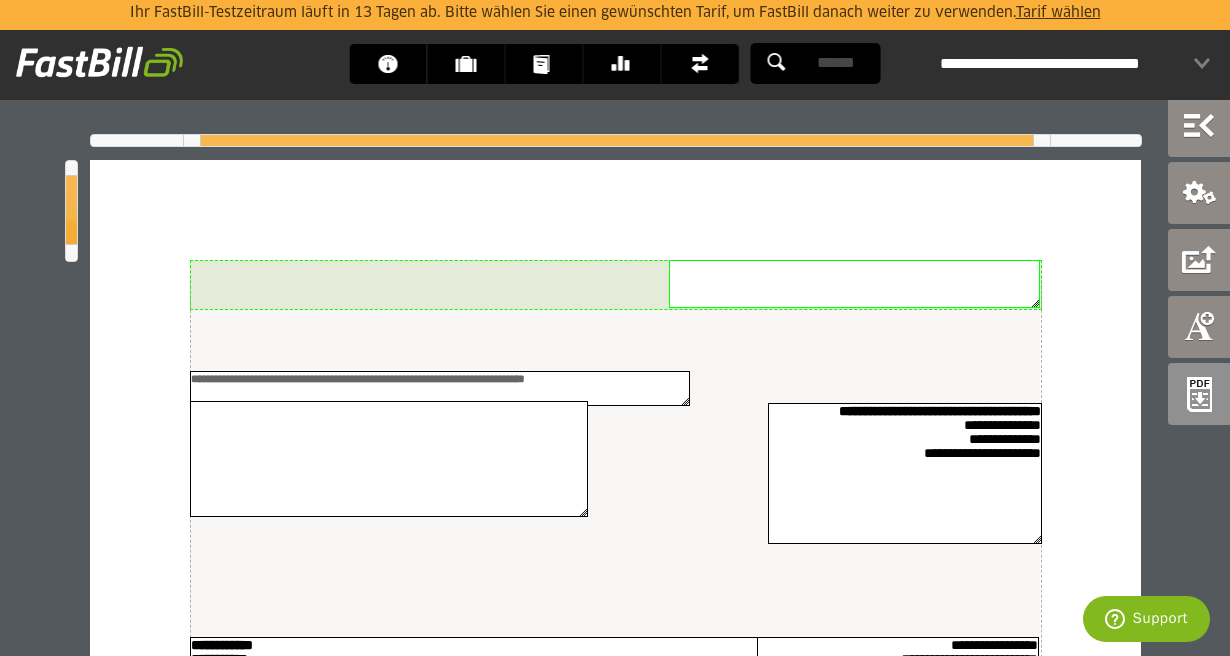 click at bounding box center [854, 309] 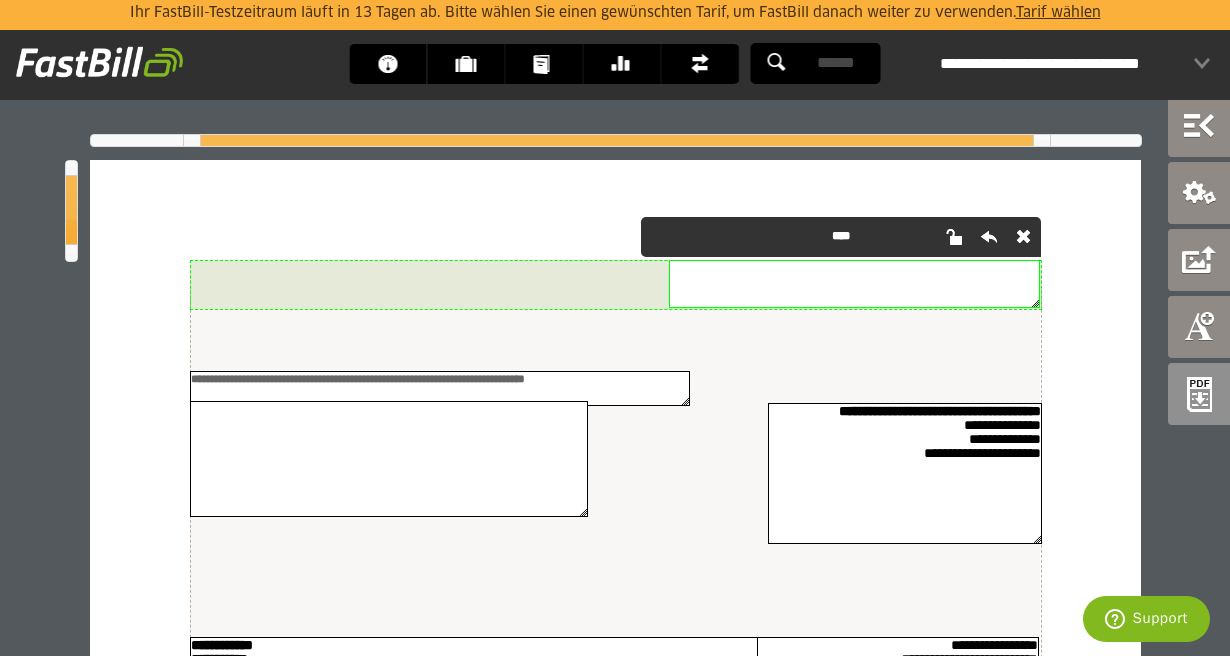 click at bounding box center (988, 237) 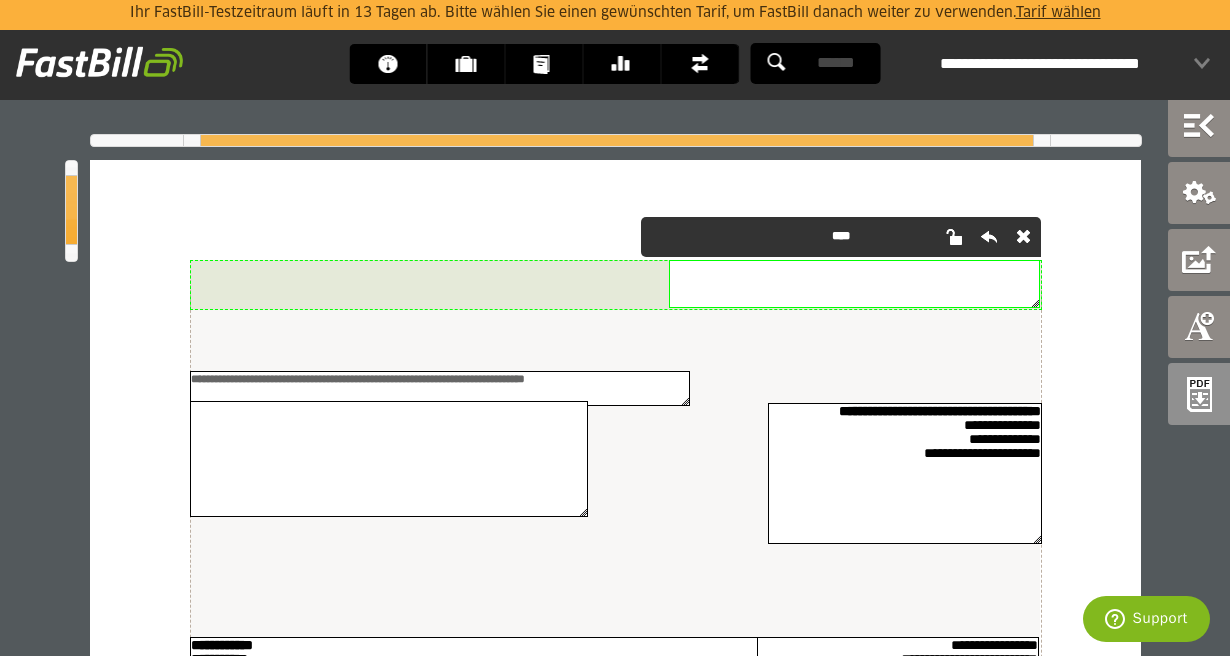 click at bounding box center [988, 237] 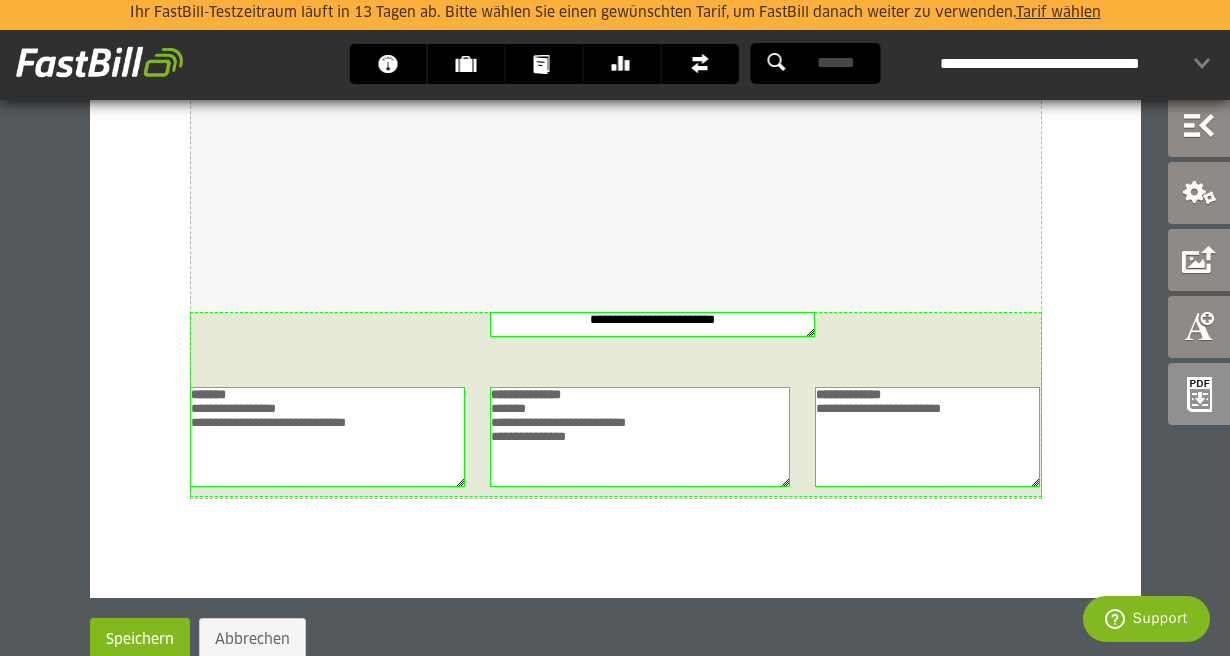 scroll, scrollTop: 1159, scrollLeft: 0, axis: vertical 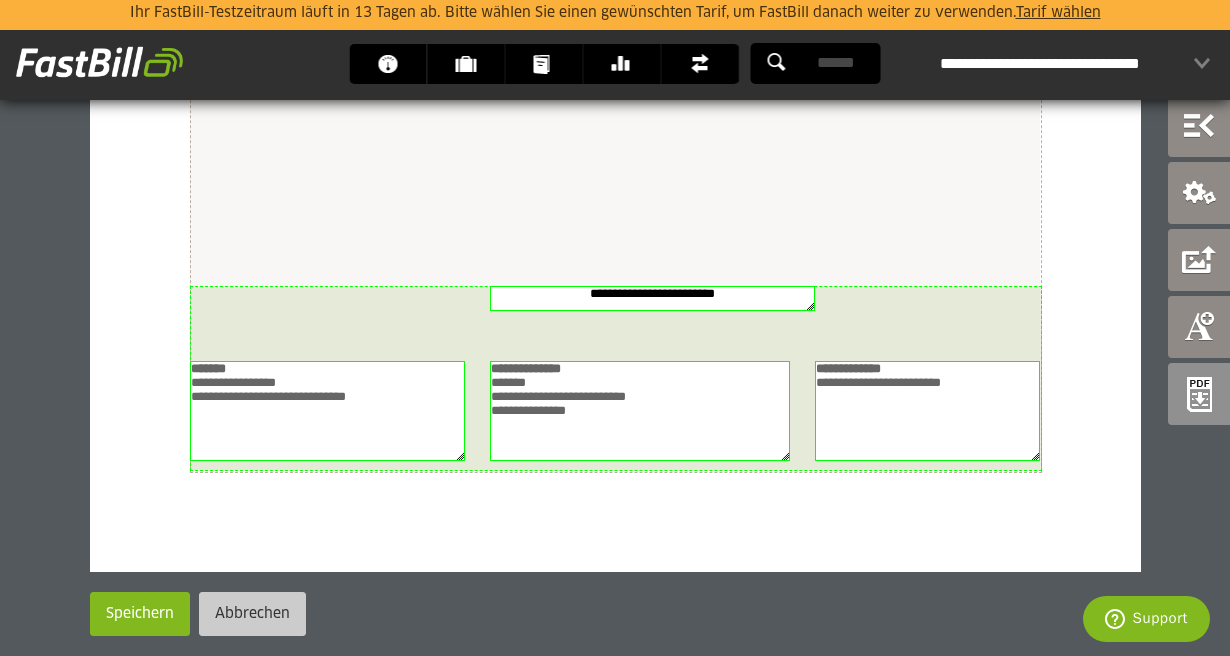 click on "Abbrechen" at bounding box center (252, 614) 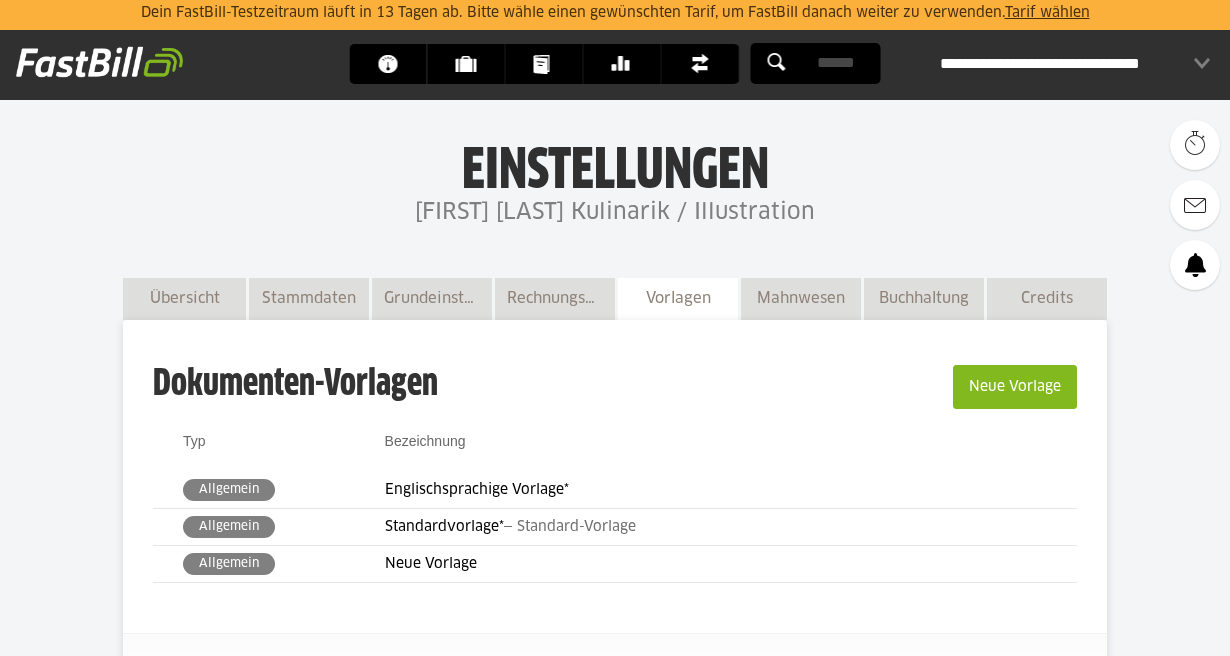 scroll, scrollTop: 229, scrollLeft: 0, axis: vertical 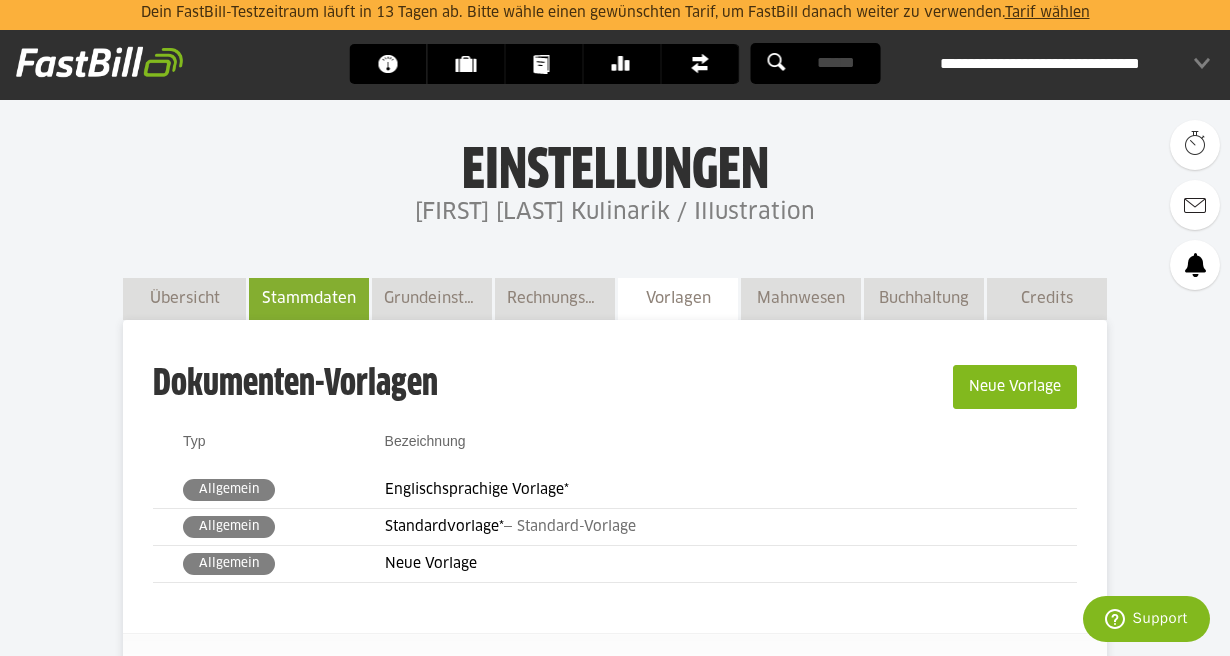 click on "Stammdaten" at bounding box center (309, 298) 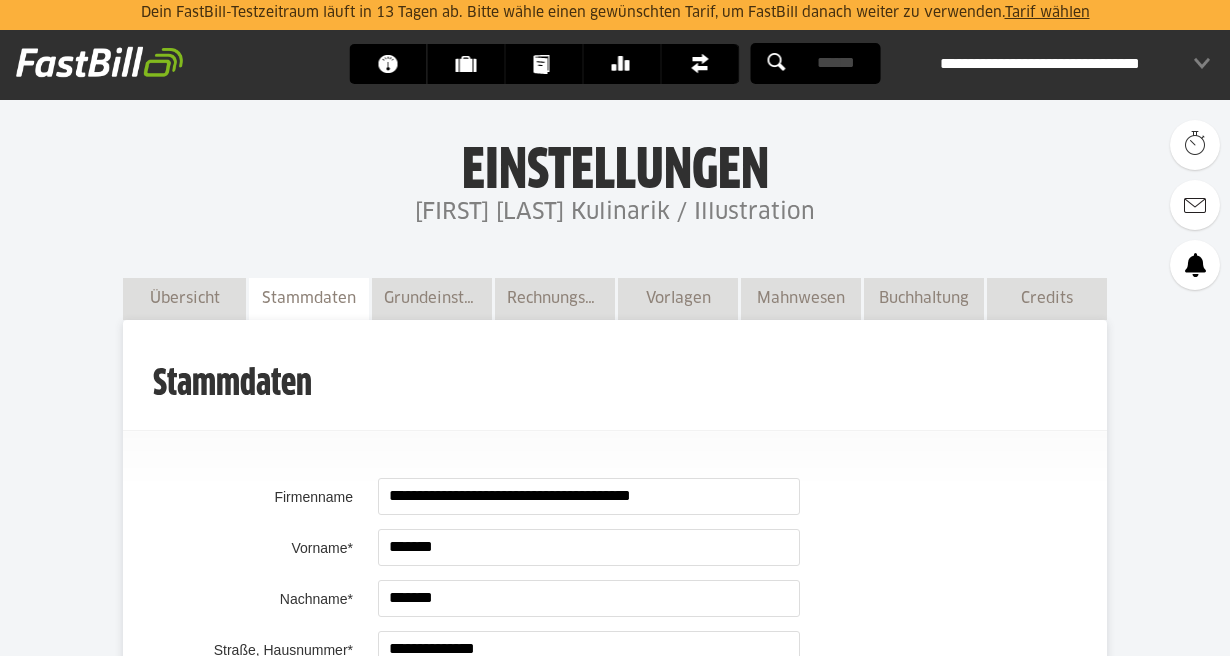 scroll, scrollTop: 674, scrollLeft: 0, axis: vertical 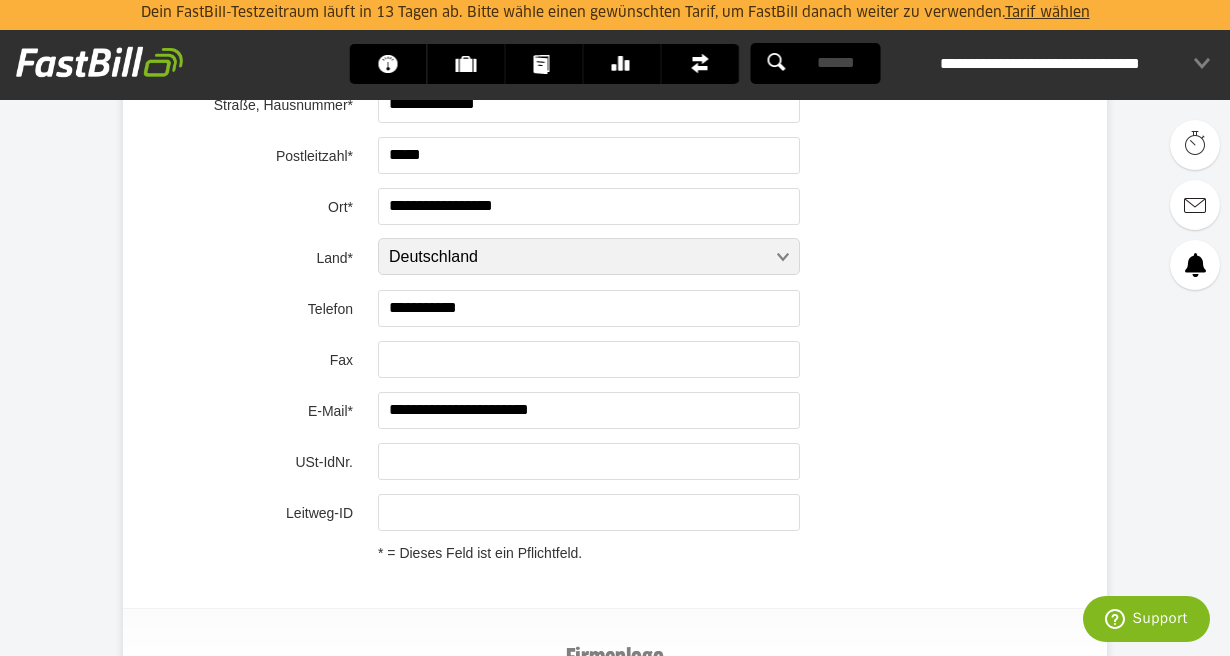 click on "**********" at bounding box center [589, 308] 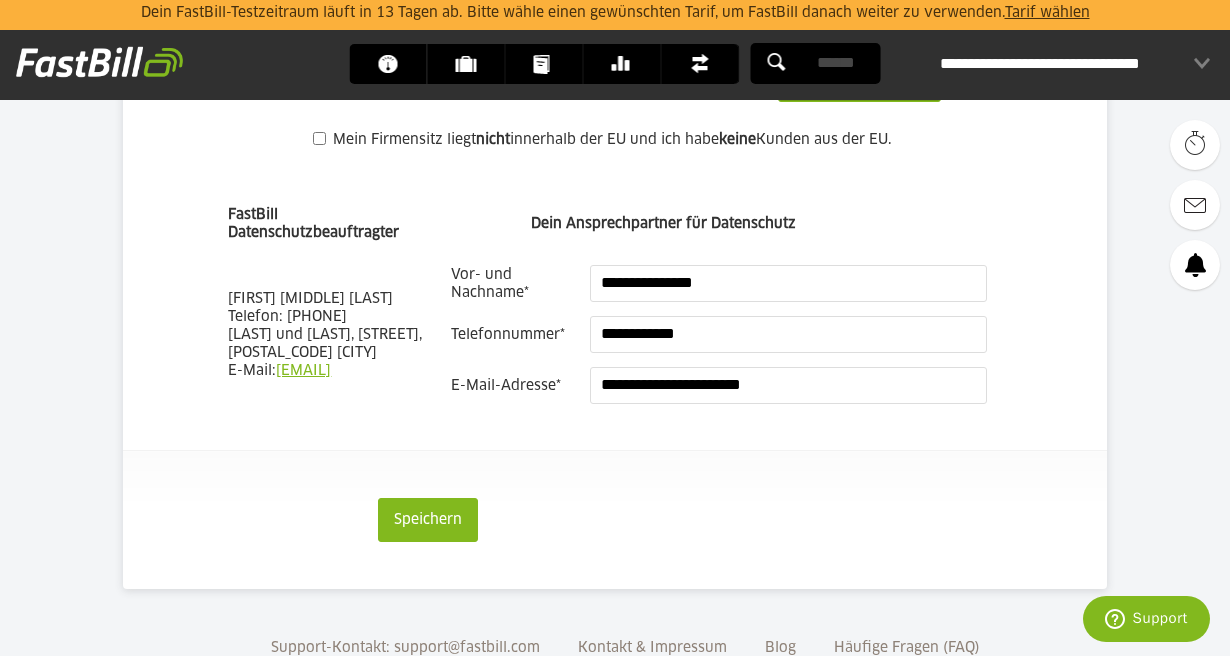 scroll, scrollTop: 1815, scrollLeft: 0, axis: vertical 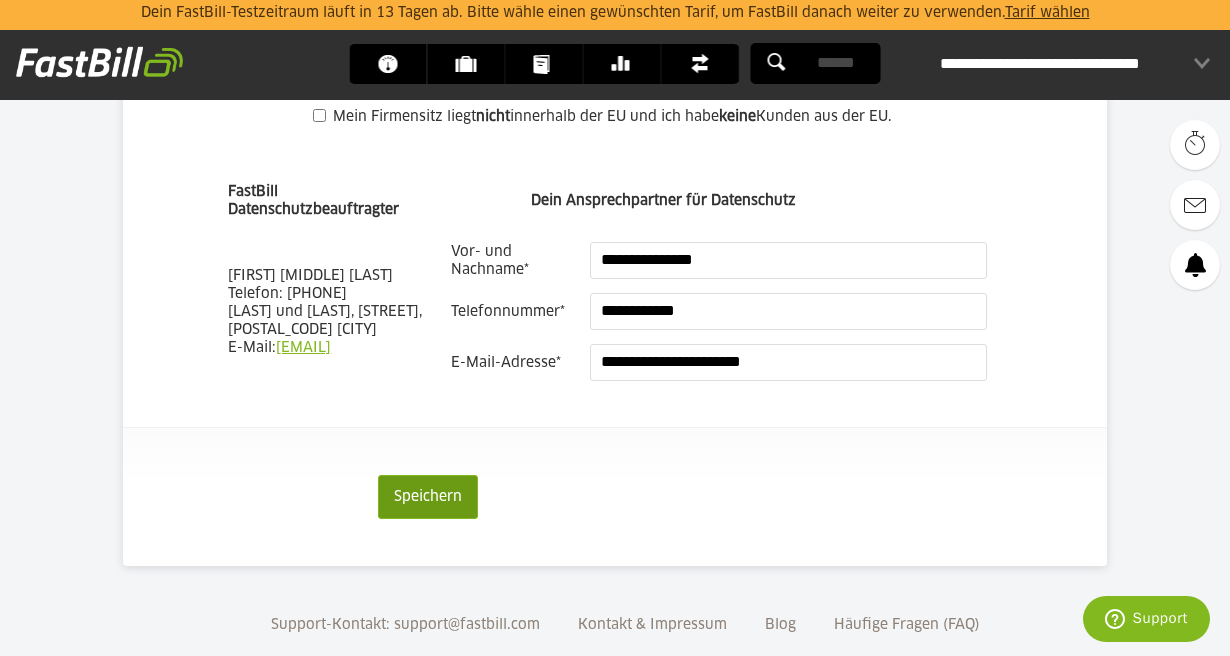 type on "**********" 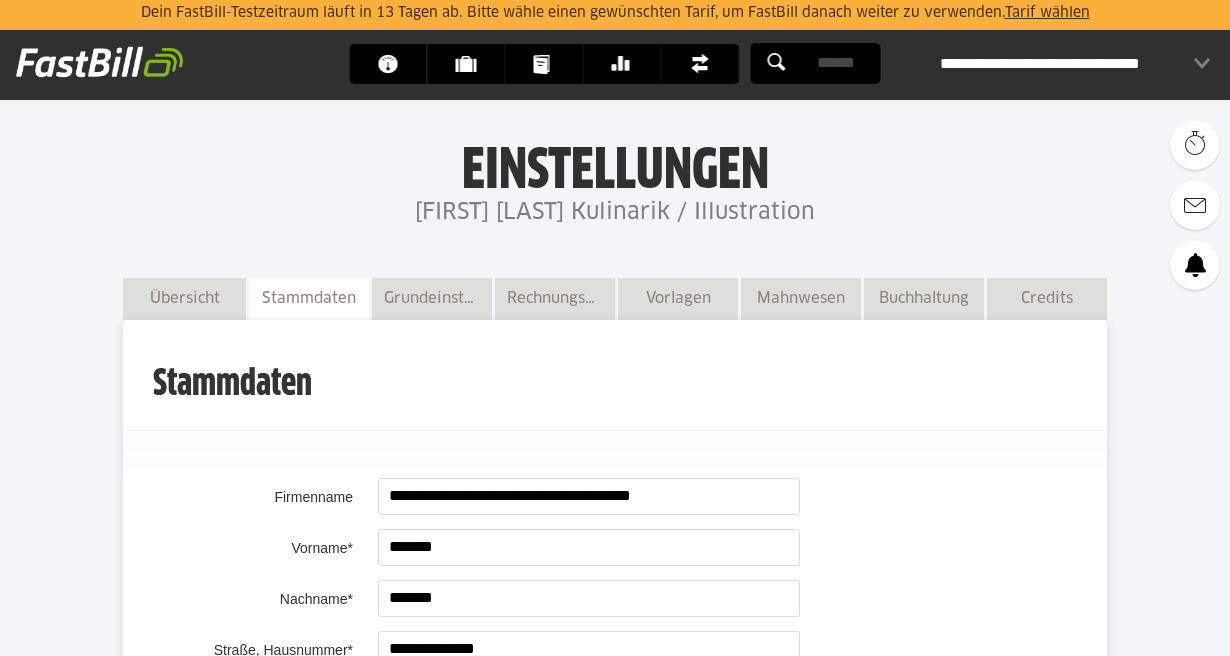 scroll, scrollTop: 216, scrollLeft: 0, axis: vertical 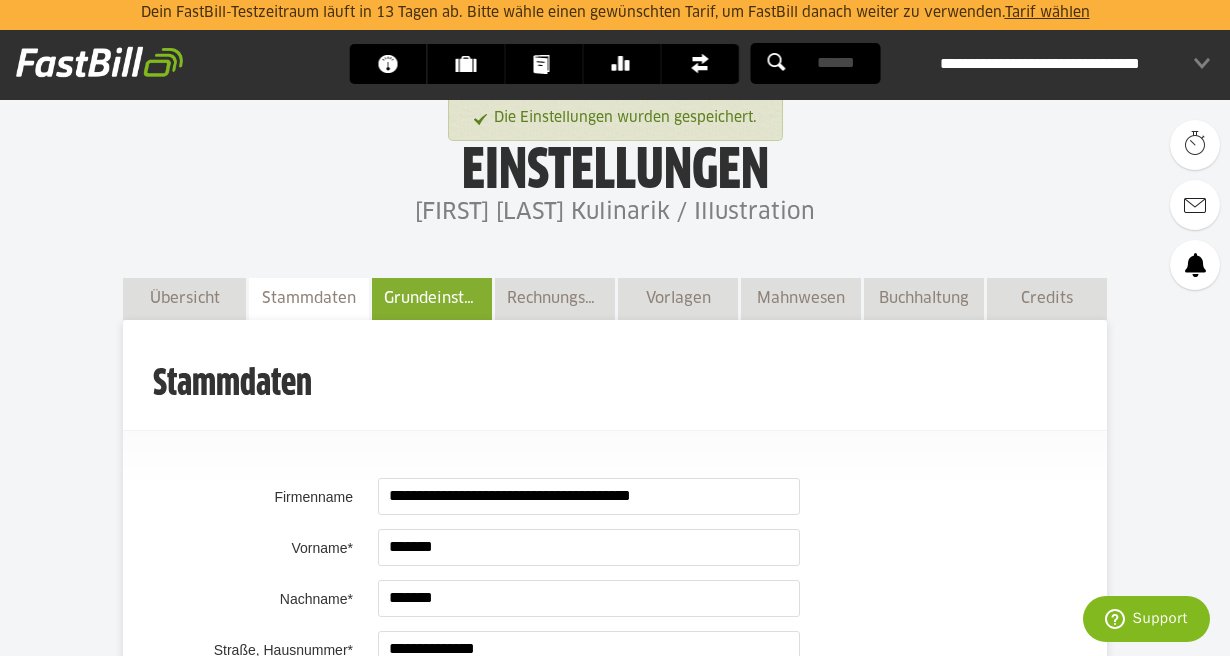 click on "Grundeinstellungen" at bounding box center (432, 298) 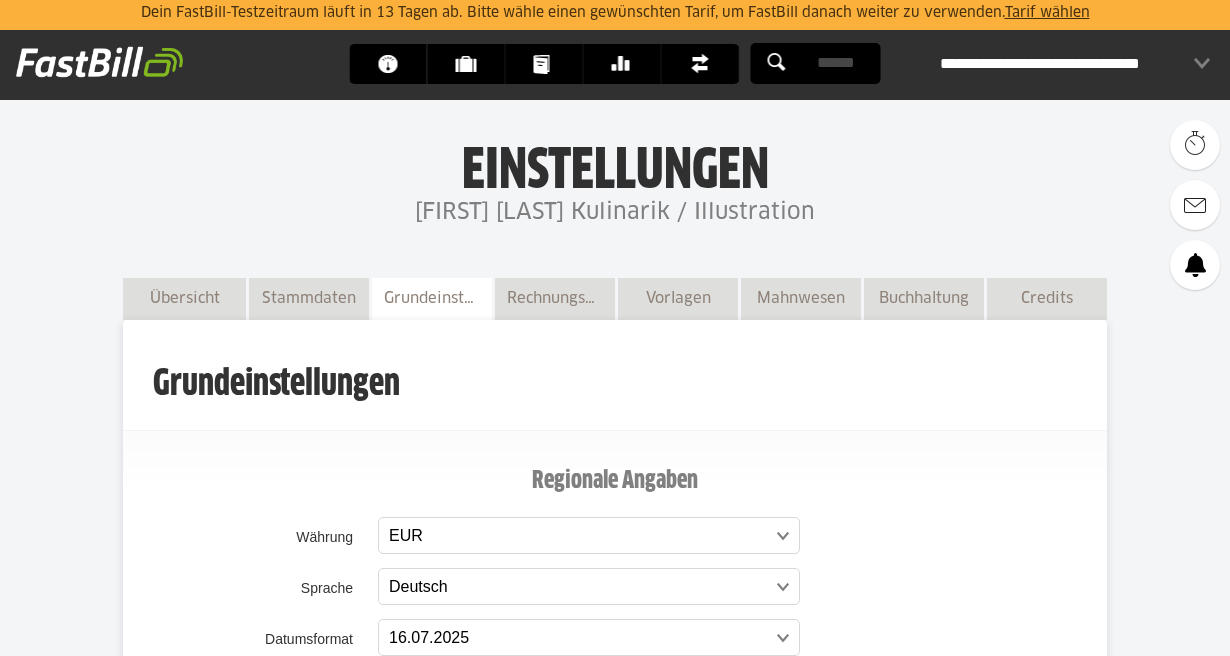 scroll, scrollTop: 703, scrollLeft: 0, axis: vertical 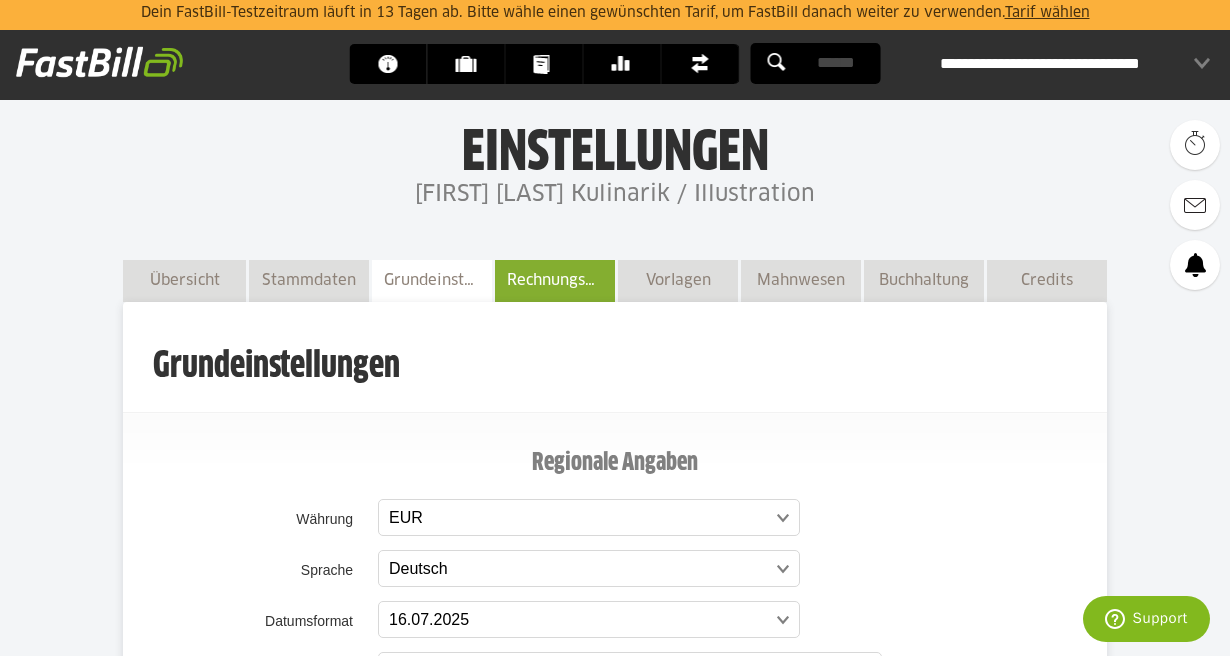 click on "Rechnungsoptionen" at bounding box center [555, 280] 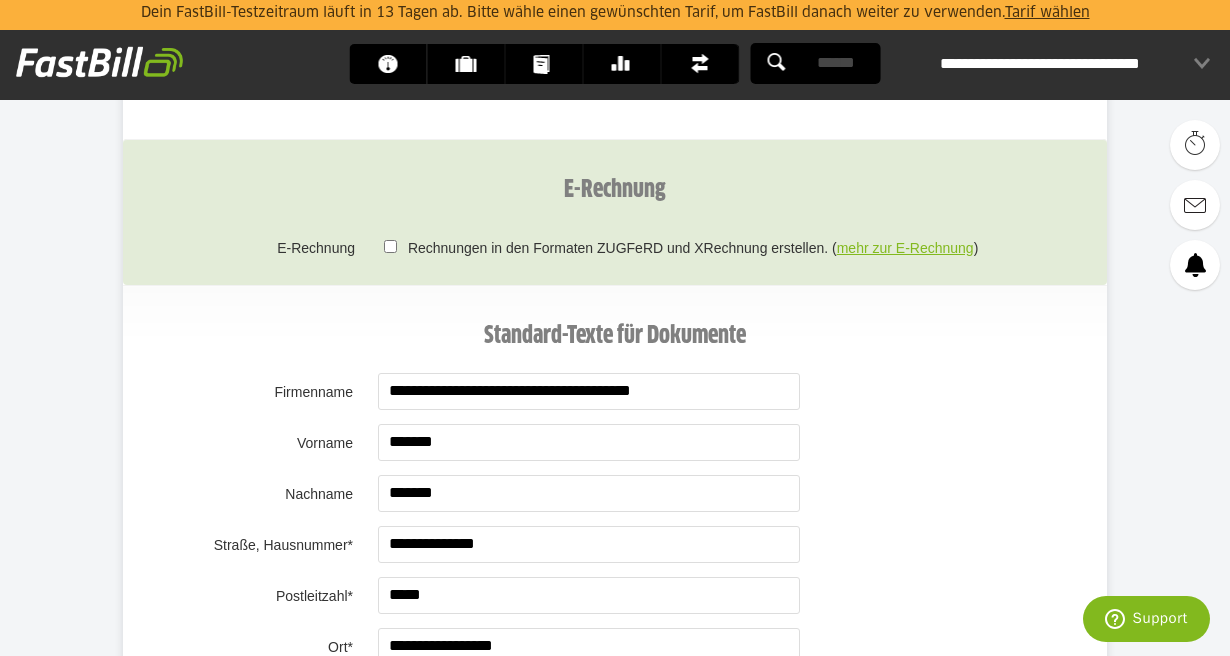 scroll, scrollTop: 0, scrollLeft: 0, axis: both 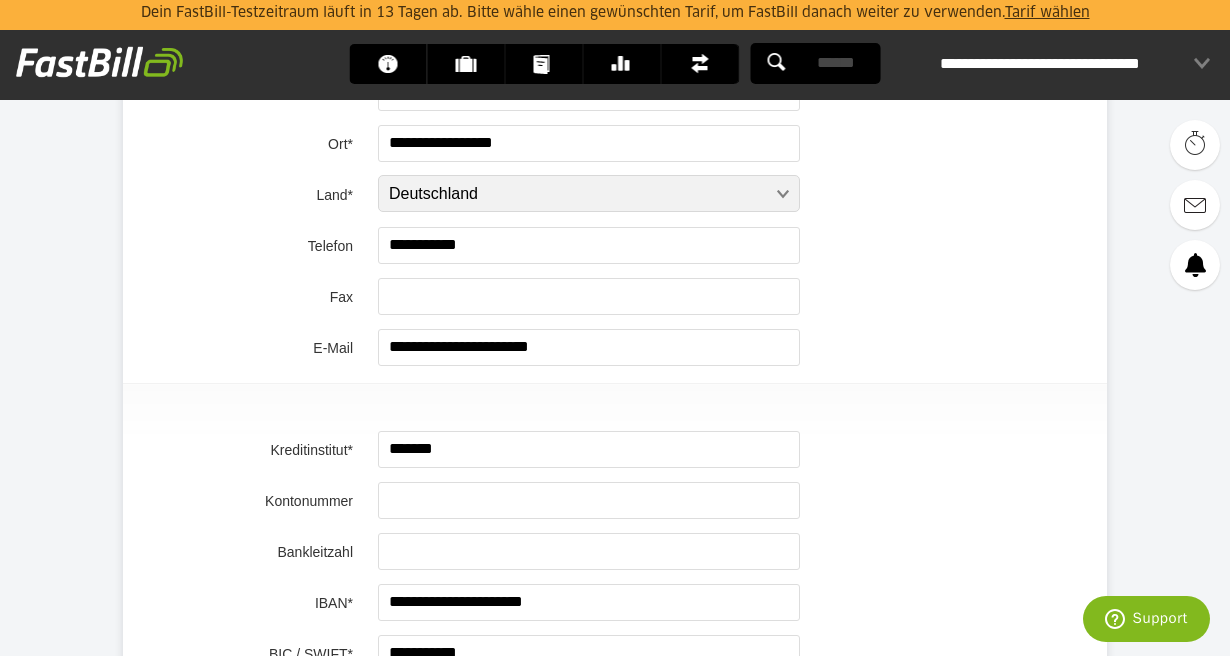 click on "**********" at bounding box center (589, 245) 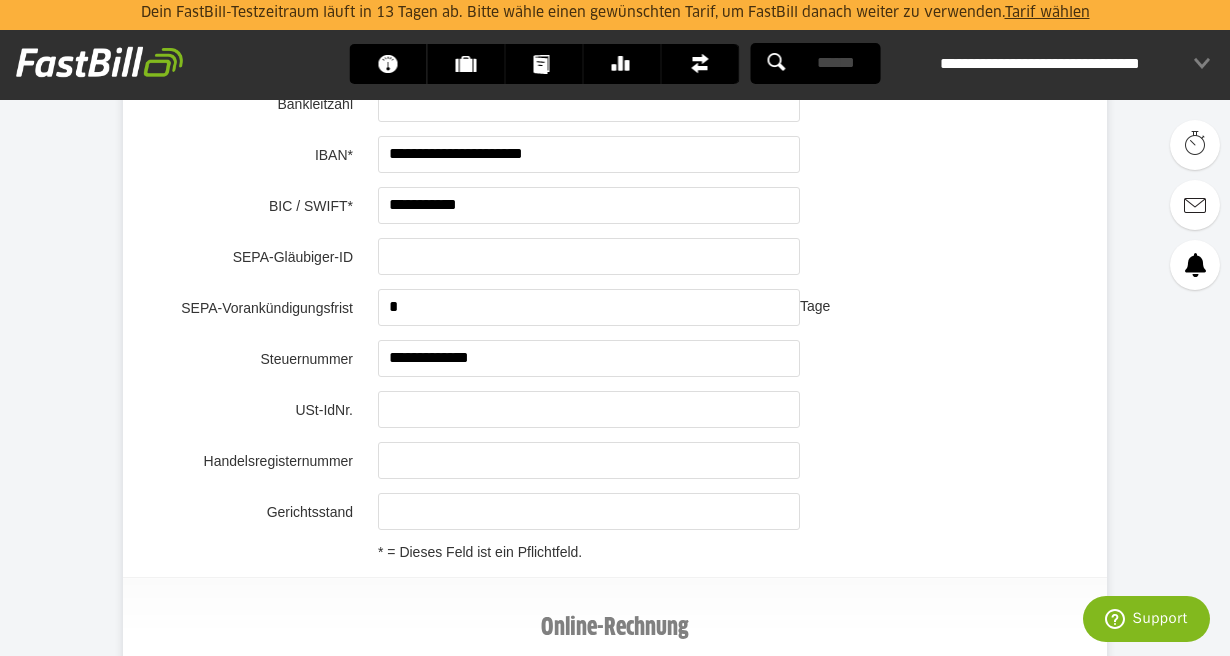 scroll, scrollTop: 1384, scrollLeft: 0, axis: vertical 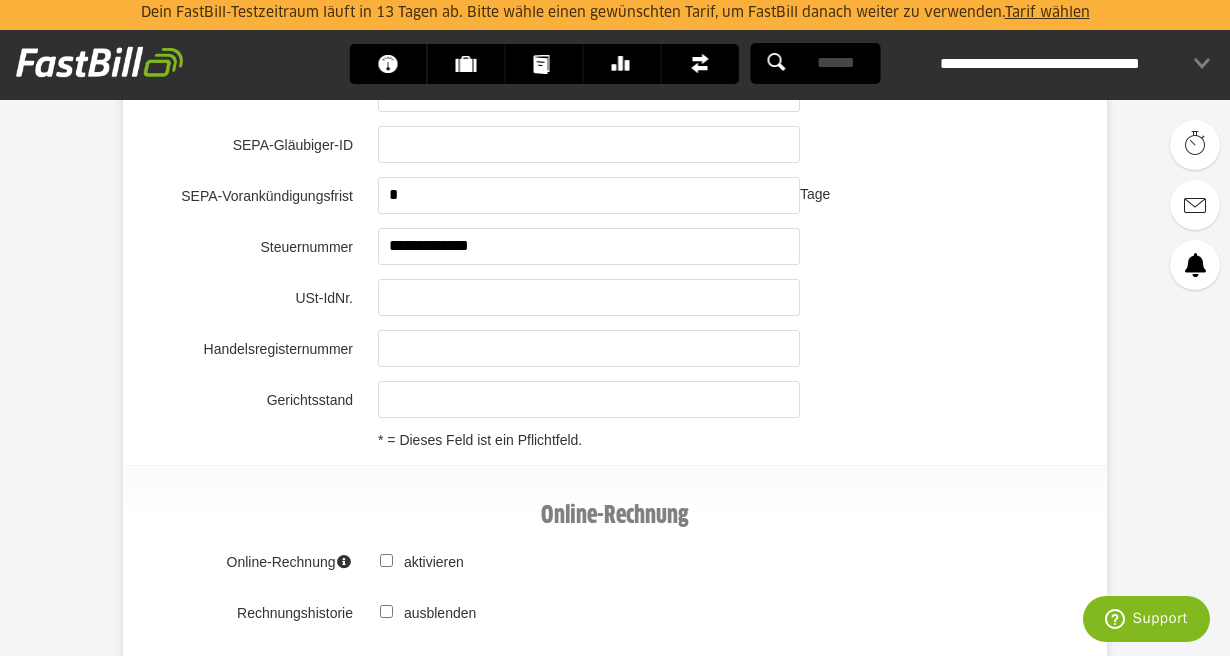 type on "**********" 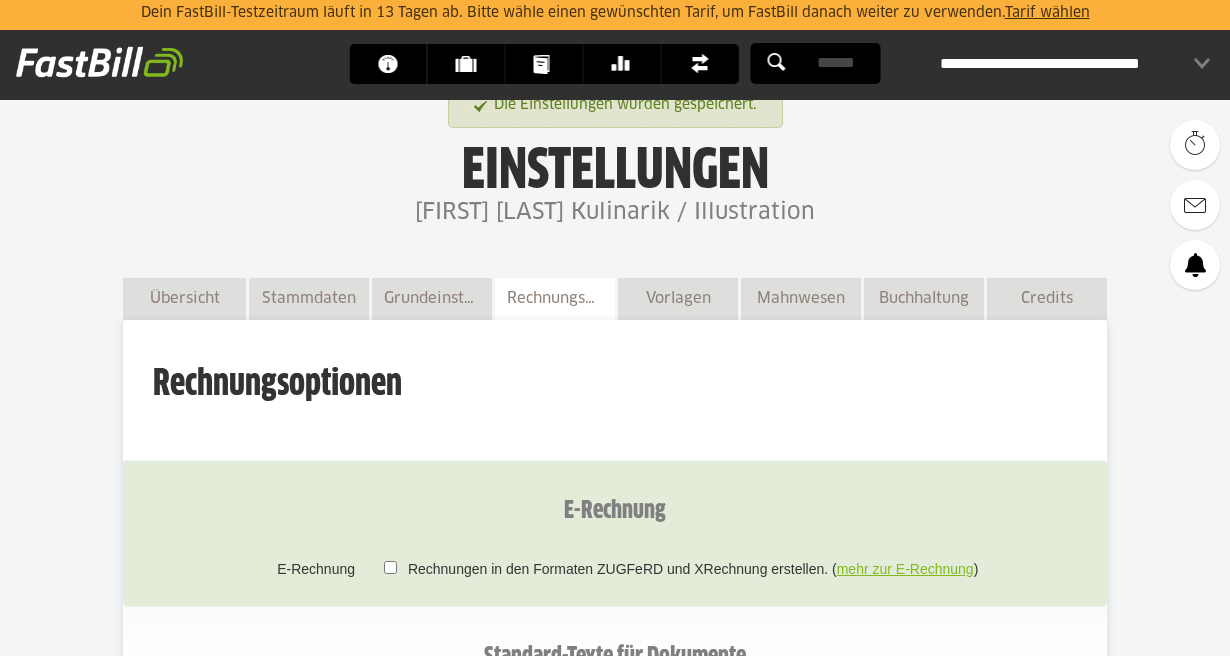 scroll, scrollTop: 0, scrollLeft: 0, axis: both 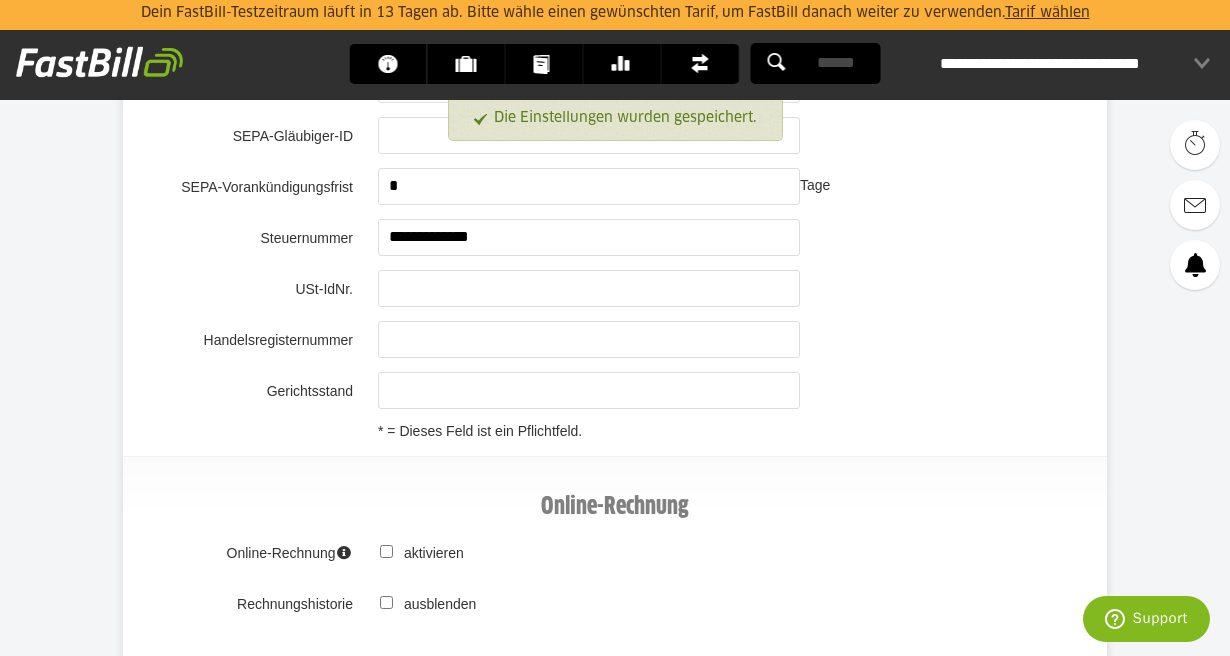 click on "**********" at bounding box center [589, 237] 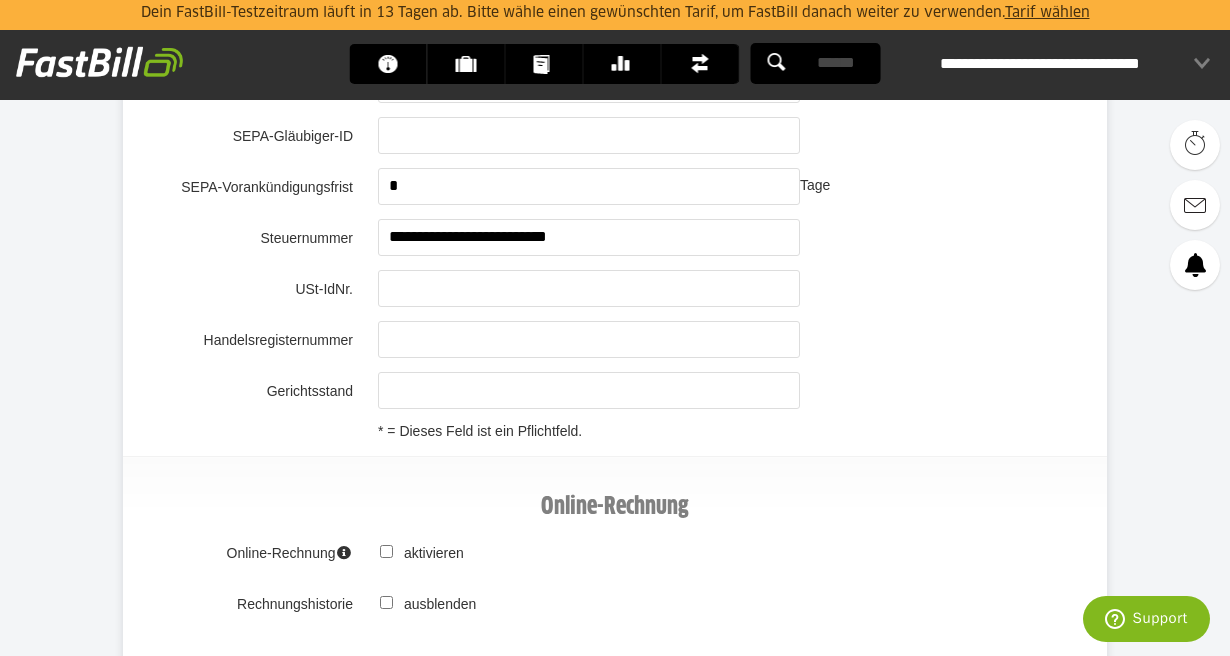 paste on "**********" 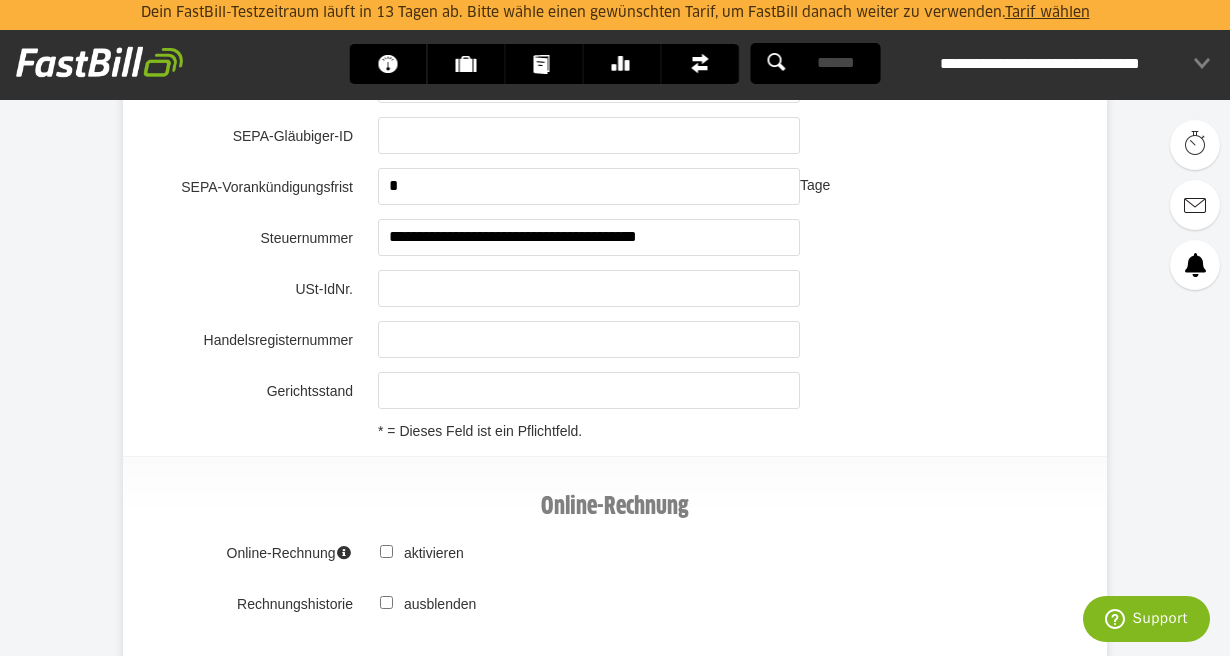 click on "**********" at bounding box center (589, 237) 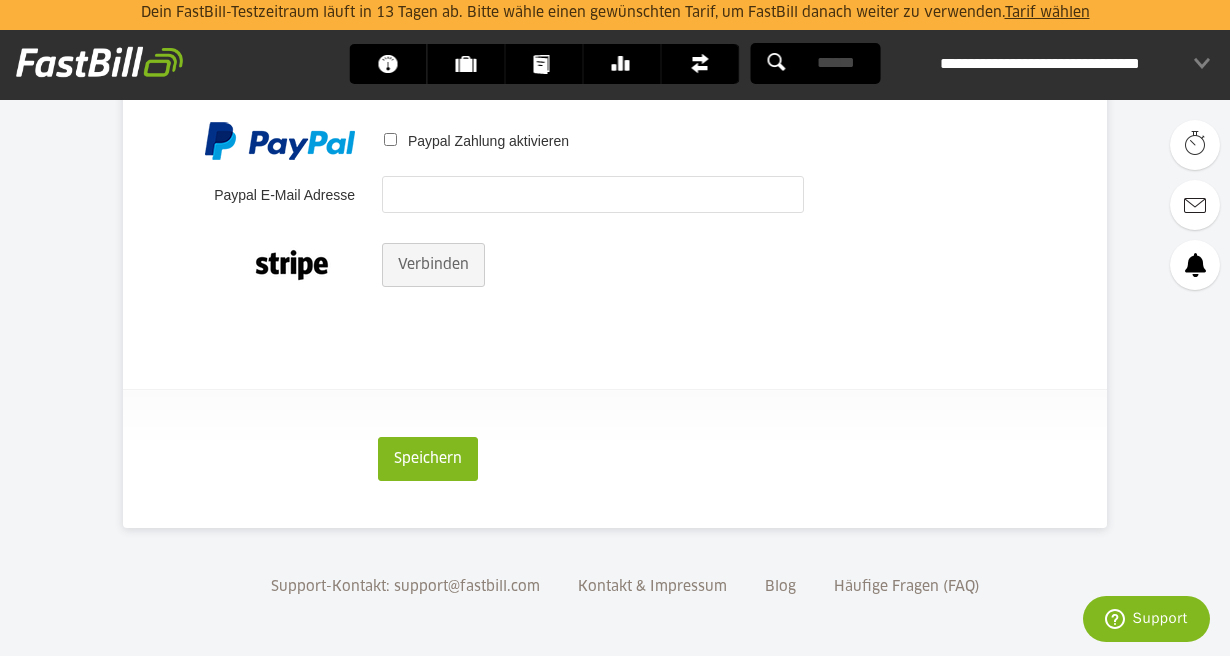 scroll, scrollTop: 2020, scrollLeft: 0, axis: vertical 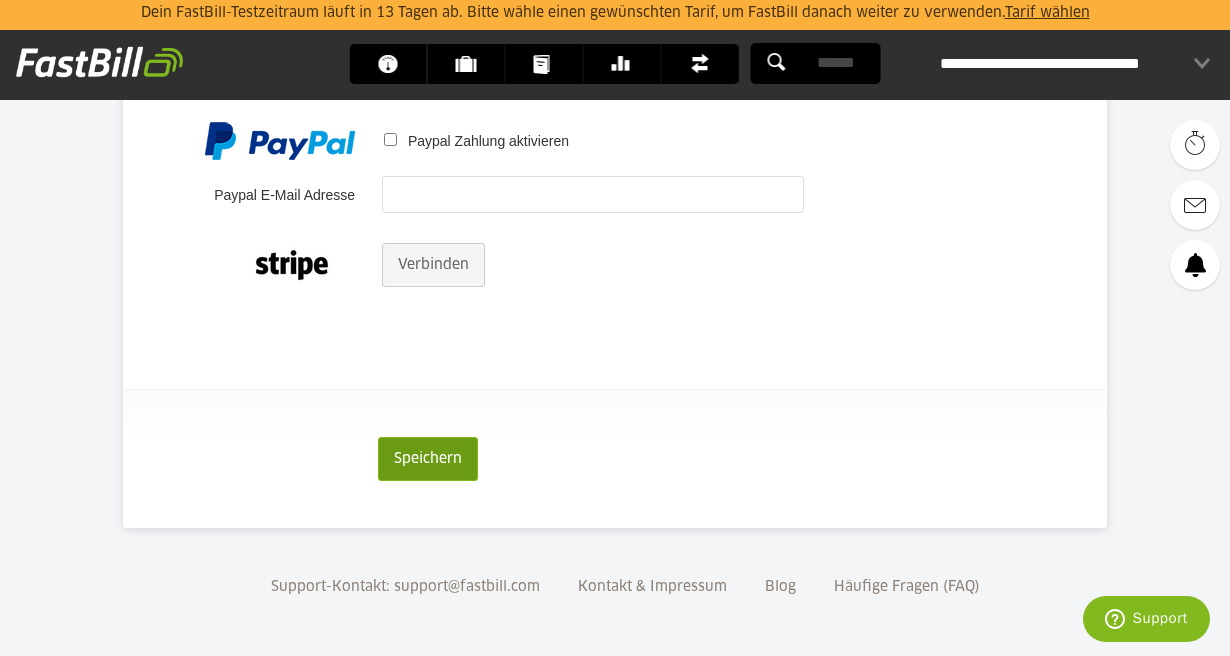 type on "**********" 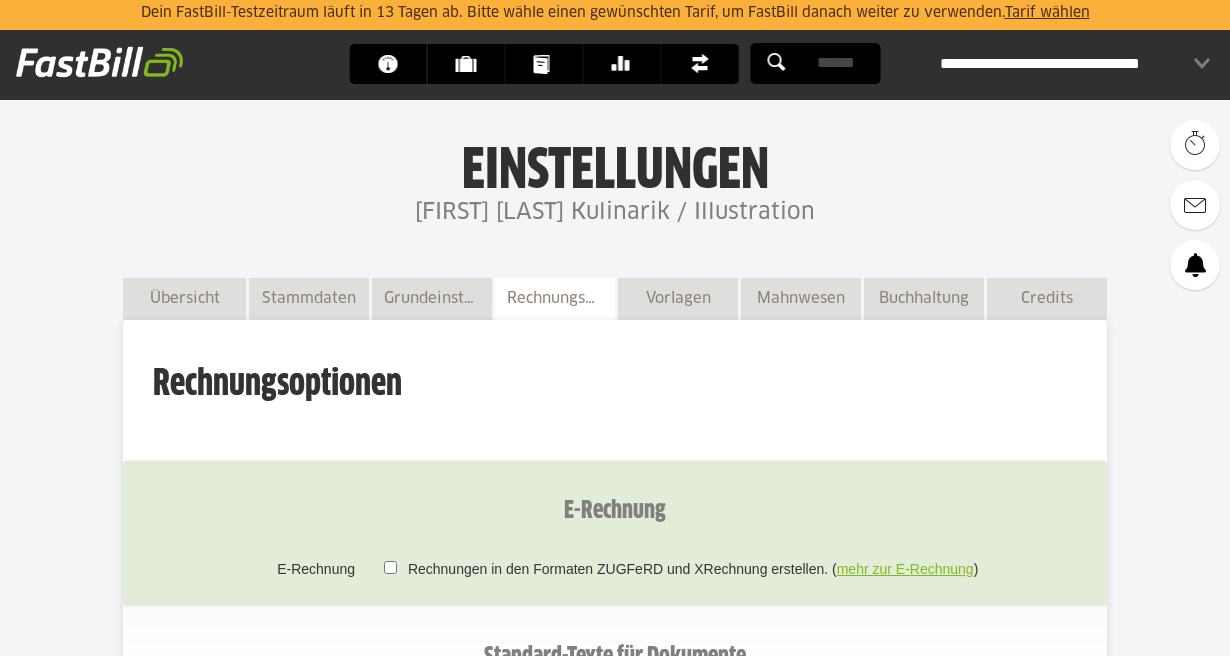 scroll, scrollTop: 234, scrollLeft: 0, axis: vertical 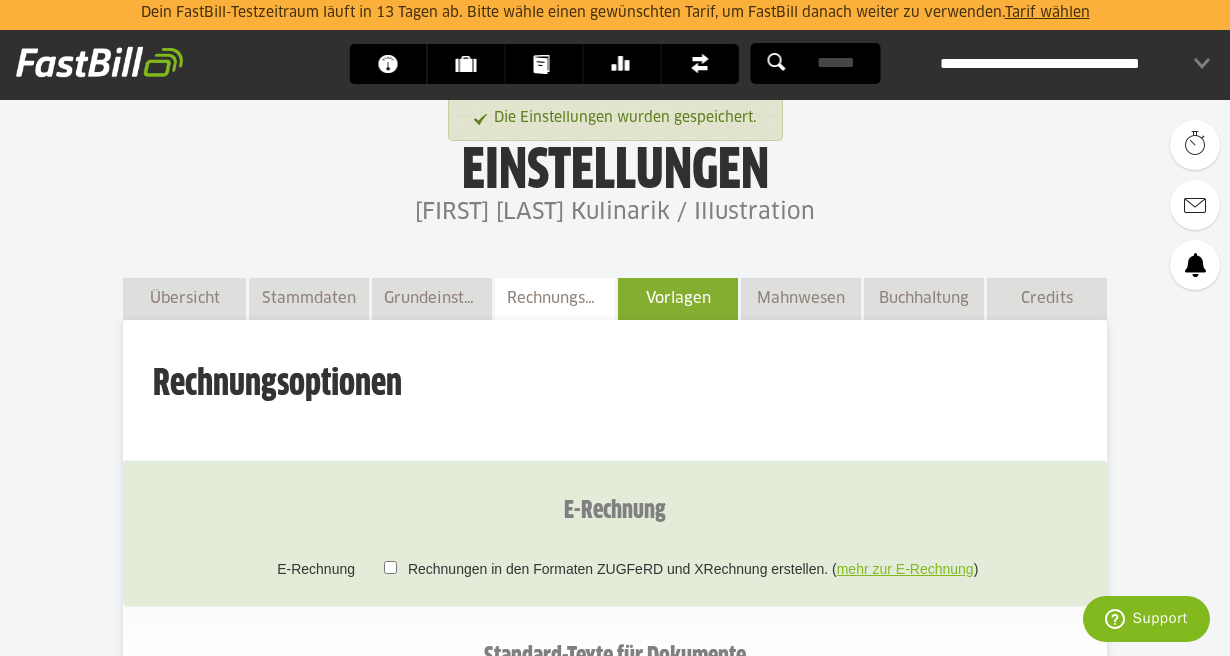 click on "Vorlagen" at bounding box center (678, 298) 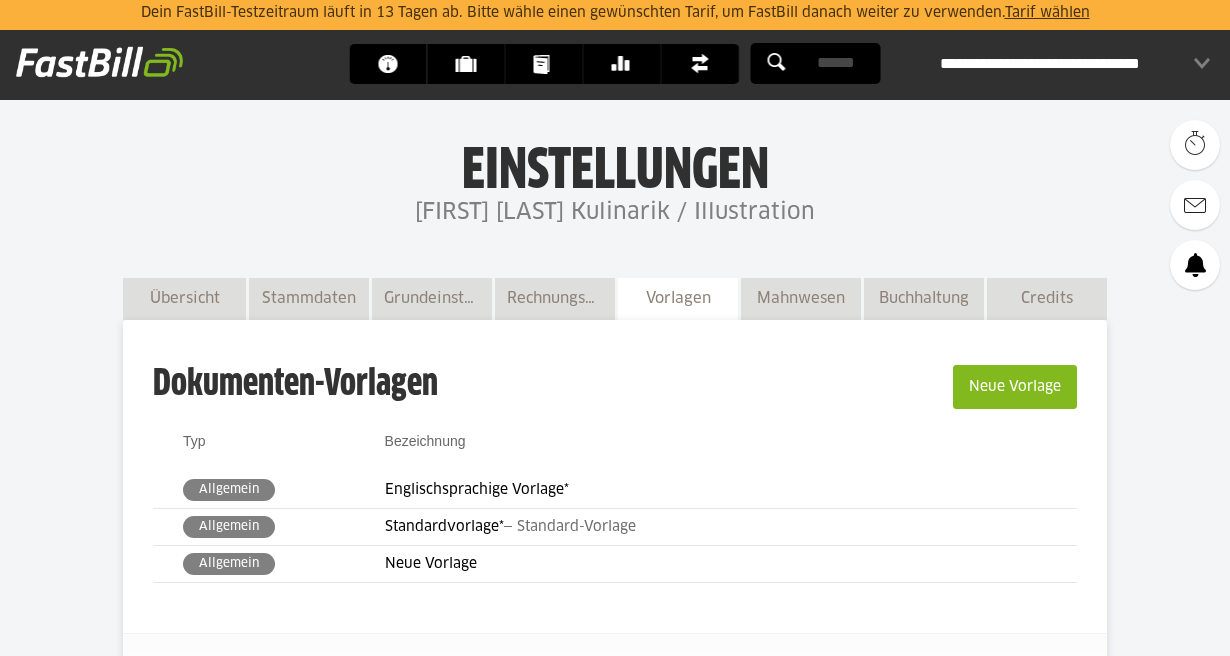 scroll, scrollTop: 301, scrollLeft: 0, axis: vertical 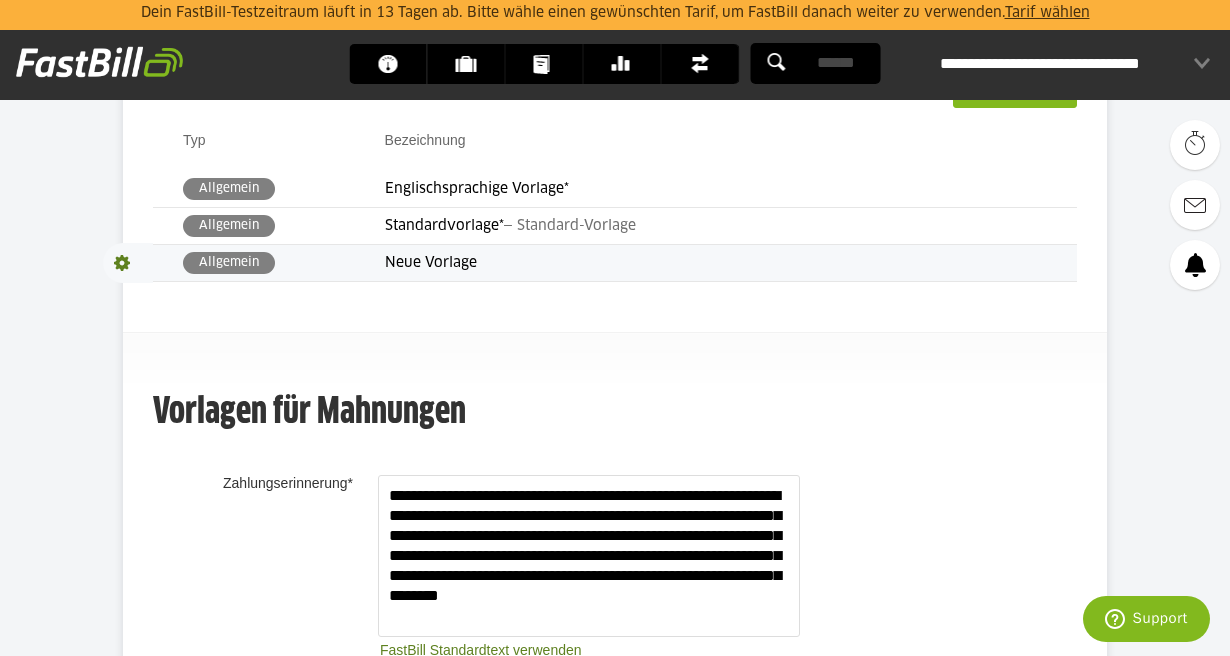 click on "Neue Vorlage" at bounding box center (731, 263) 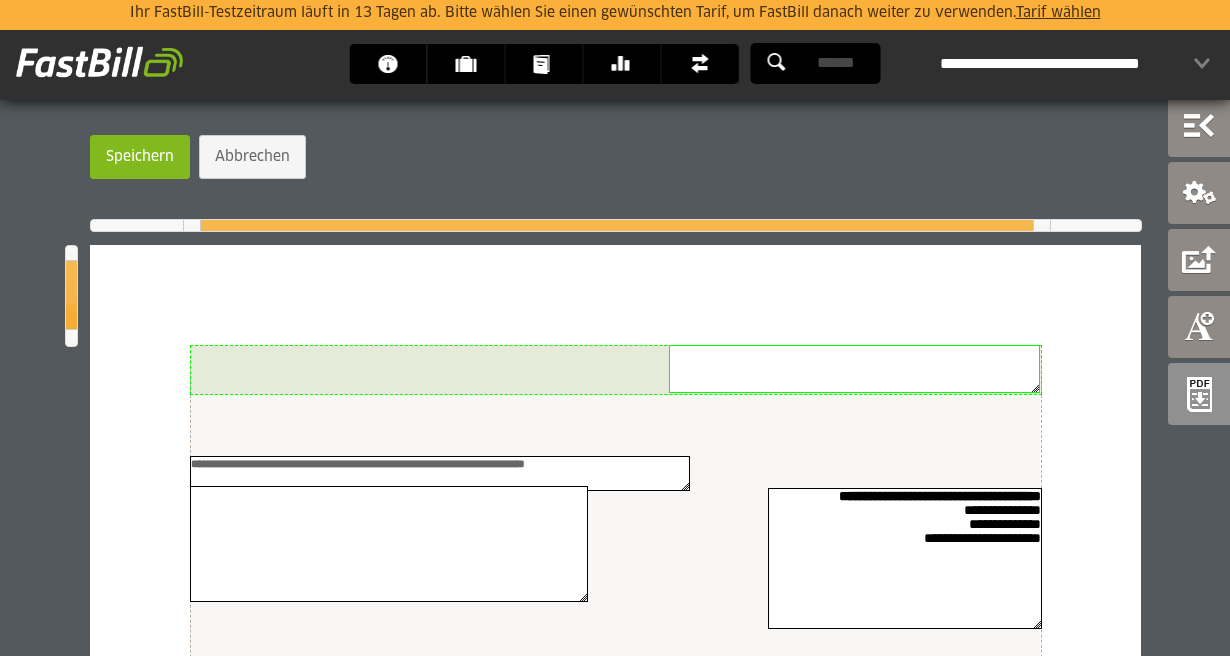 scroll, scrollTop: 187, scrollLeft: 0, axis: vertical 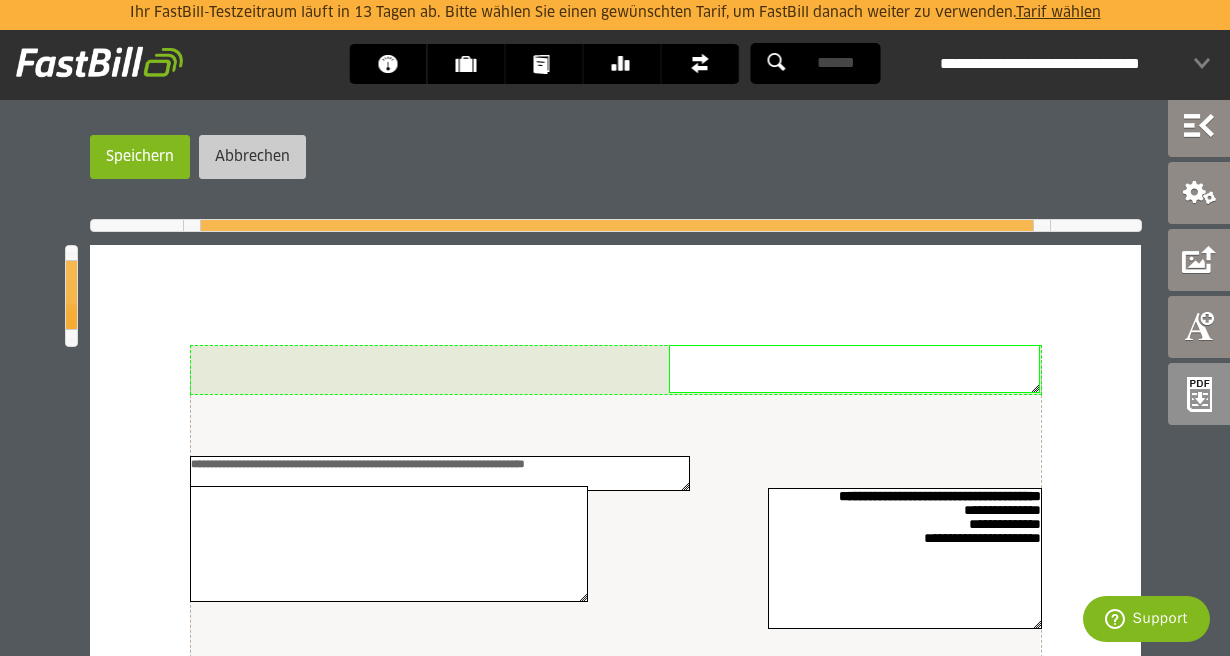 click on "Abbrechen" at bounding box center (252, 157) 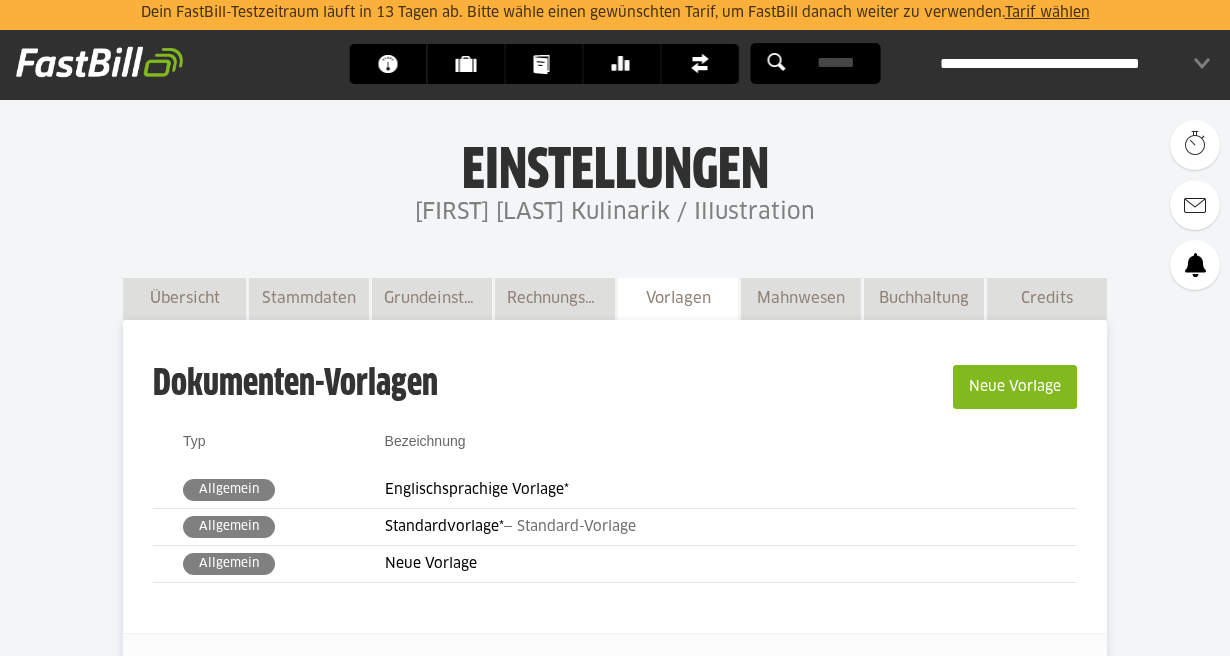 scroll, scrollTop: 72, scrollLeft: 0, axis: vertical 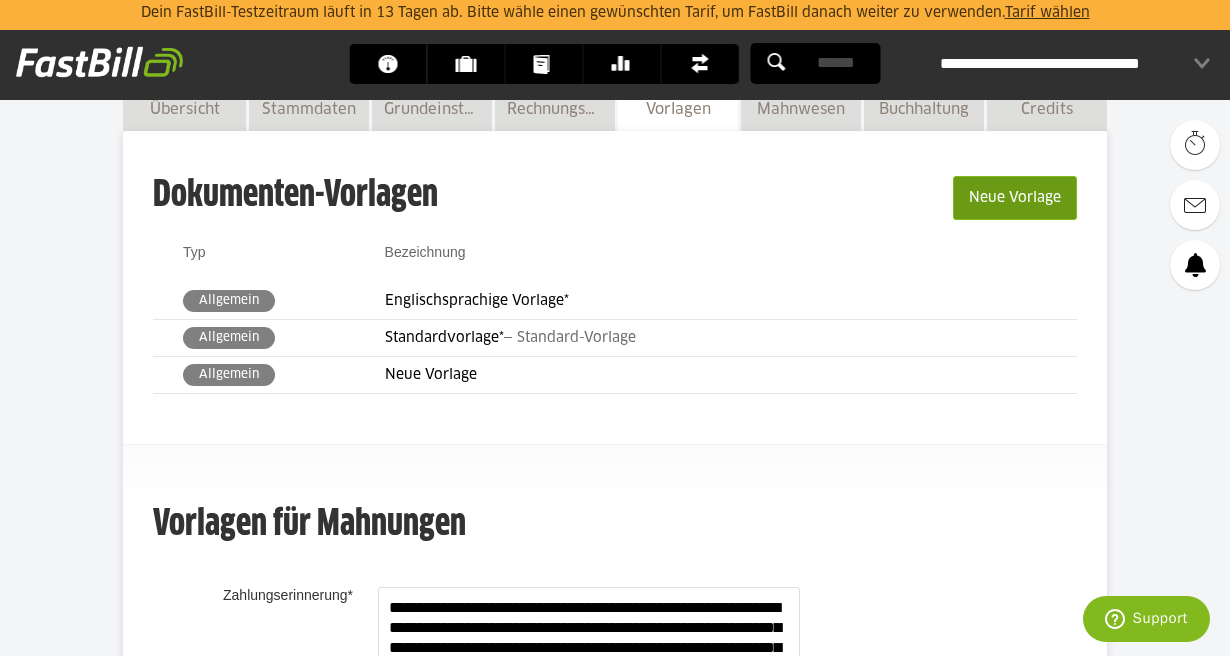click on "Neue Vorlage" at bounding box center (1015, 198) 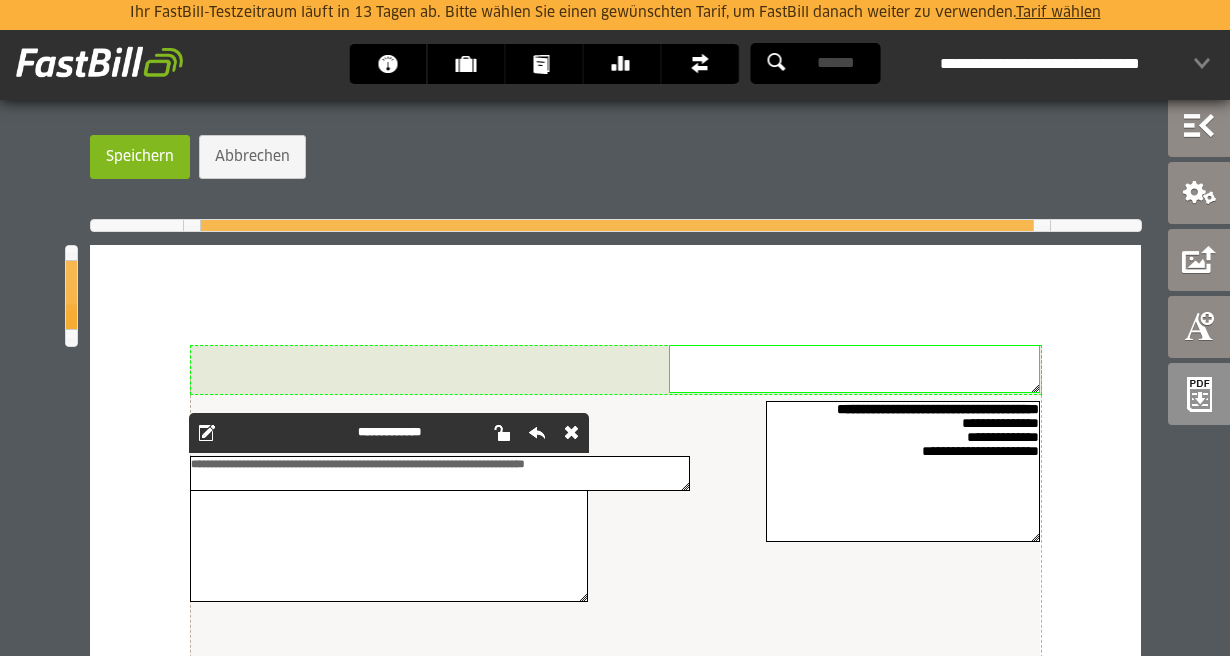 scroll, scrollTop: 151, scrollLeft: 0, axis: vertical 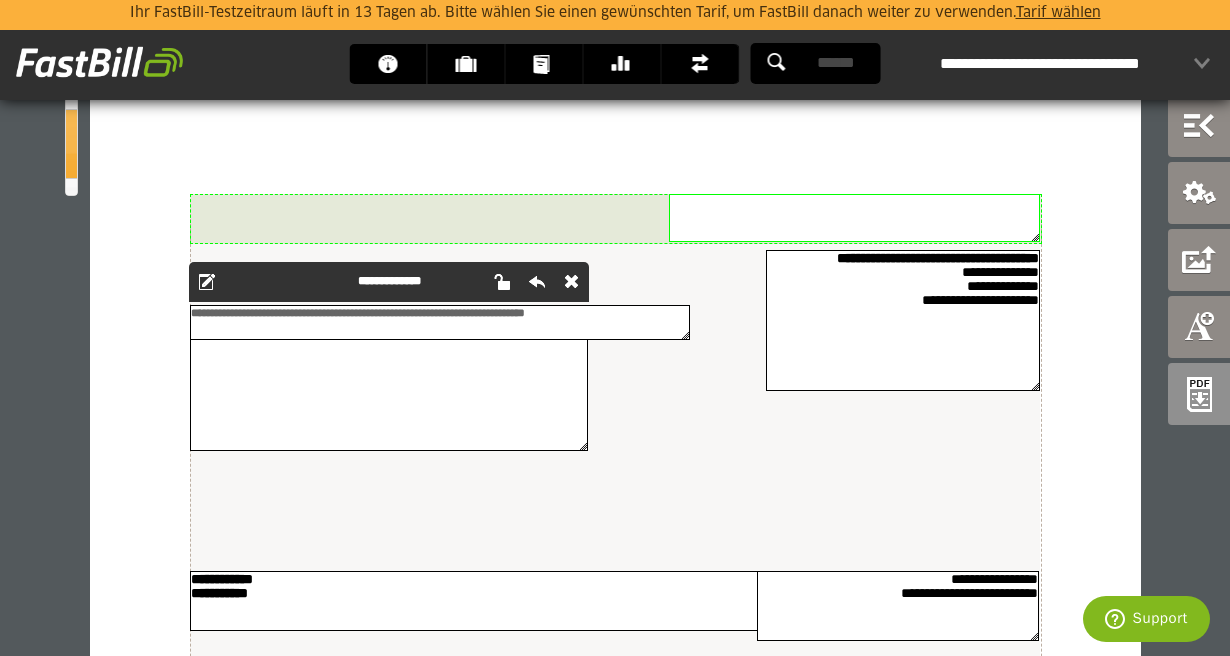 click on "**********" at bounding box center [358, 312] 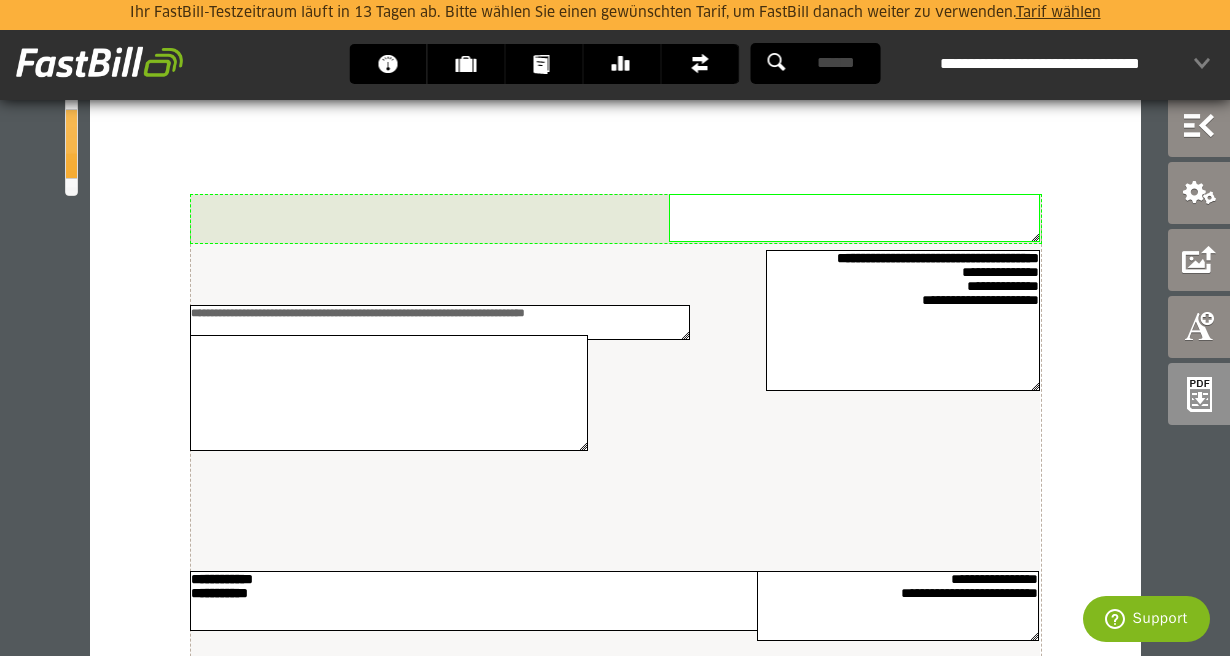 click on "**********" at bounding box center [616, 837] 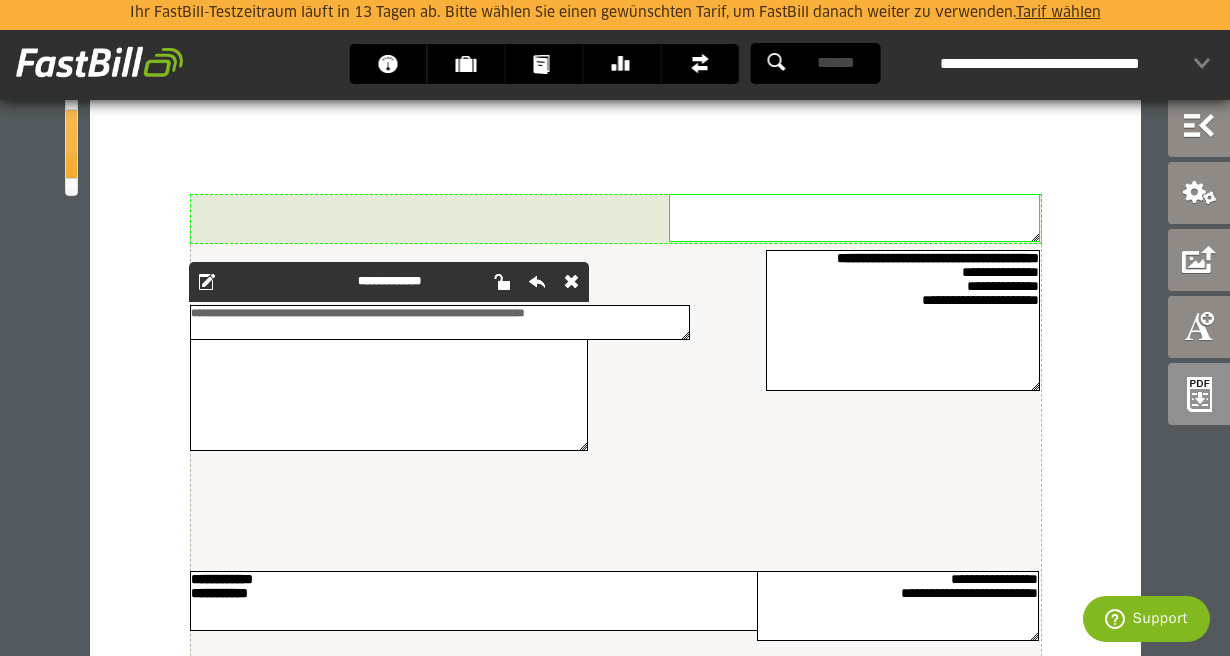 click at bounding box center (206, 282) 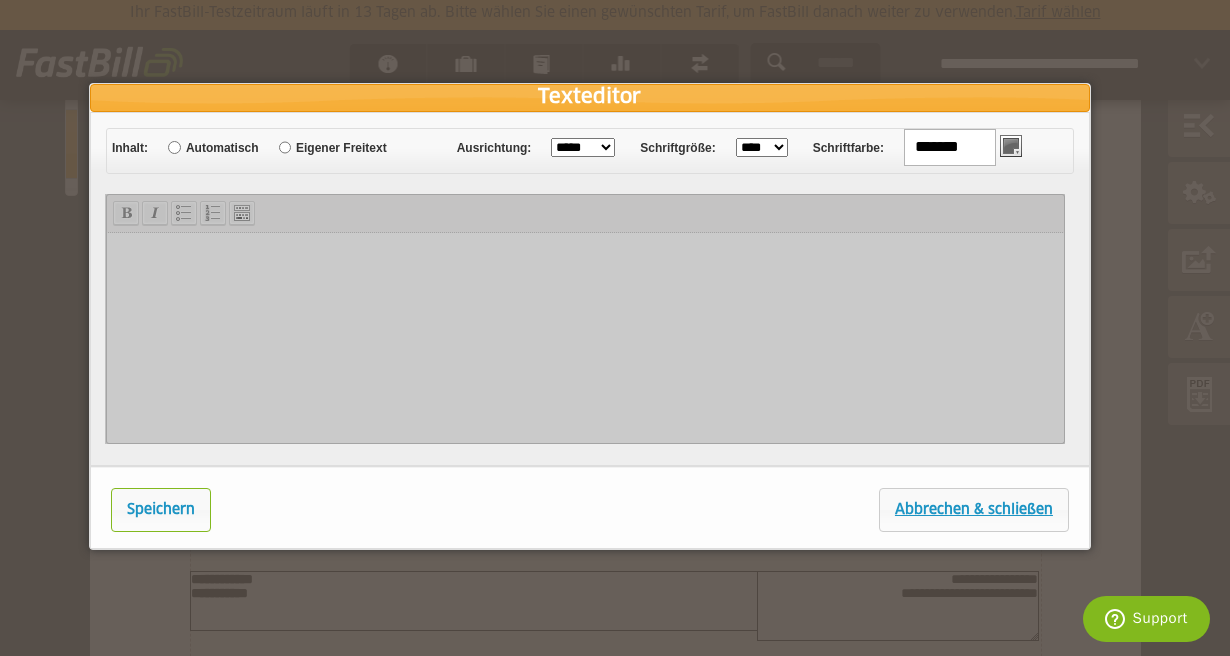 click at bounding box center [585, 319] 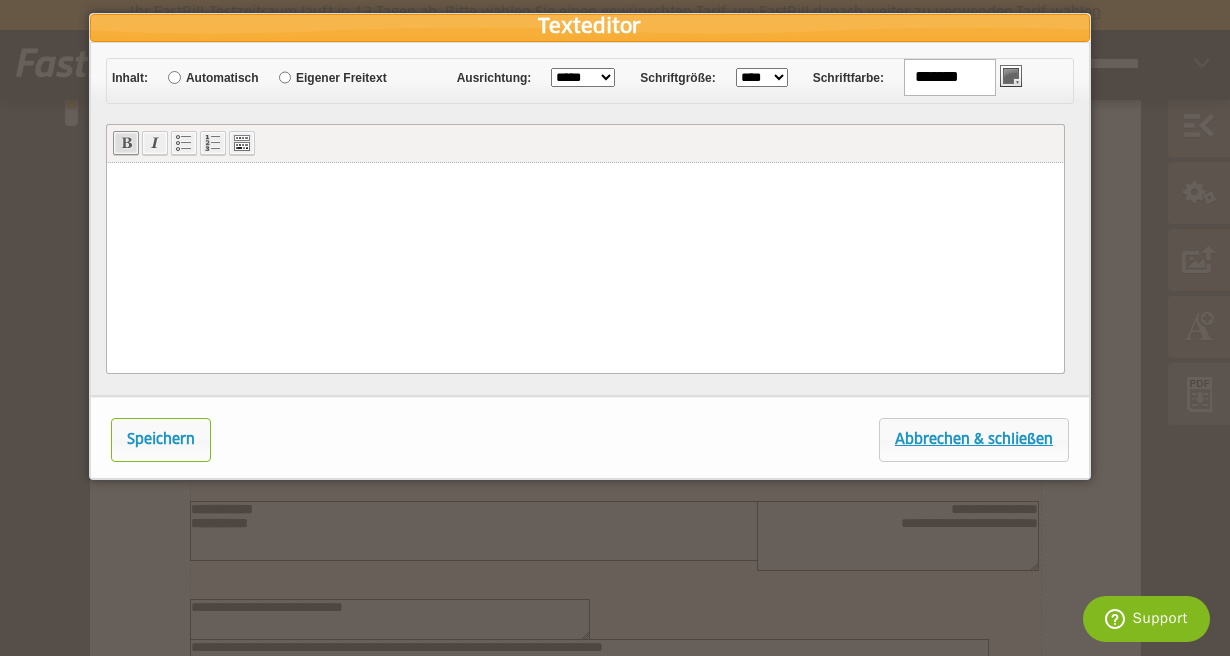scroll, scrollTop: 227, scrollLeft: 0, axis: vertical 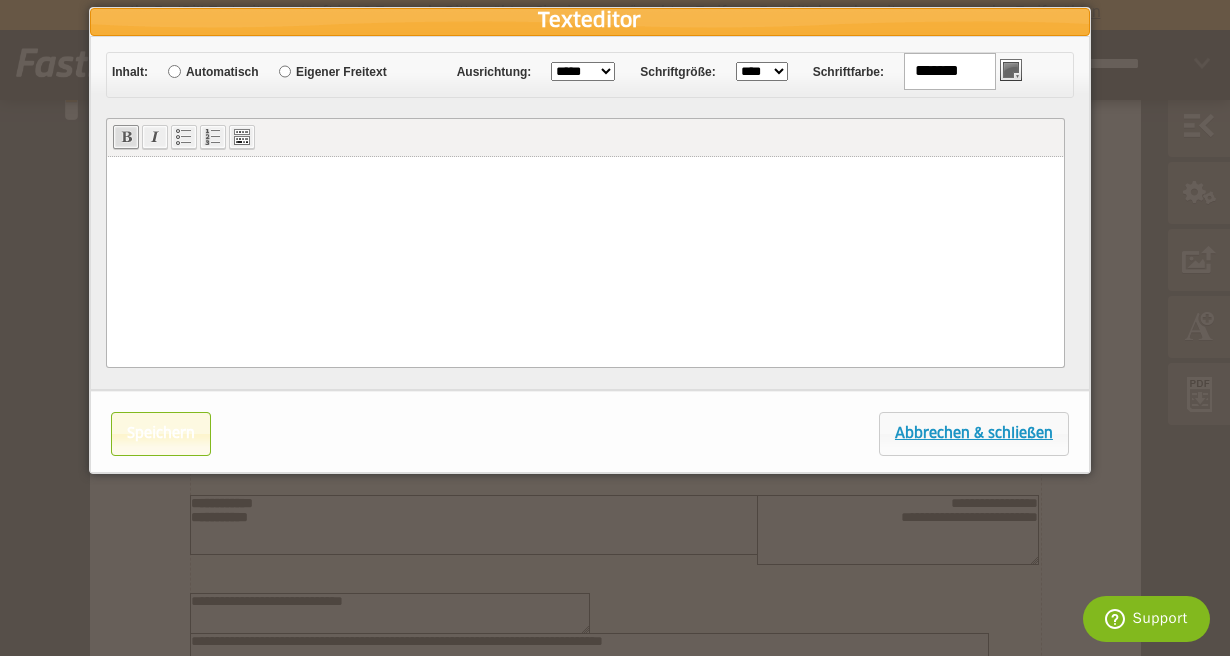 click on "Speichern" at bounding box center (161, 434) 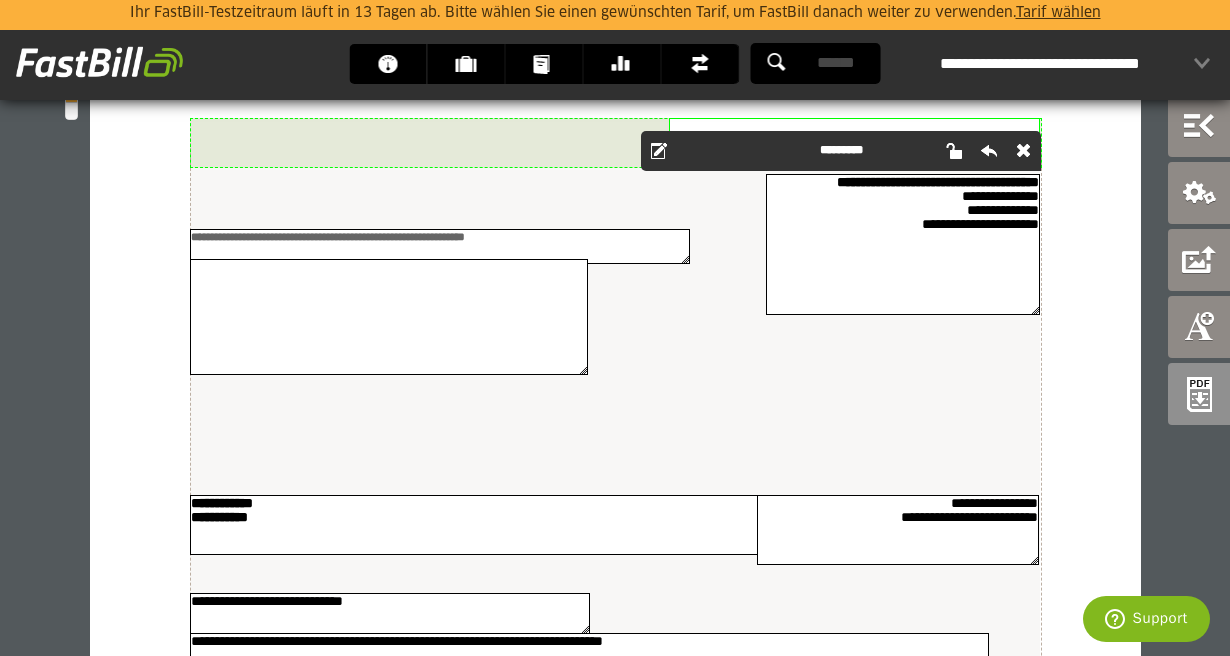 click at bounding box center (658, 151) 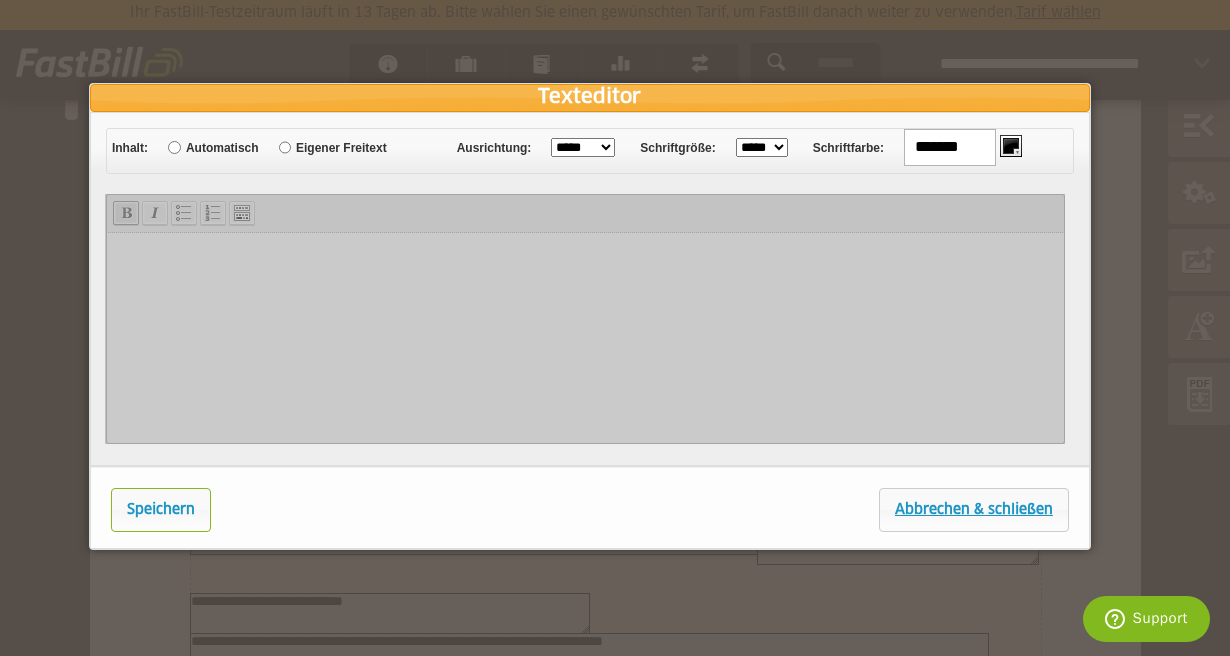 click on "Eigener Freitext" at bounding box center [341, 148] 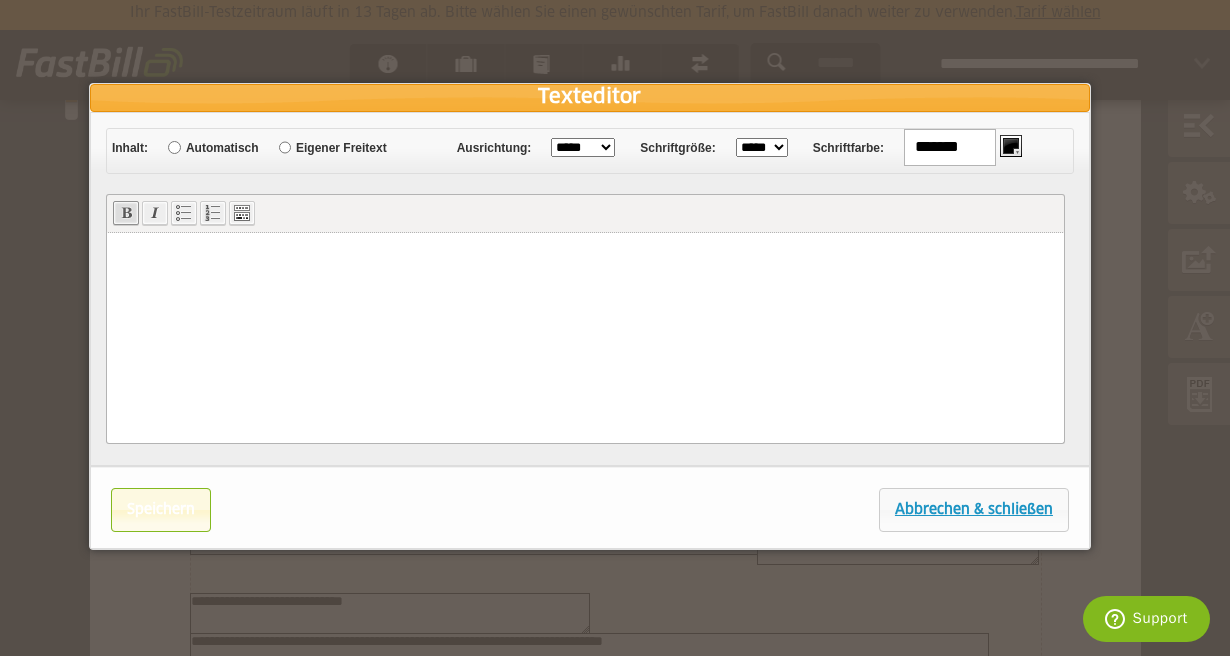 click on "Speichern" at bounding box center [161, 510] 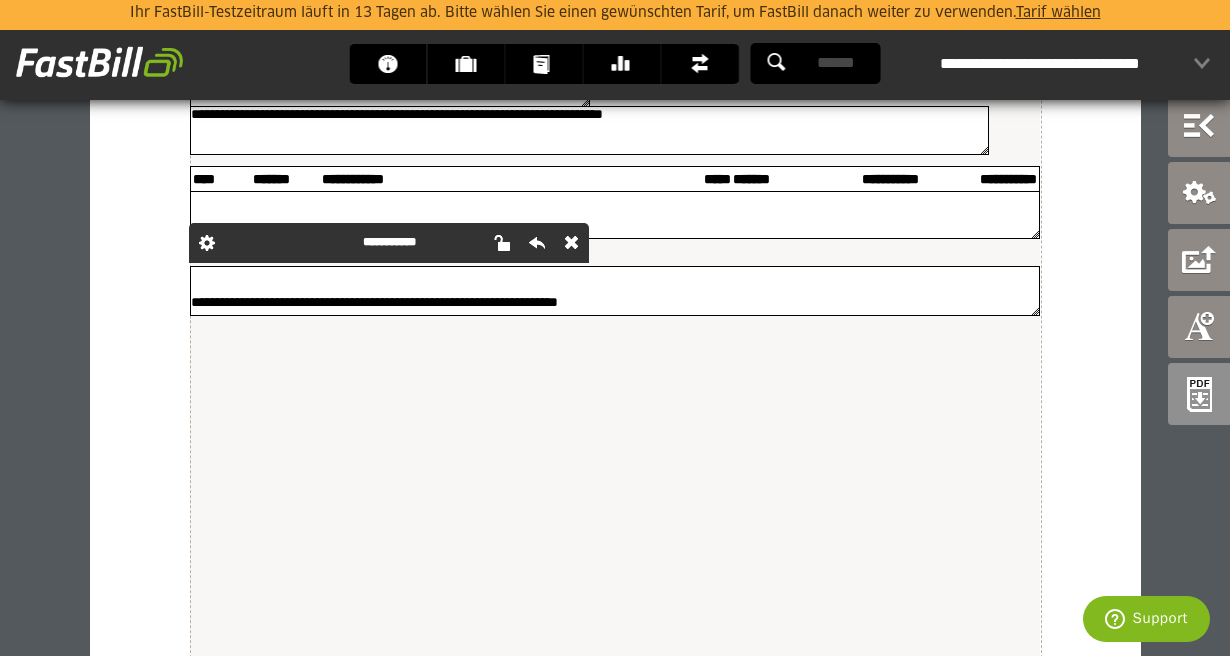 scroll, scrollTop: 757, scrollLeft: 0, axis: vertical 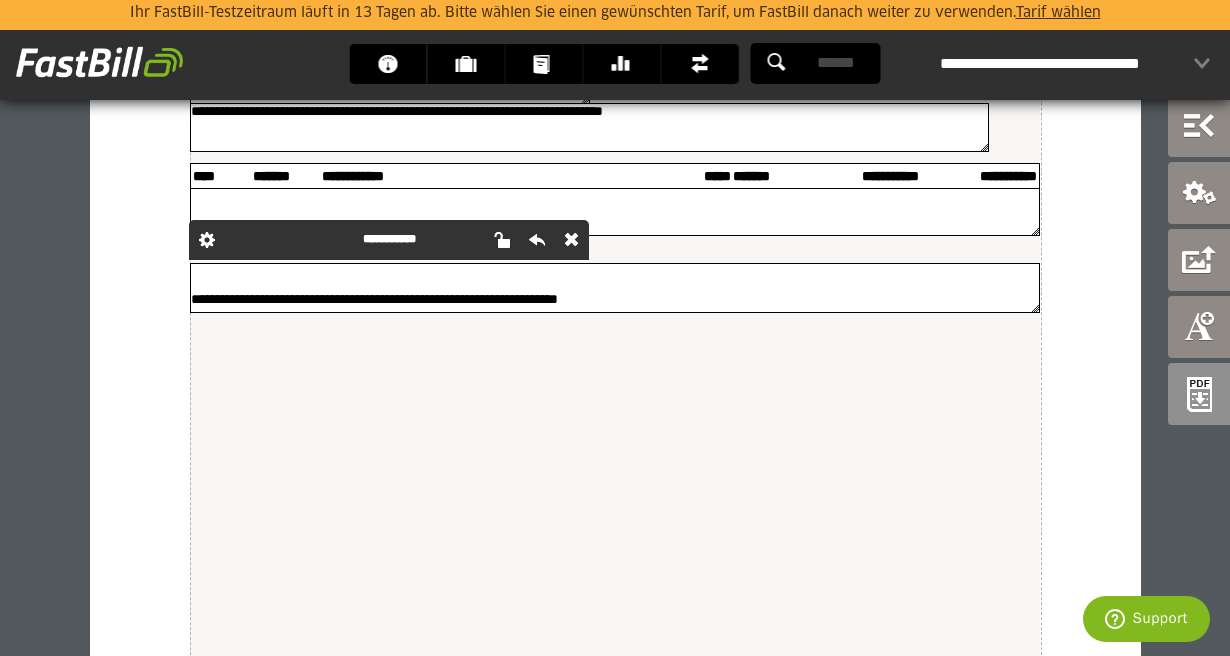 click on "**********" at bounding box center [615, 288] 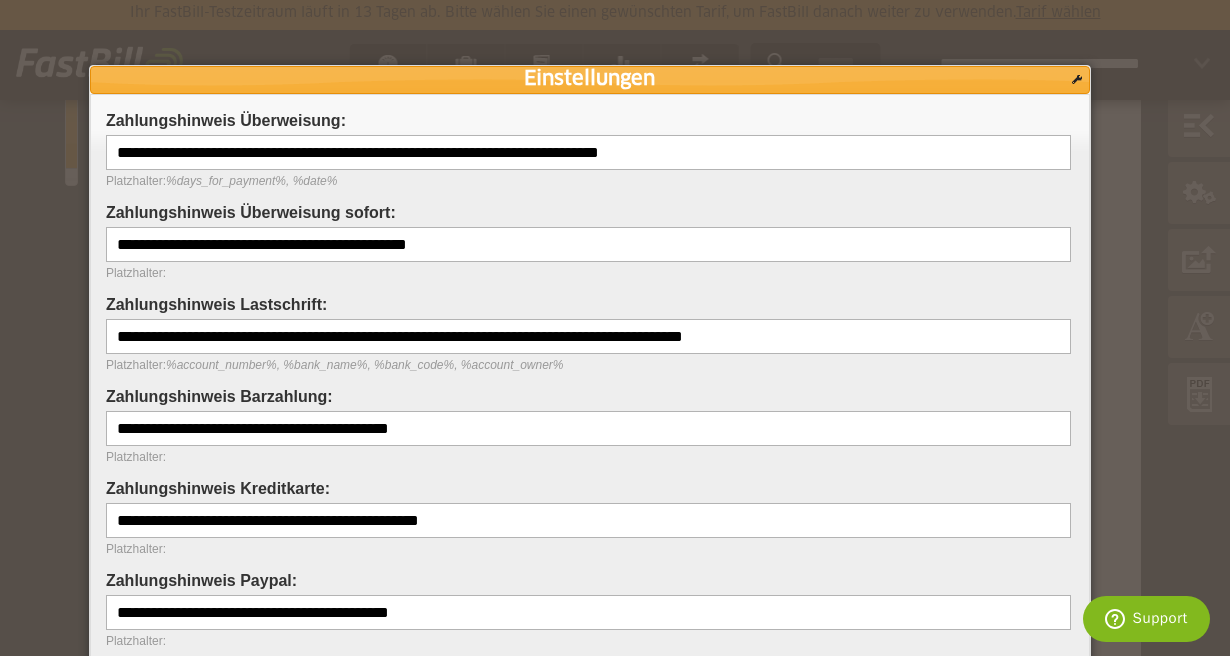scroll, scrollTop: 125, scrollLeft: 0, axis: vertical 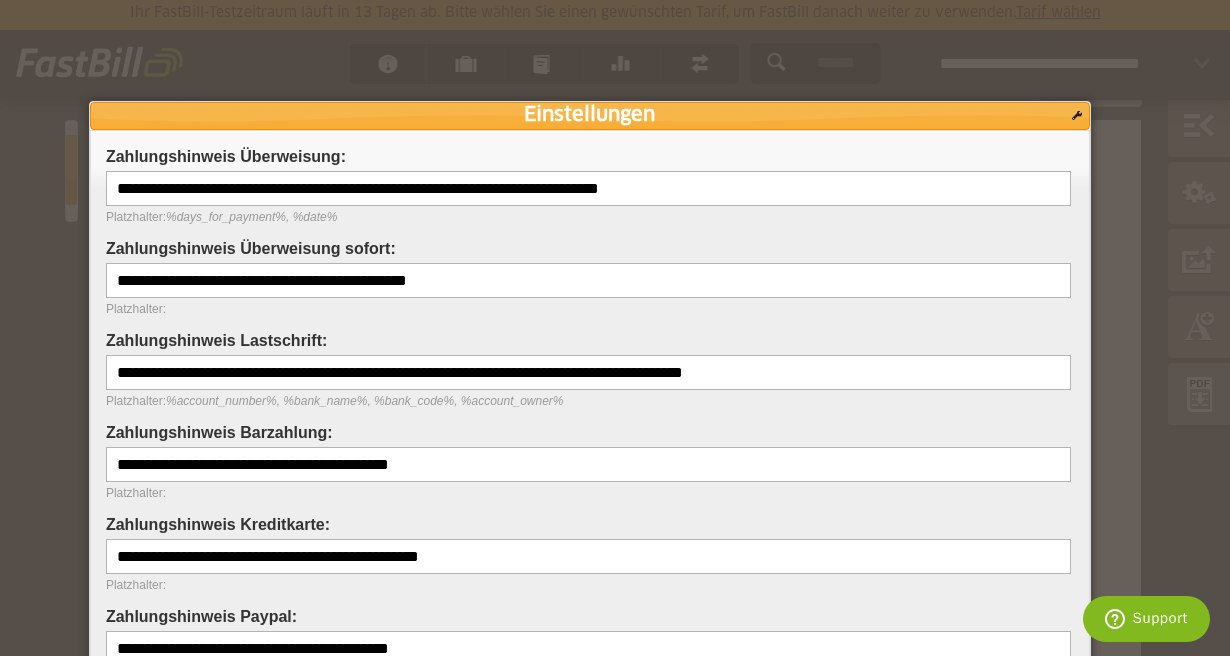 click on "**********" at bounding box center (588, 188) 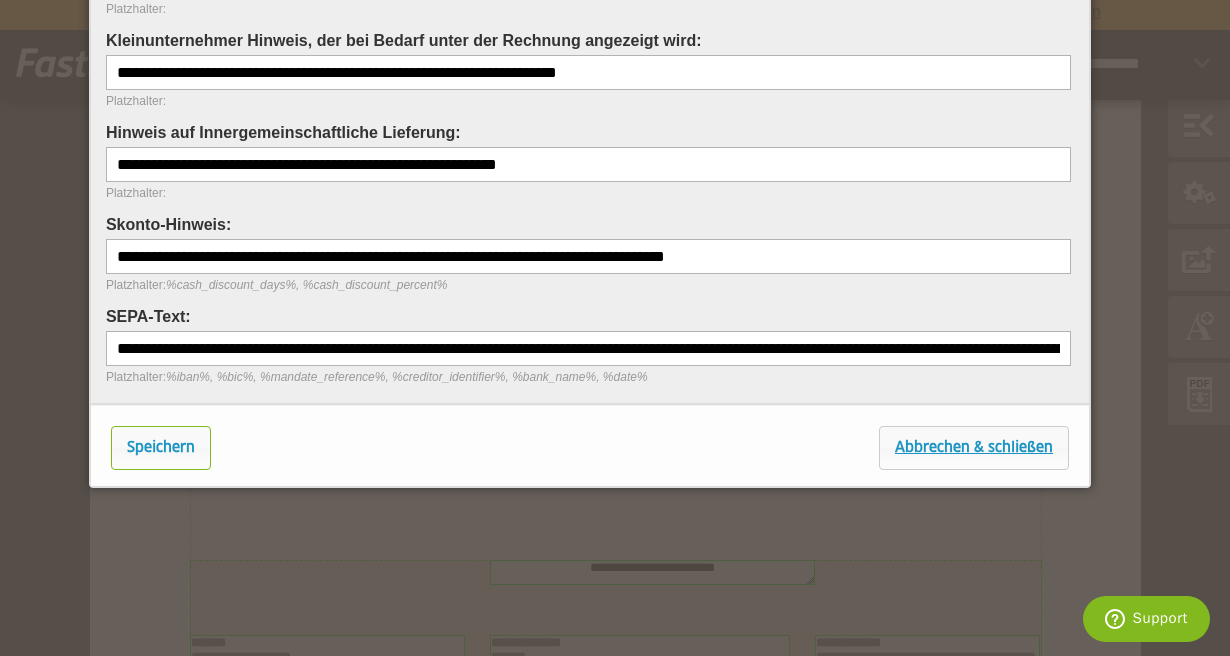 scroll, scrollTop: 897, scrollLeft: 0, axis: vertical 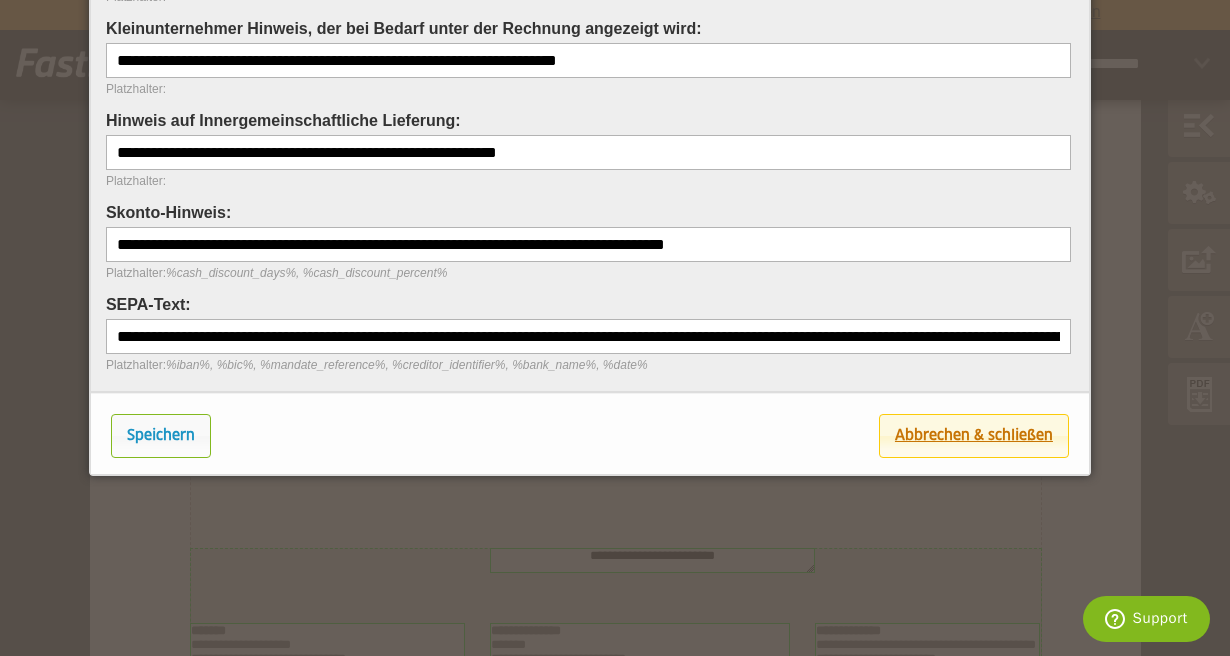 click on "Abbrechen & schließen" at bounding box center [974, 436] 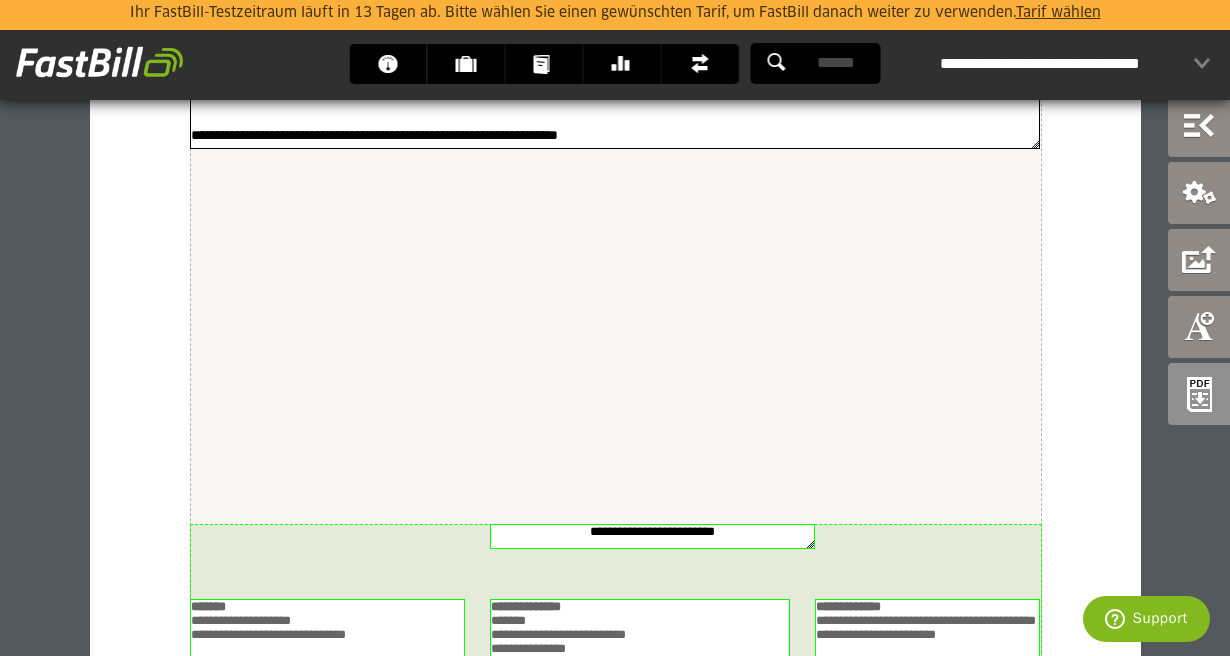 scroll, scrollTop: 1159, scrollLeft: 0, axis: vertical 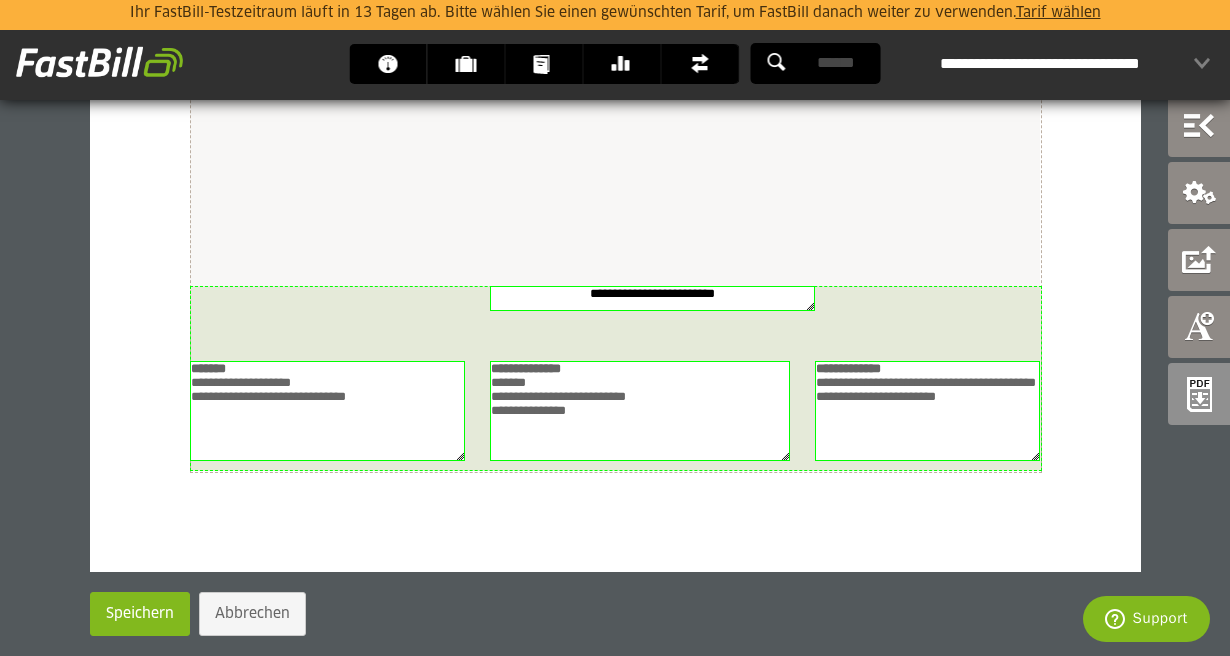 click at bounding box center [616, 378] 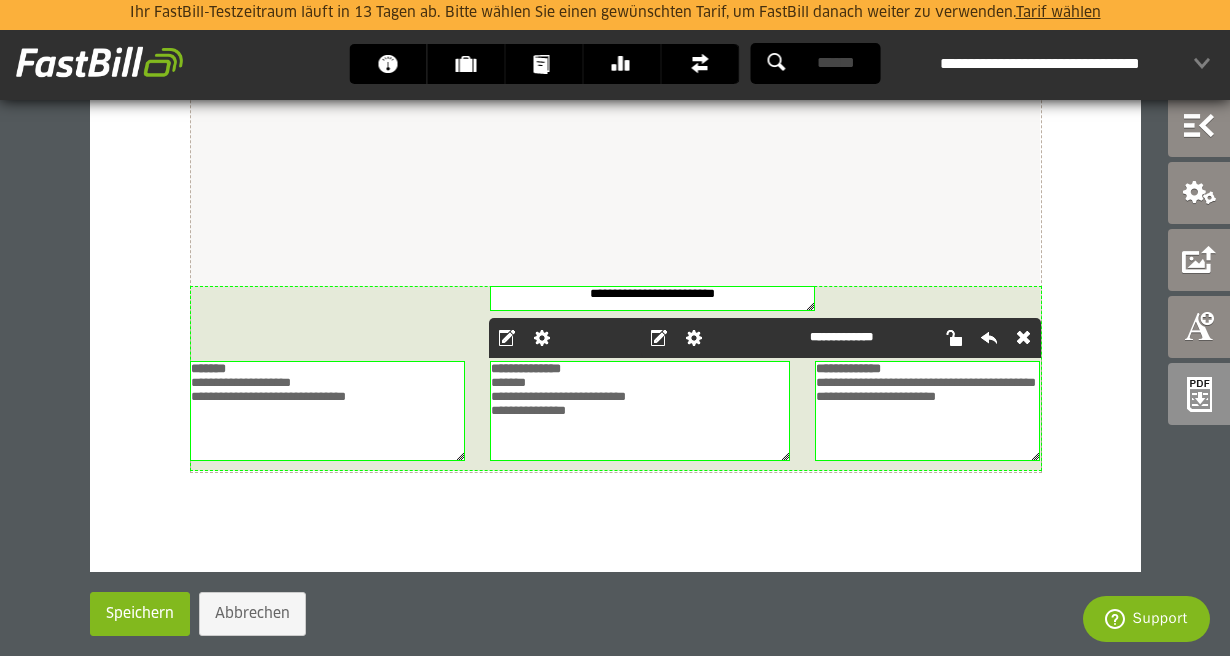 click at bounding box center (693, 338) 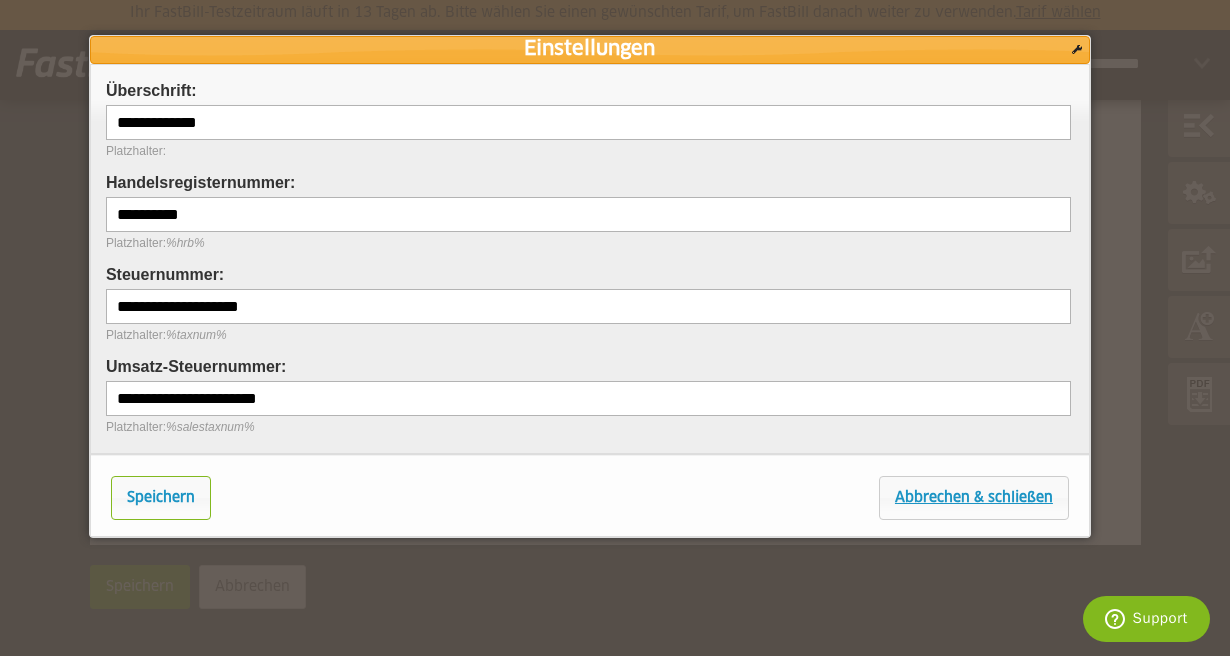 scroll, scrollTop: 1155, scrollLeft: 0, axis: vertical 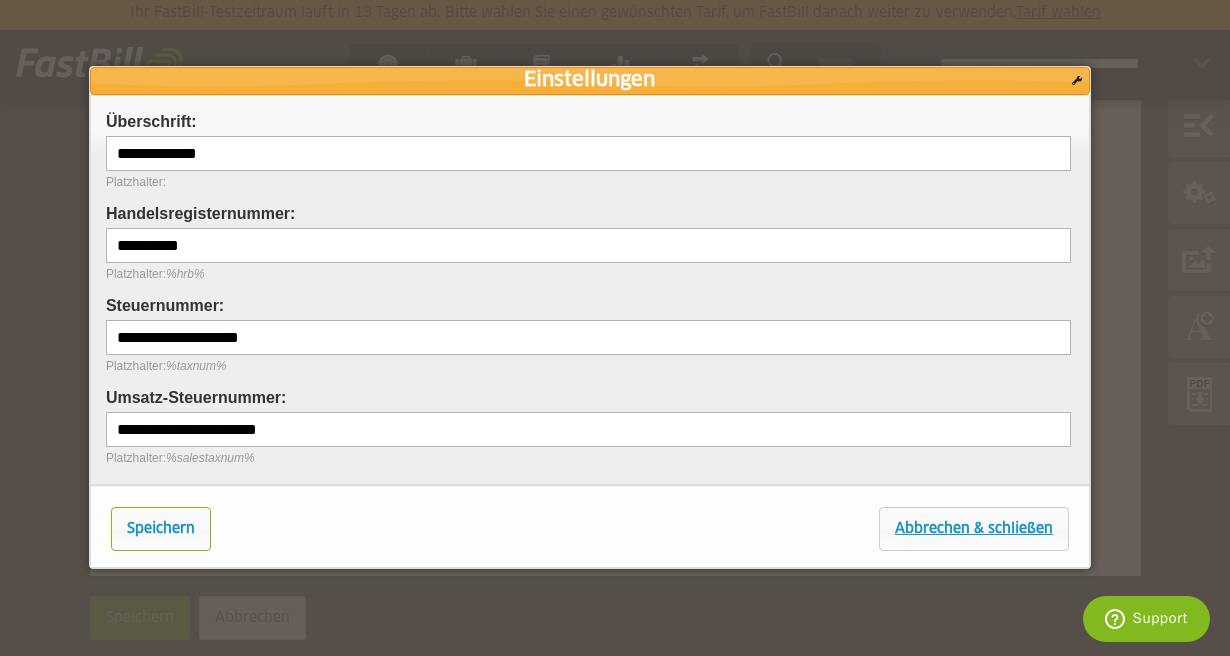 click on "Steuernummer:" at bounding box center (165, 305) 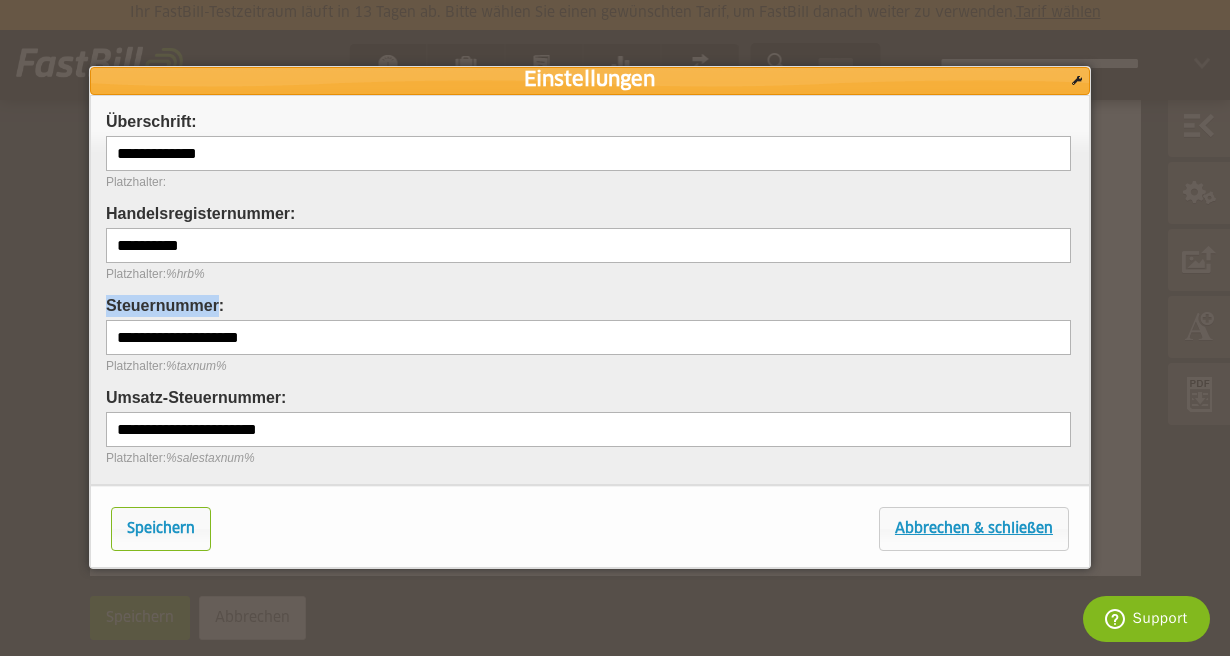 click on "**********" at bounding box center [588, 337] 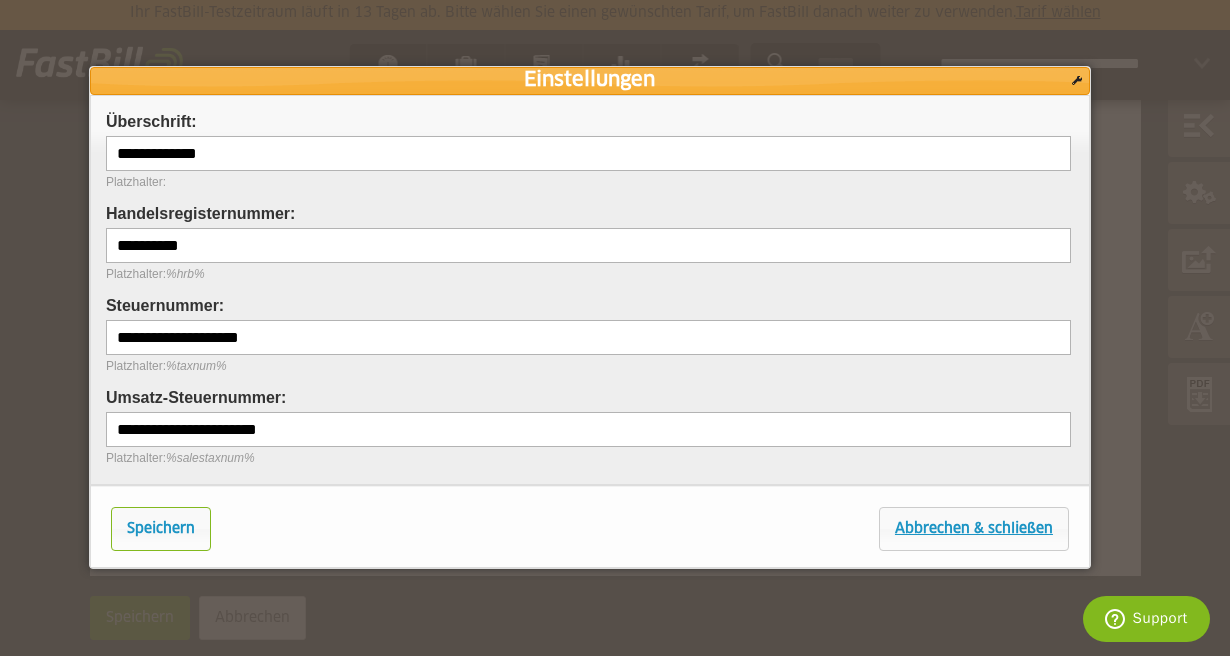 click on "**********" at bounding box center (588, 337) 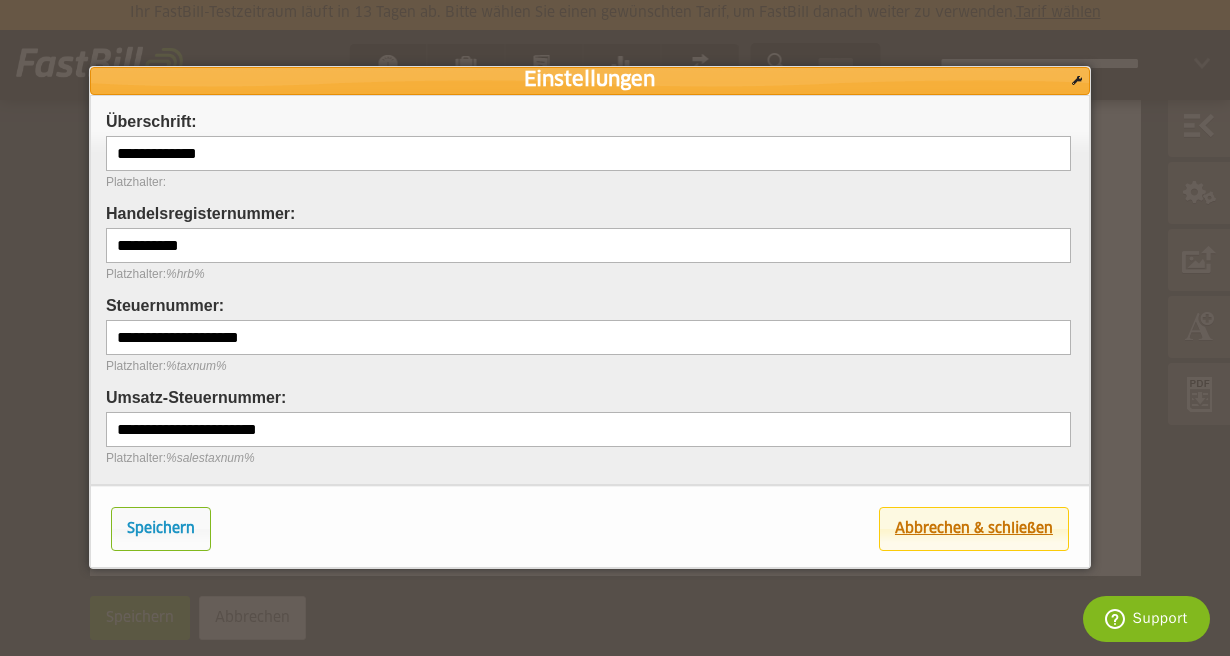 click on "Abbrechen & schließen" at bounding box center [974, 529] 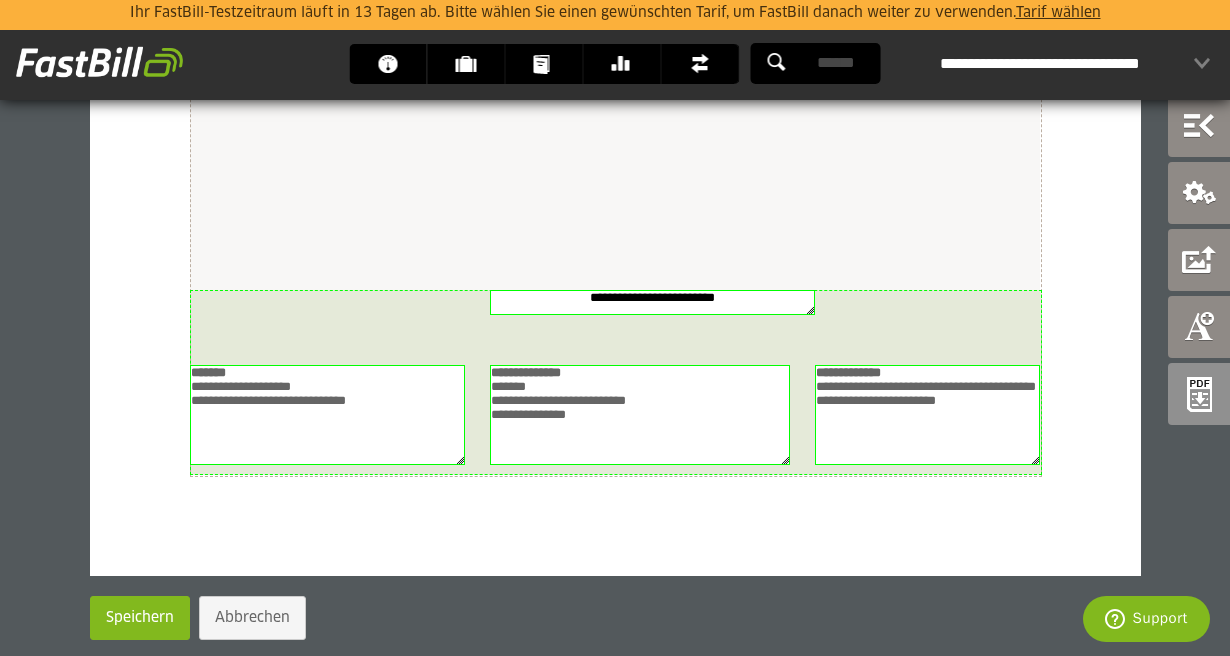 click at bounding box center (616, 382) 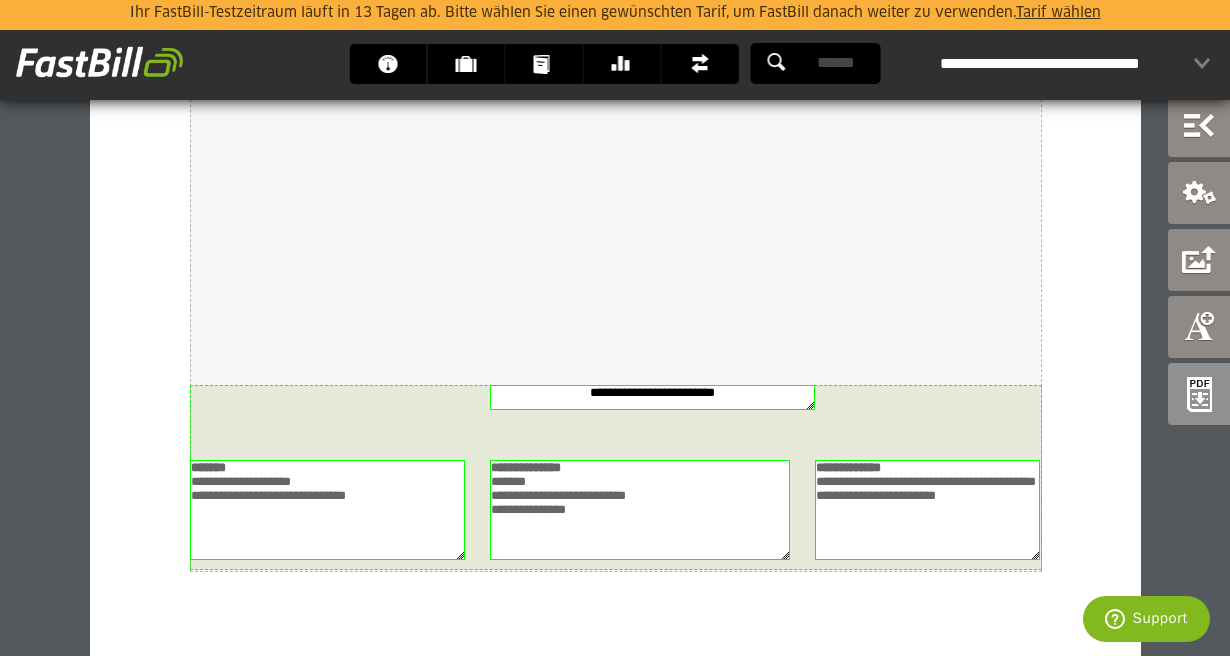 scroll, scrollTop: 1046, scrollLeft: 0, axis: vertical 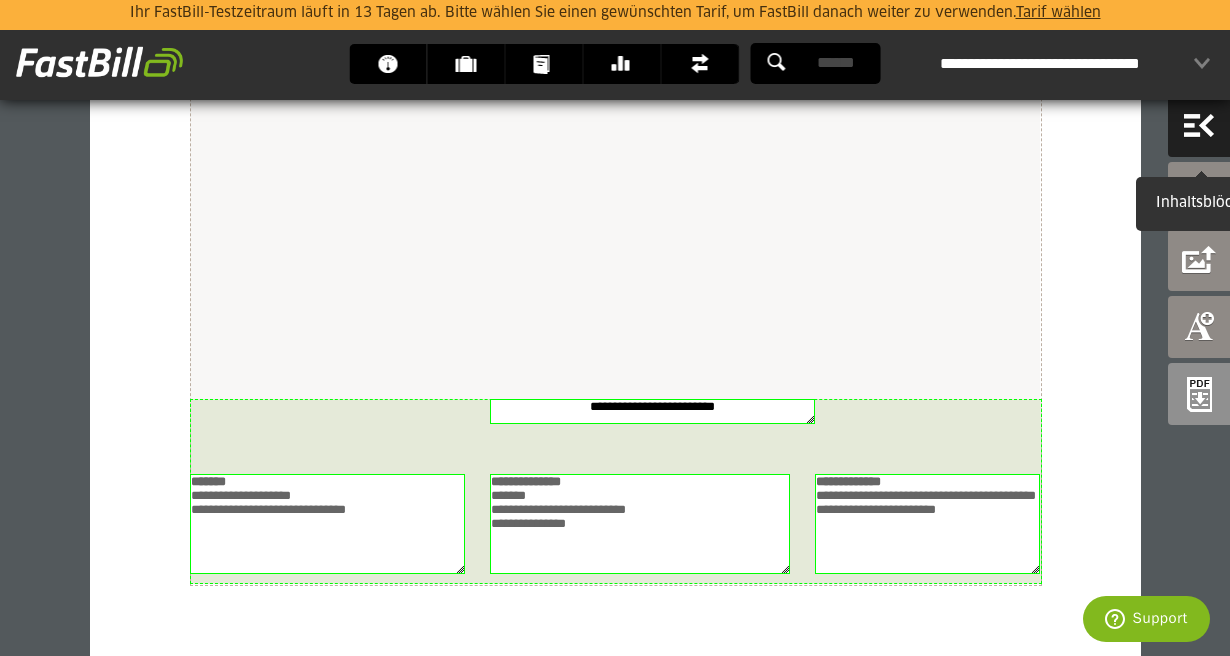 click at bounding box center (1199, 126) 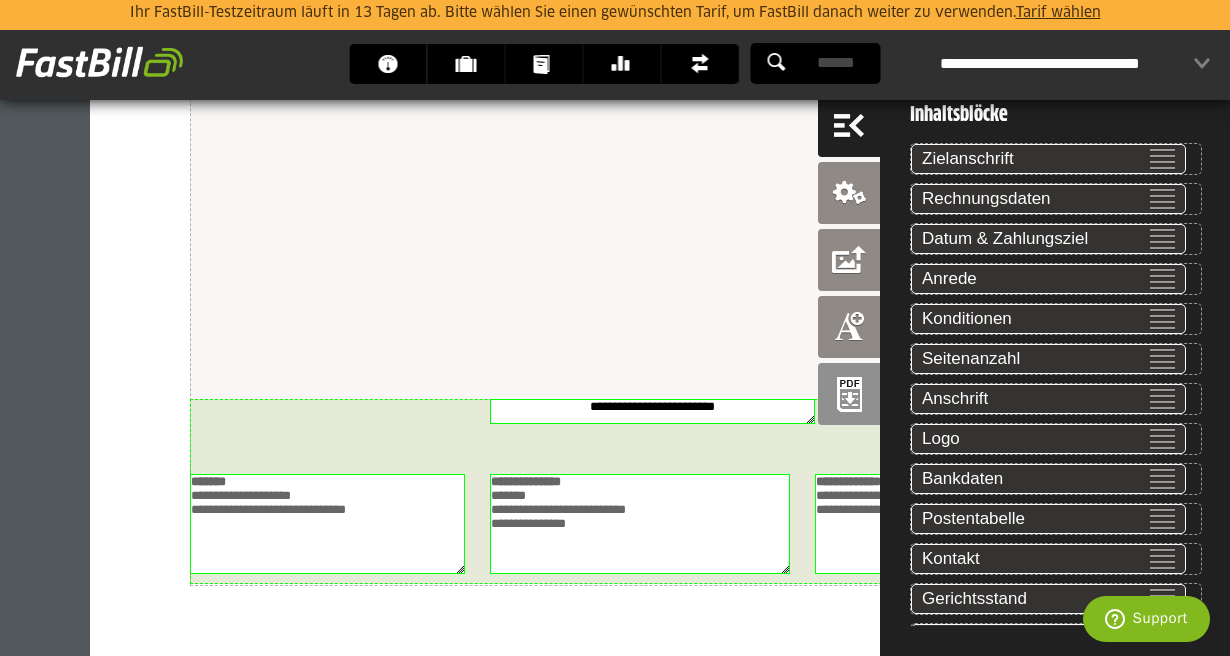 scroll, scrollTop: 1126, scrollLeft: 0, axis: vertical 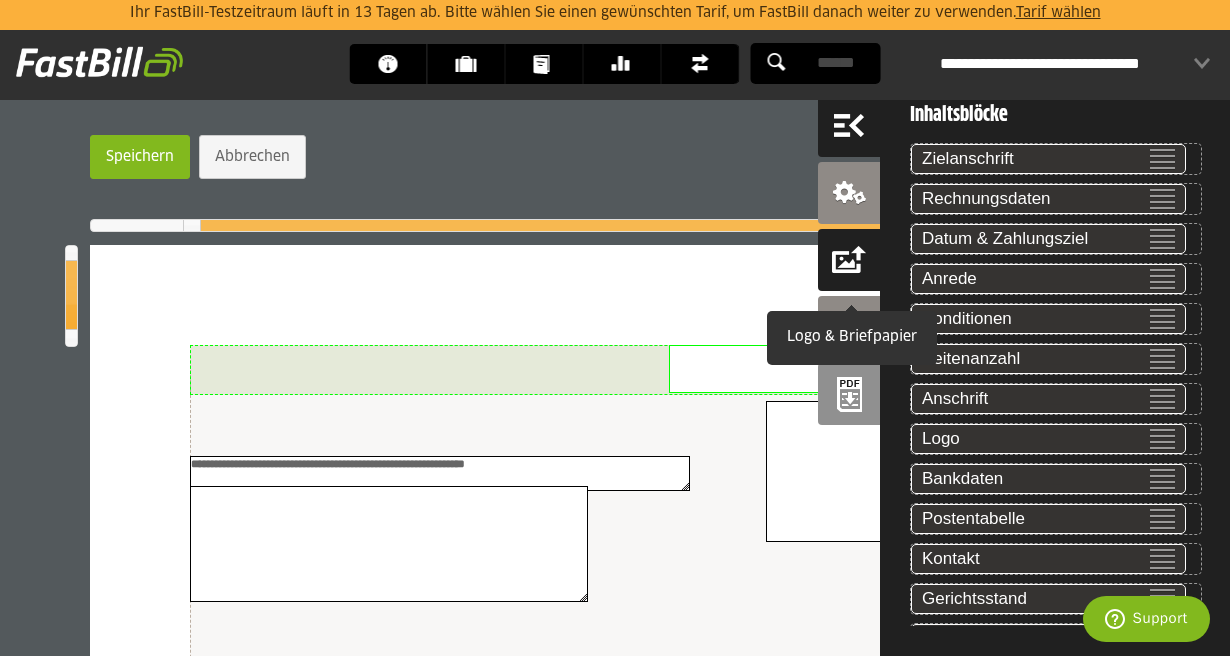 click at bounding box center [849, 260] 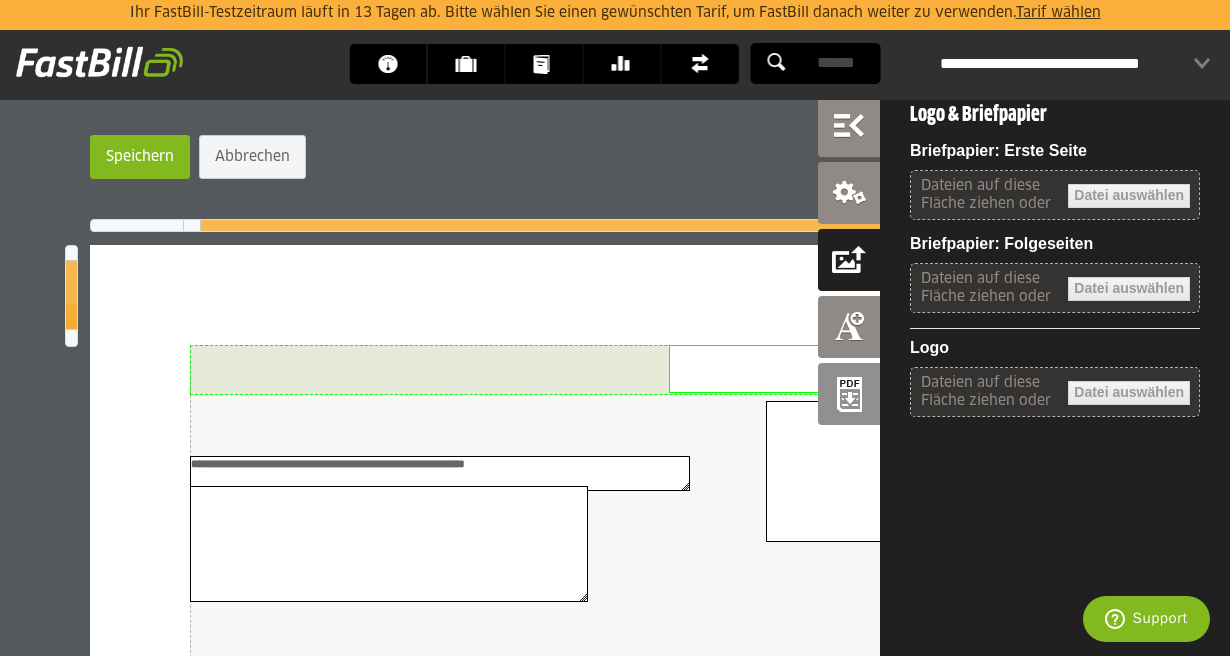 click at bounding box center [73, 453] 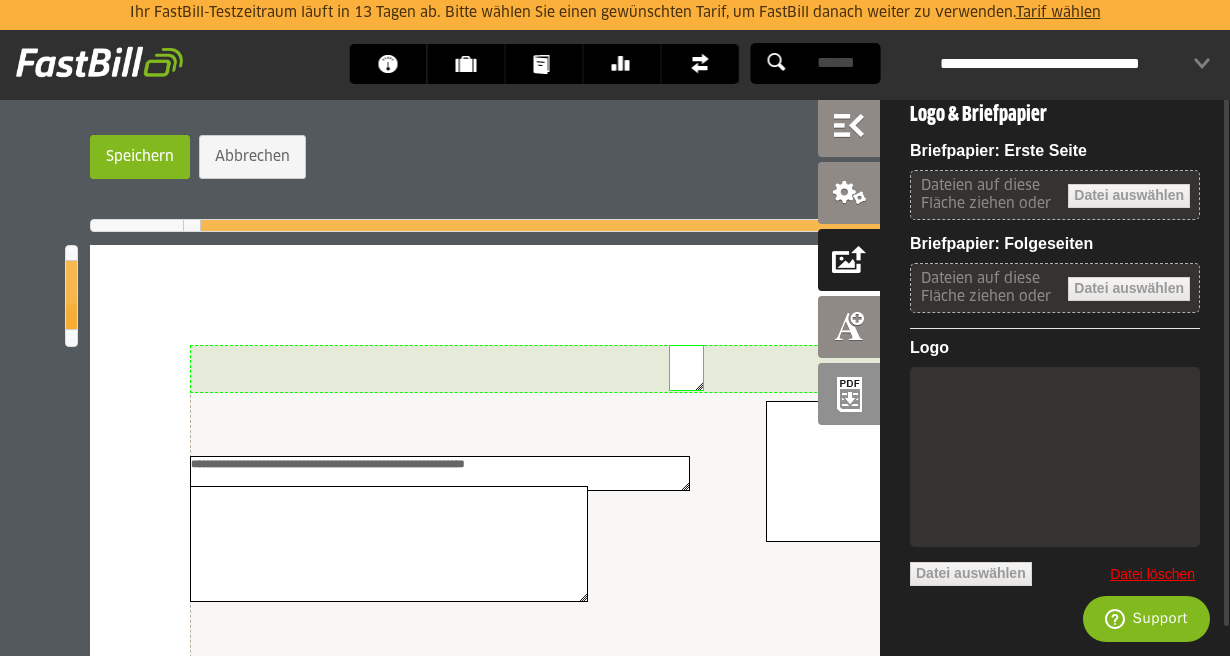 scroll, scrollTop: 192, scrollLeft: 0, axis: vertical 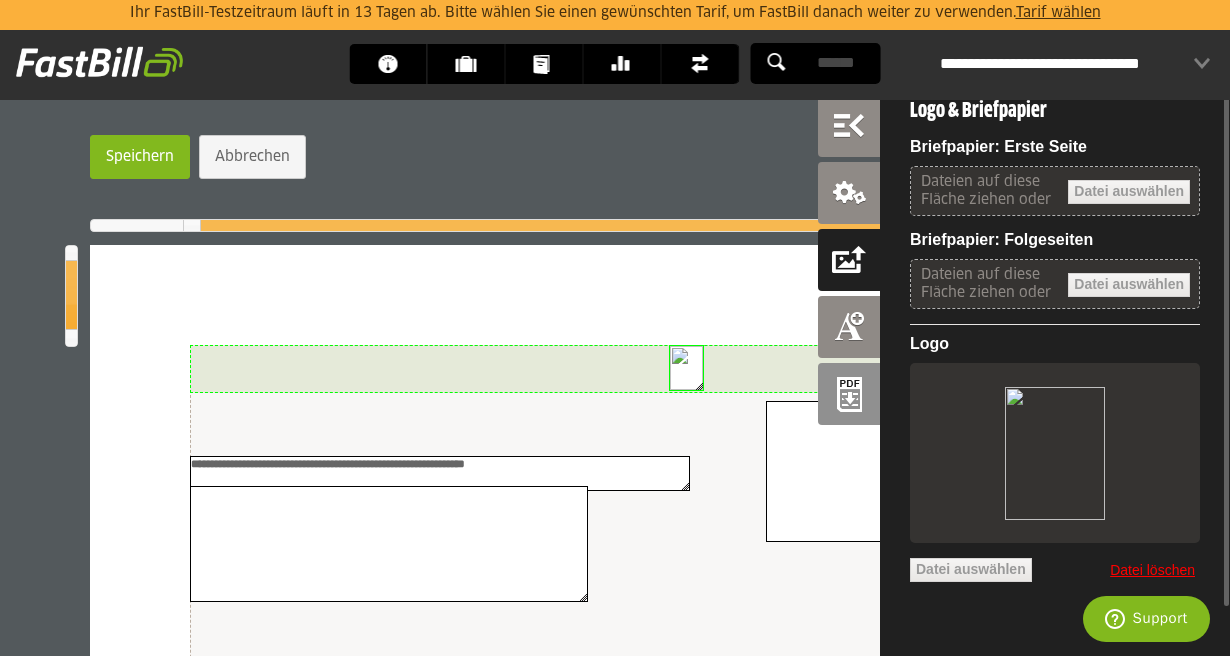 click on "Datei löschen" at bounding box center [1152, 571] 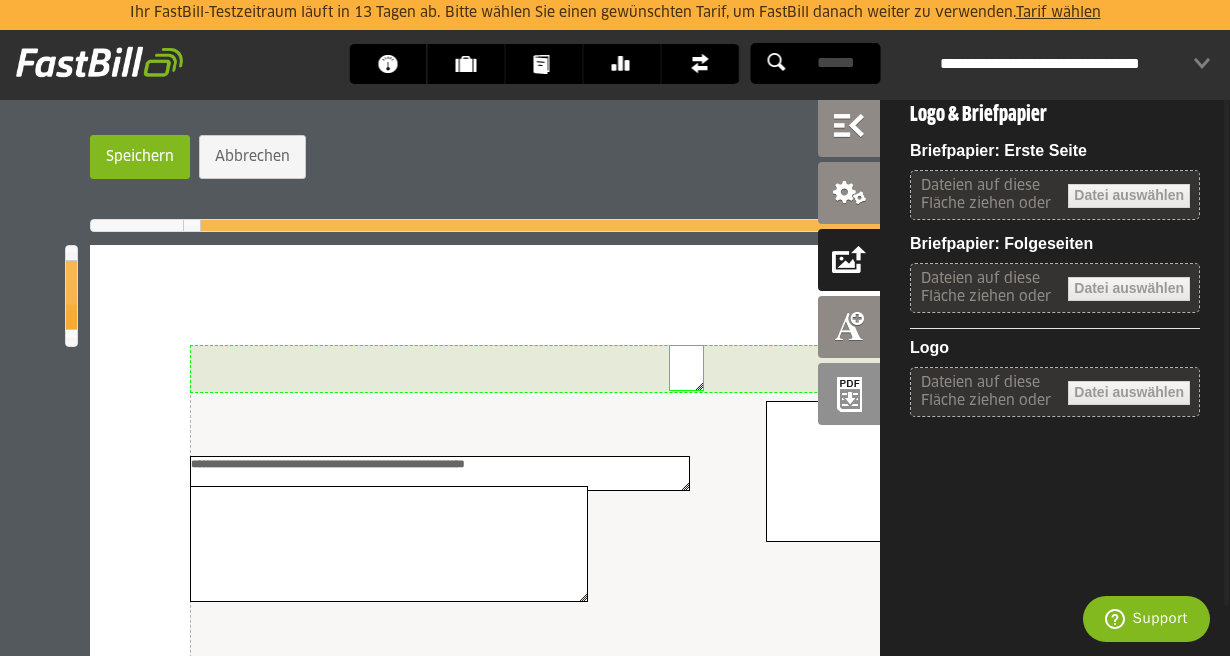 scroll, scrollTop: 0, scrollLeft: 0, axis: both 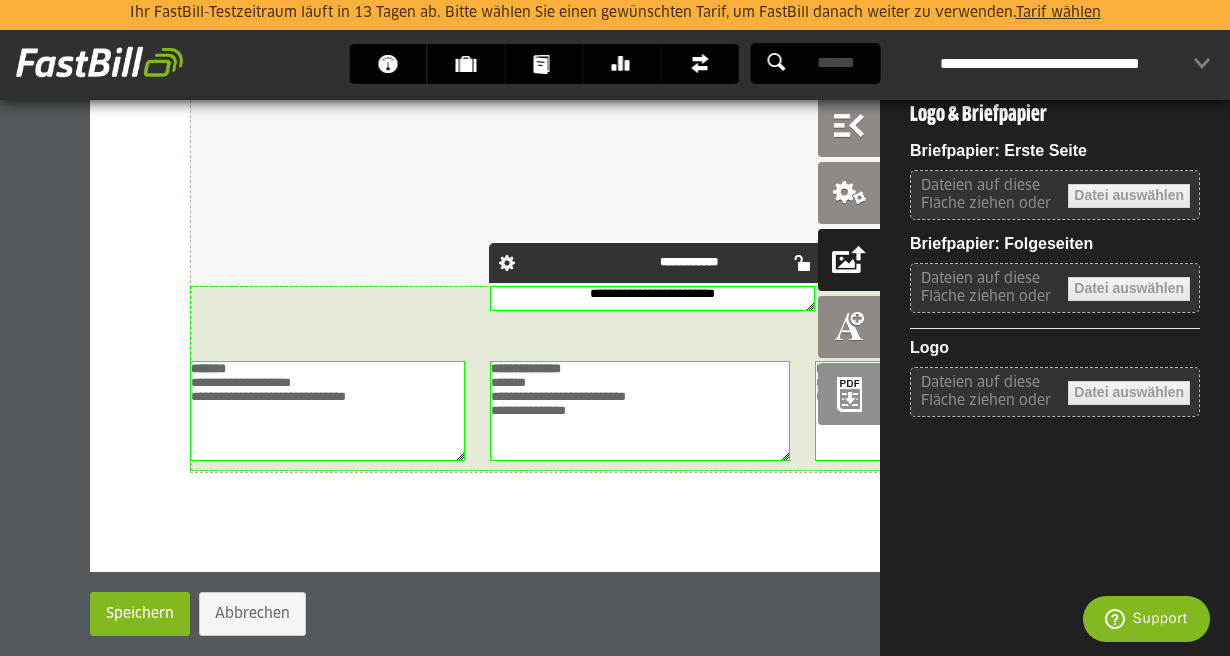click at bounding box center (73, 349) 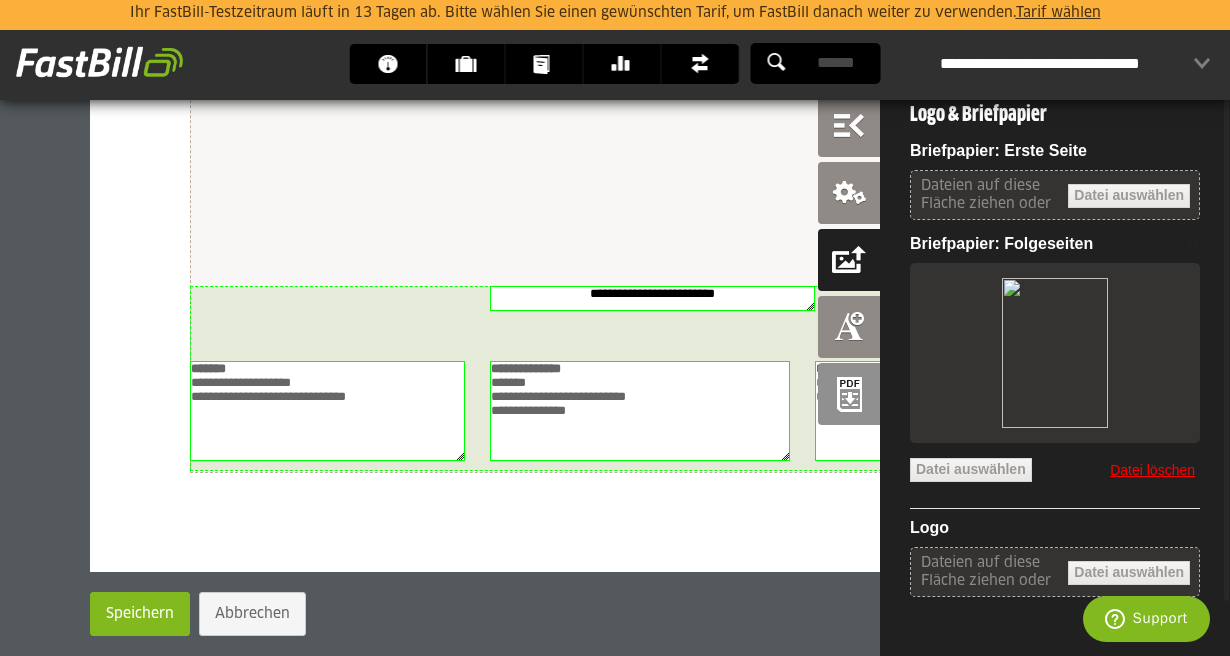 click at bounding box center (1055, 353) 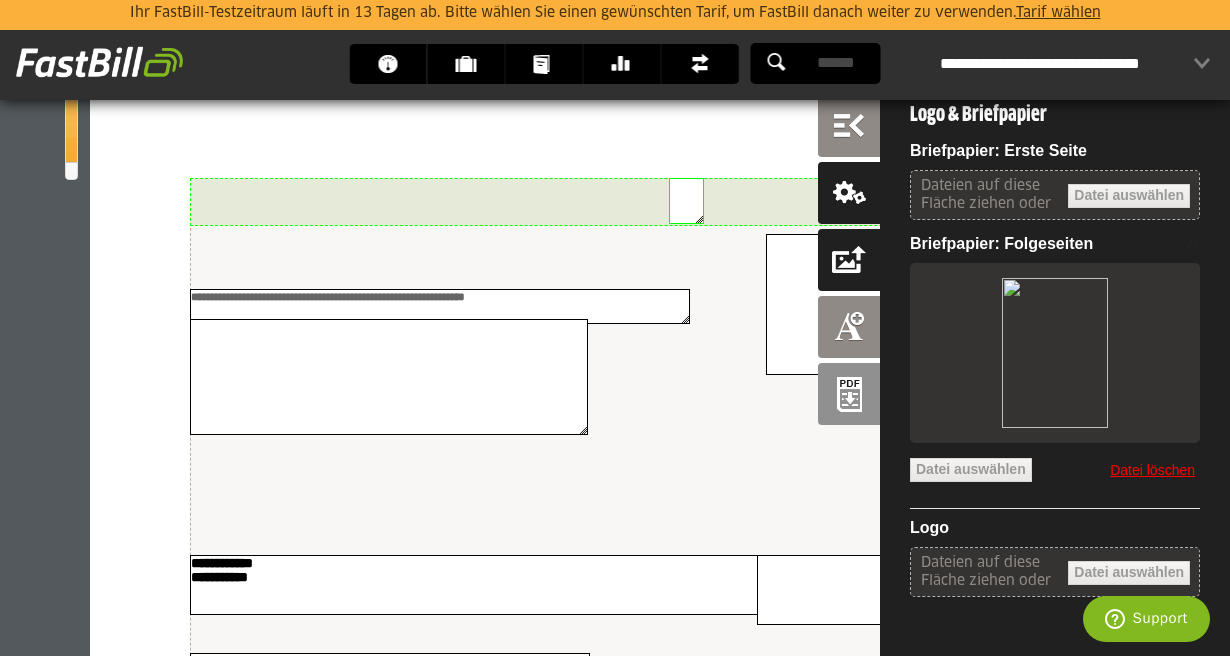 scroll, scrollTop: 116, scrollLeft: 0, axis: vertical 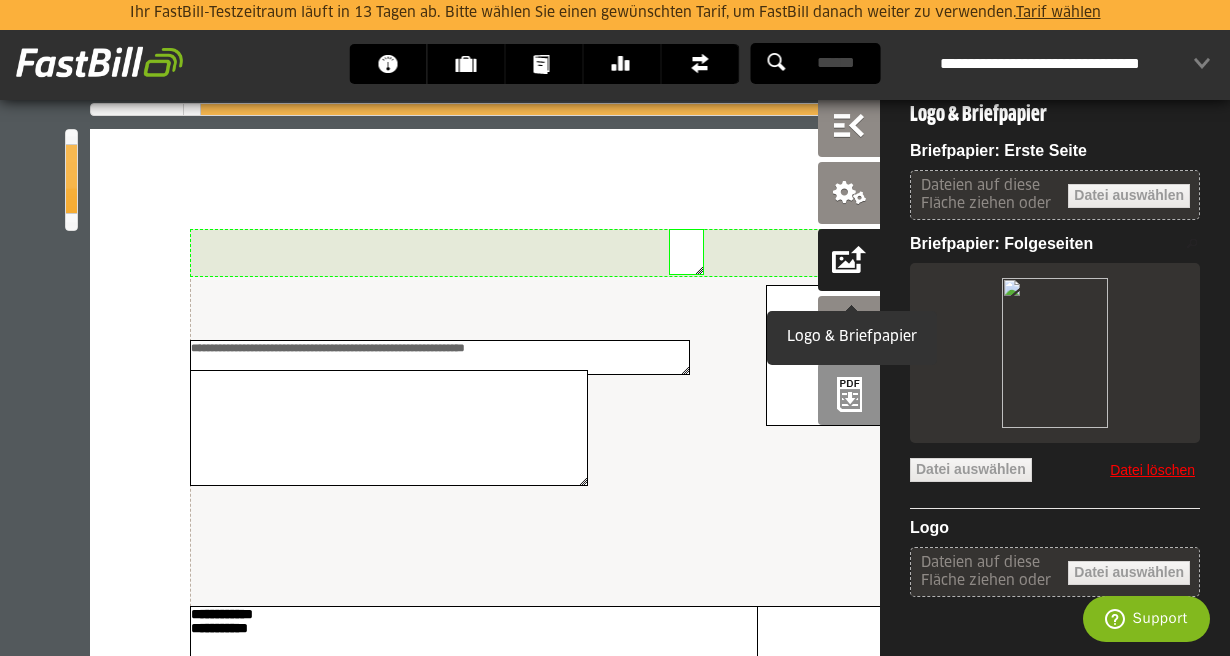 click at bounding box center (849, 260) 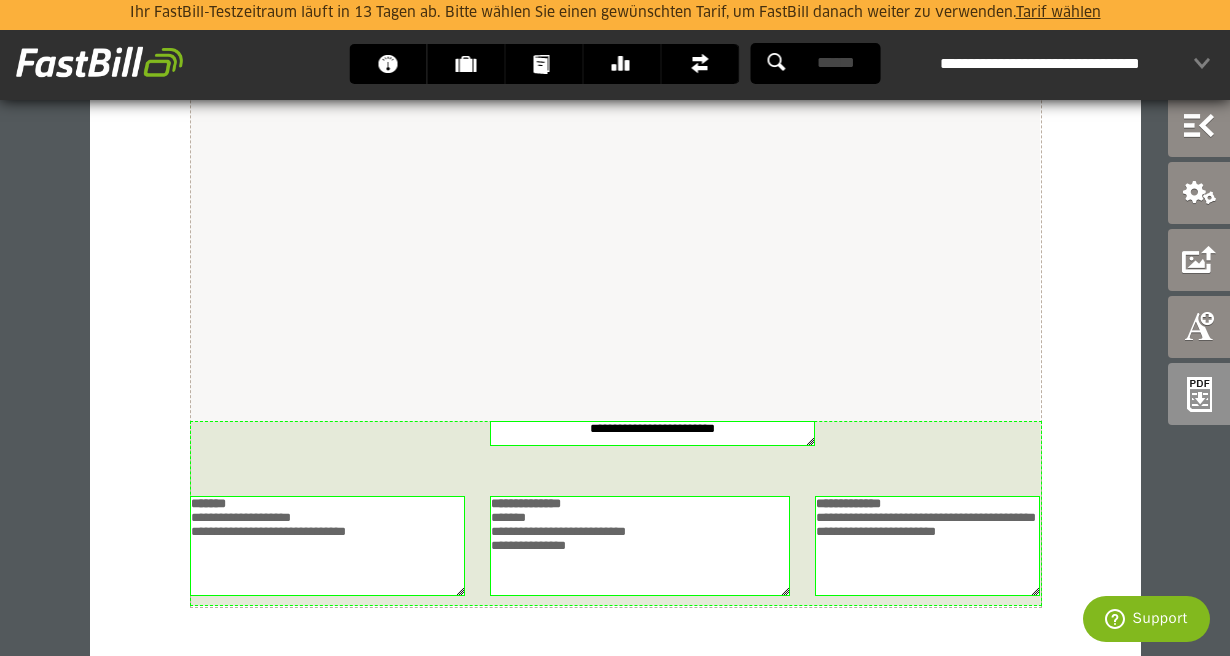 scroll, scrollTop: 1053, scrollLeft: 0, axis: vertical 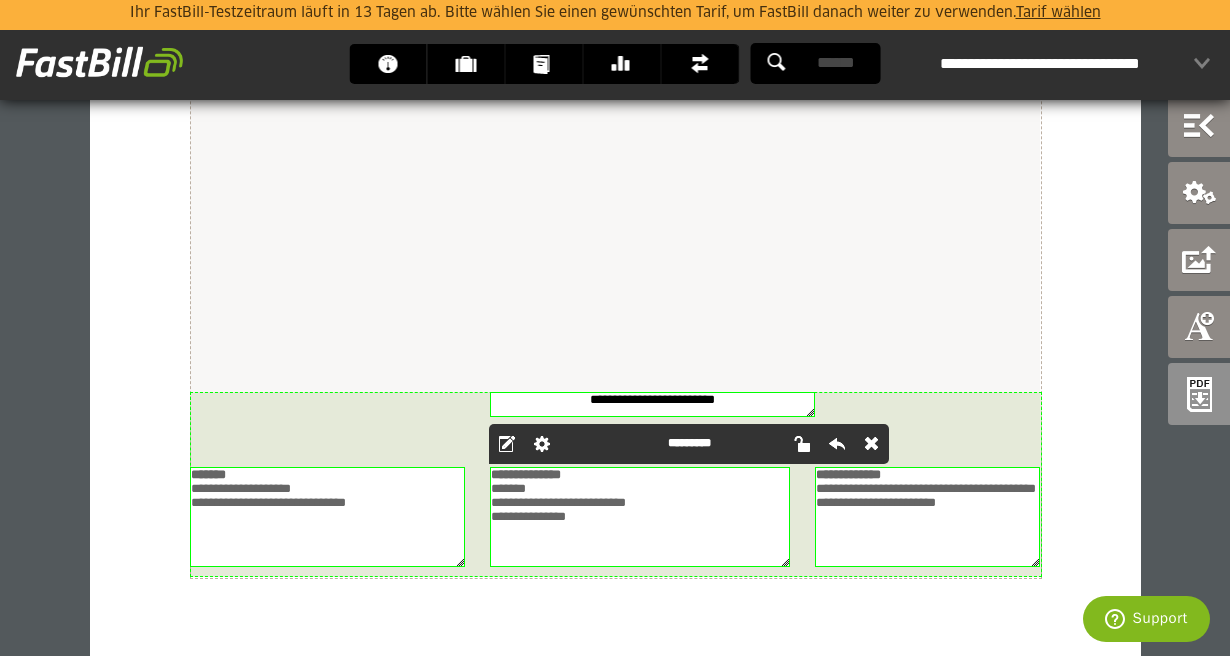 click on "**********" at bounding box center (640, 517) 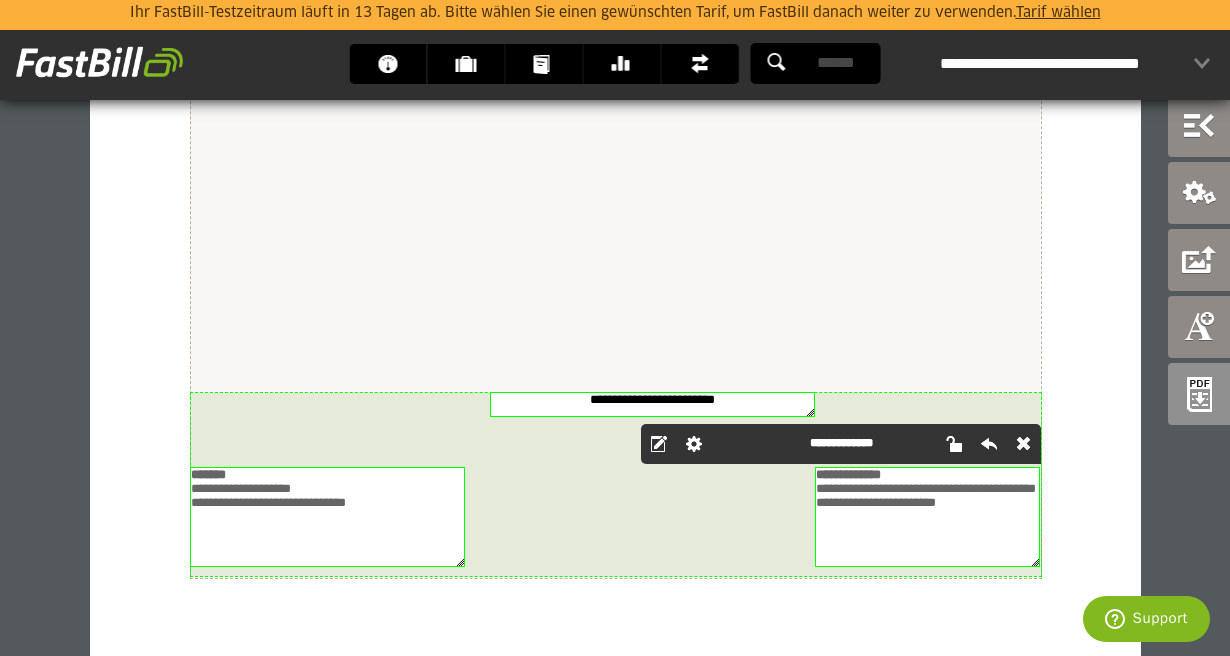 click on "**********" at bounding box center [927, 517] 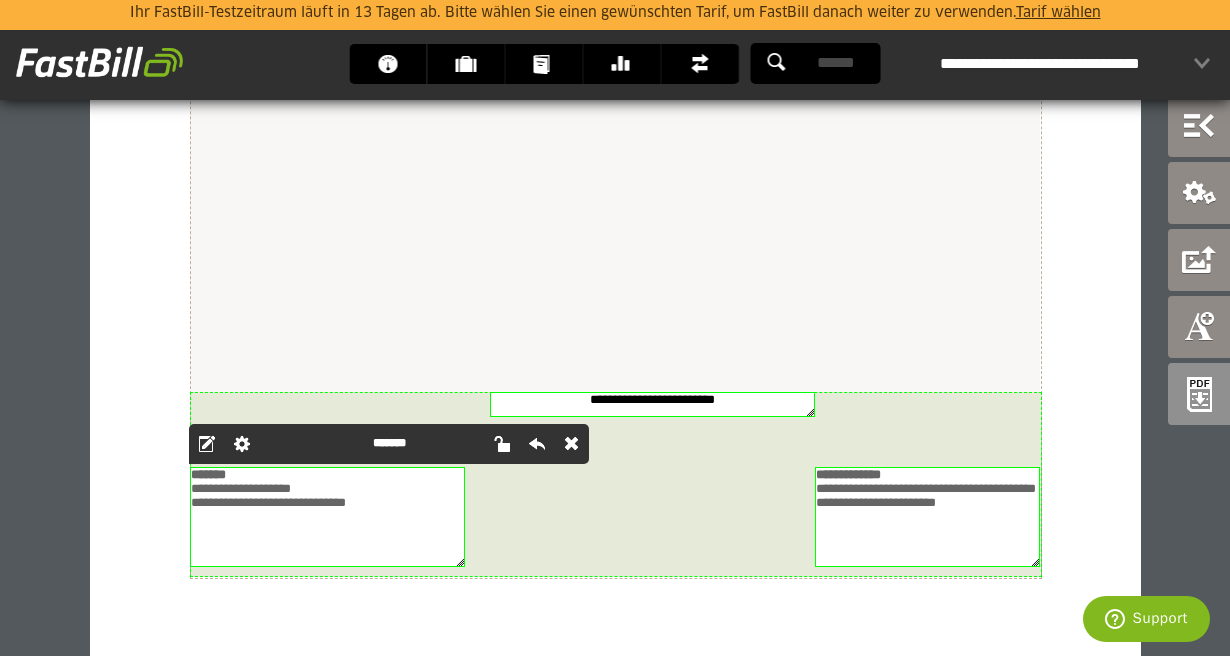 click on "**********" at bounding box center (327, 517) 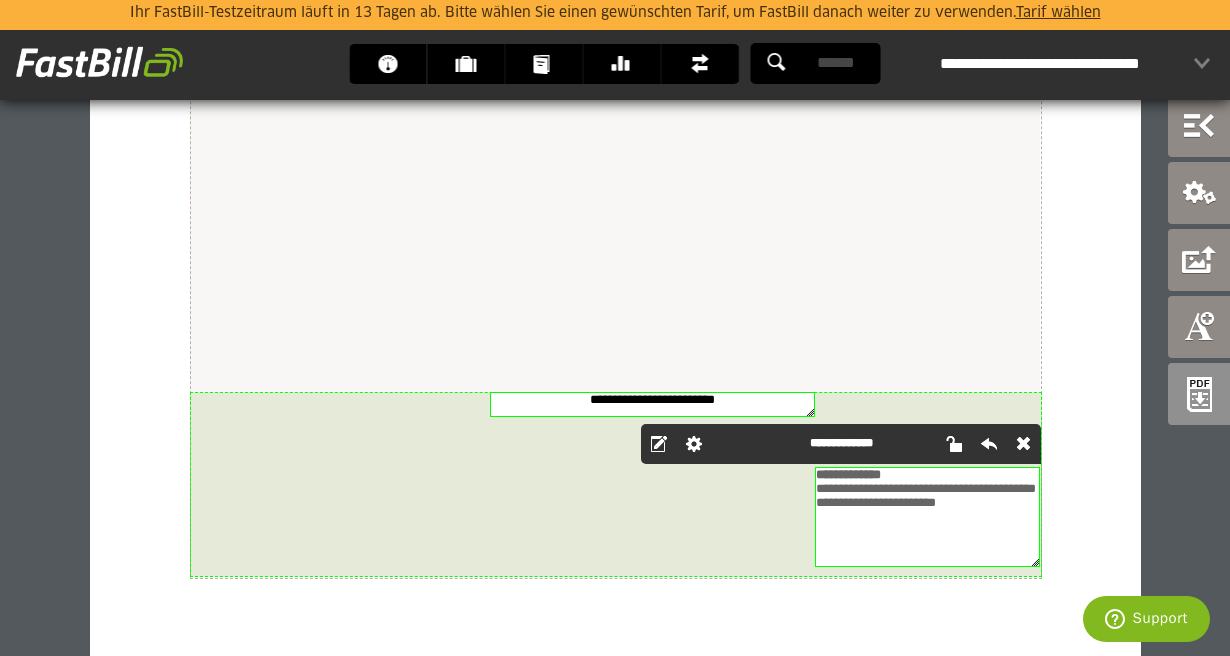 click on "**********" at bounding box center [927, 517] 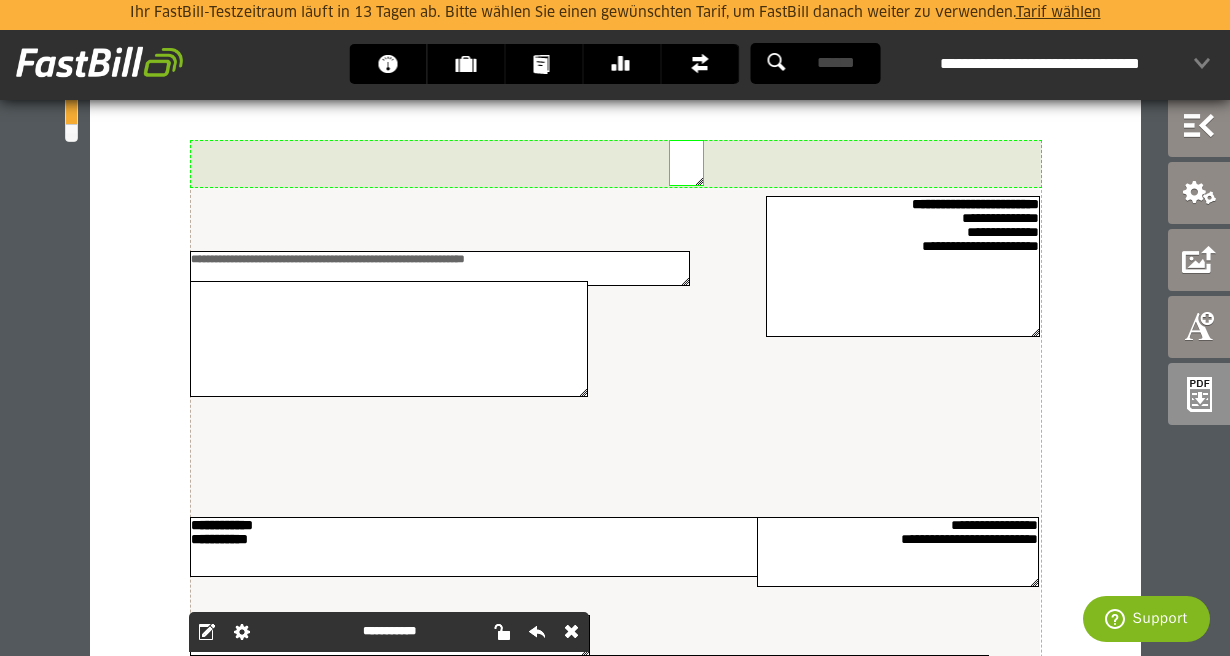 scroll, scrollTop: 198, scrollLeft: 0, axis: vertical 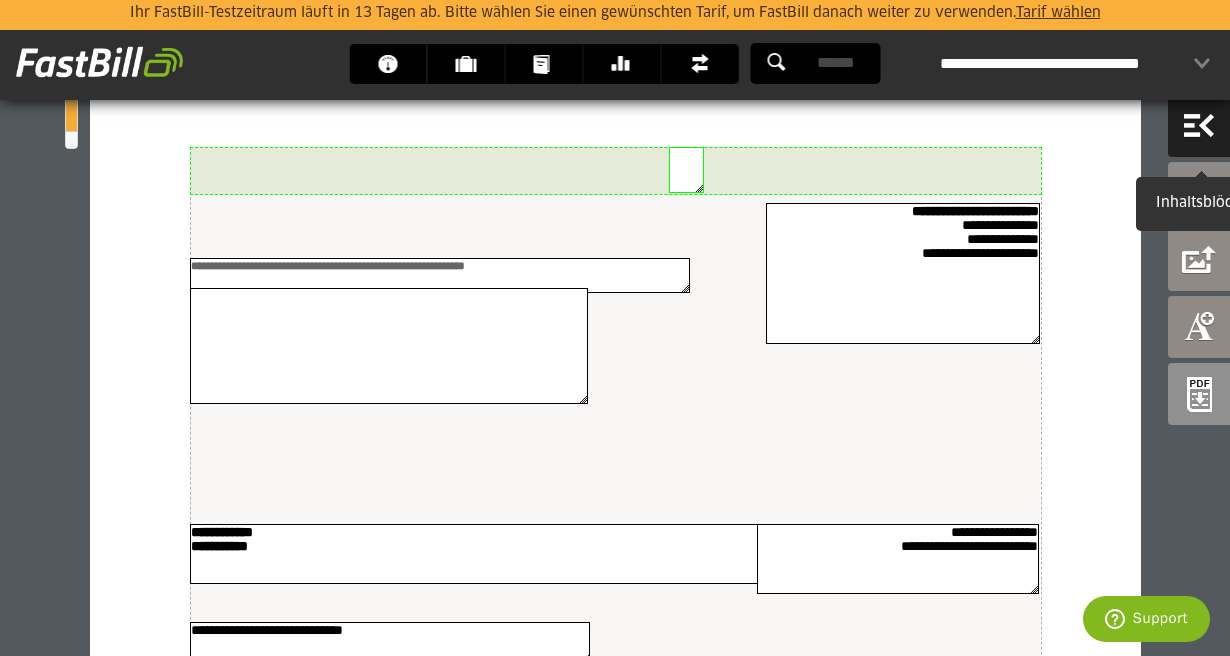 click at bounding box center [1199, 126] 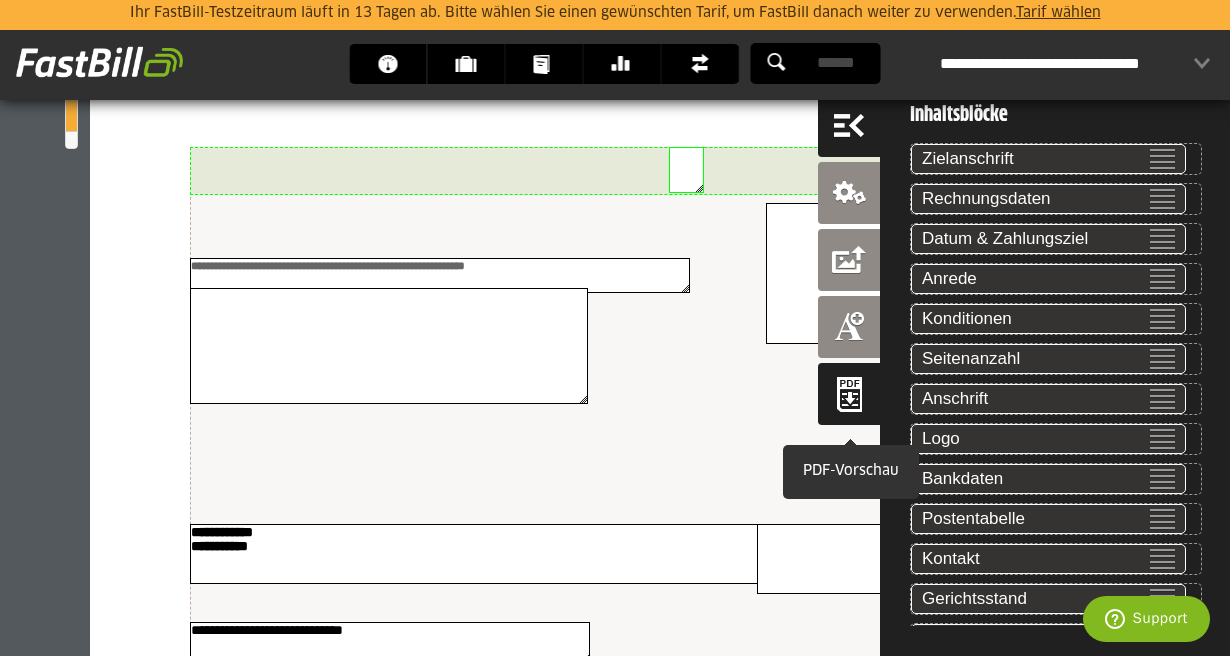 click at bounding box center [849, 394] 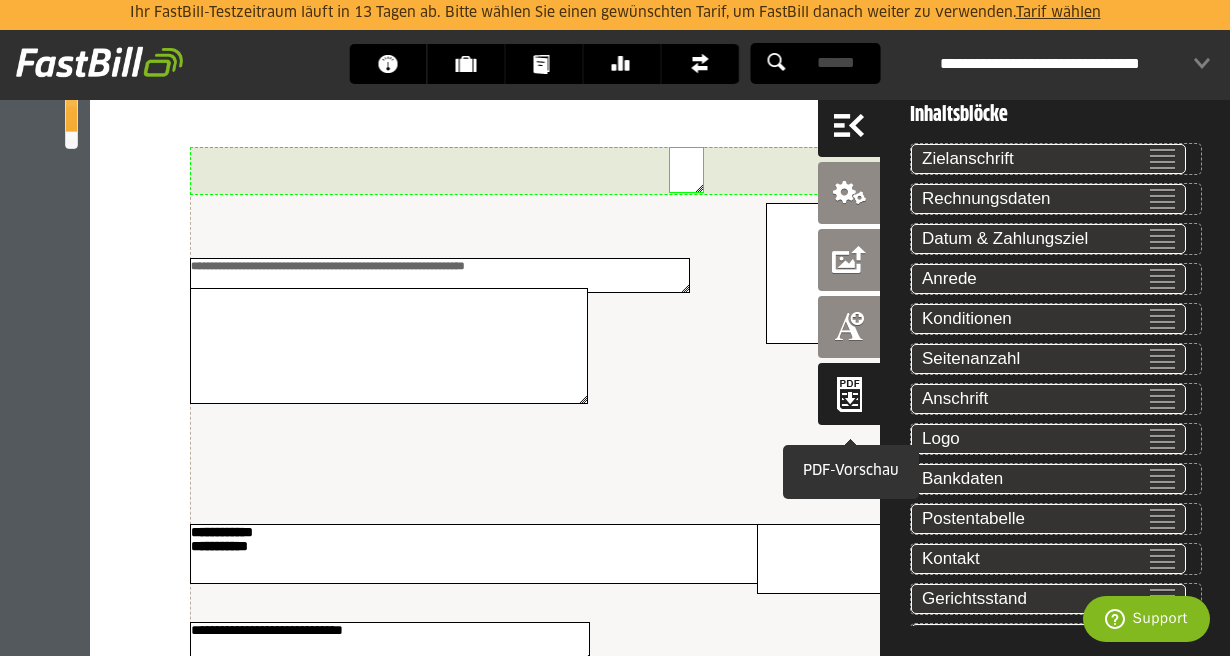 scroll, scrollTop: 0, scrollLeft: 0, axis: both 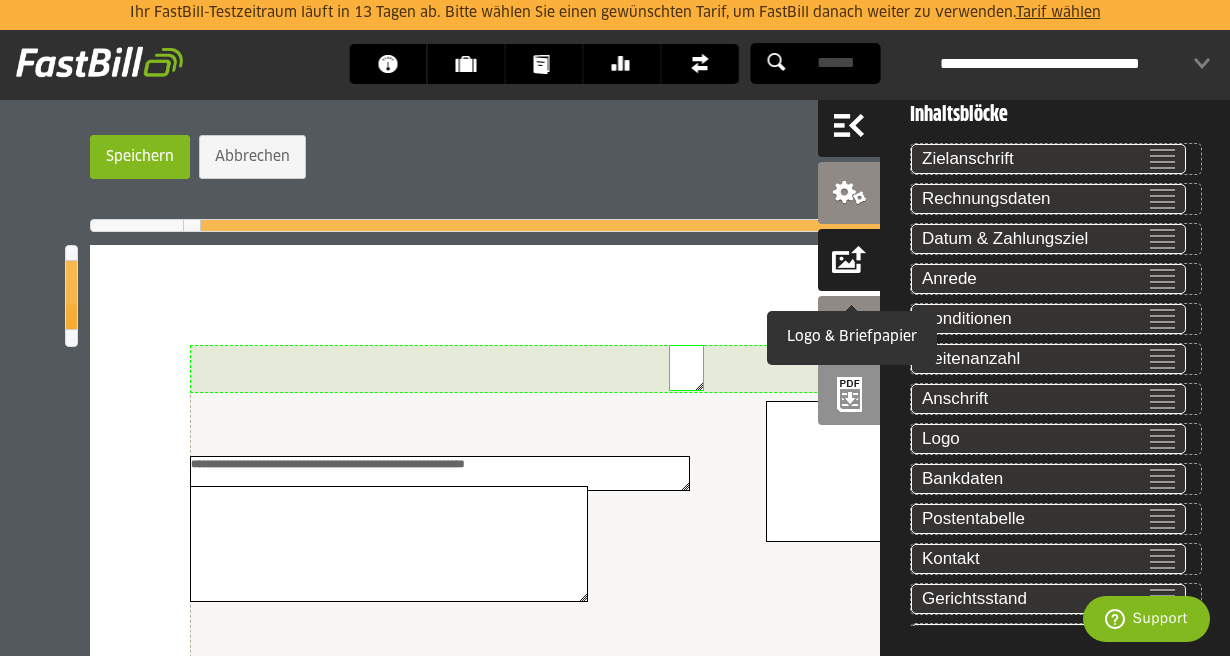 click at bounding box center [849, 260] 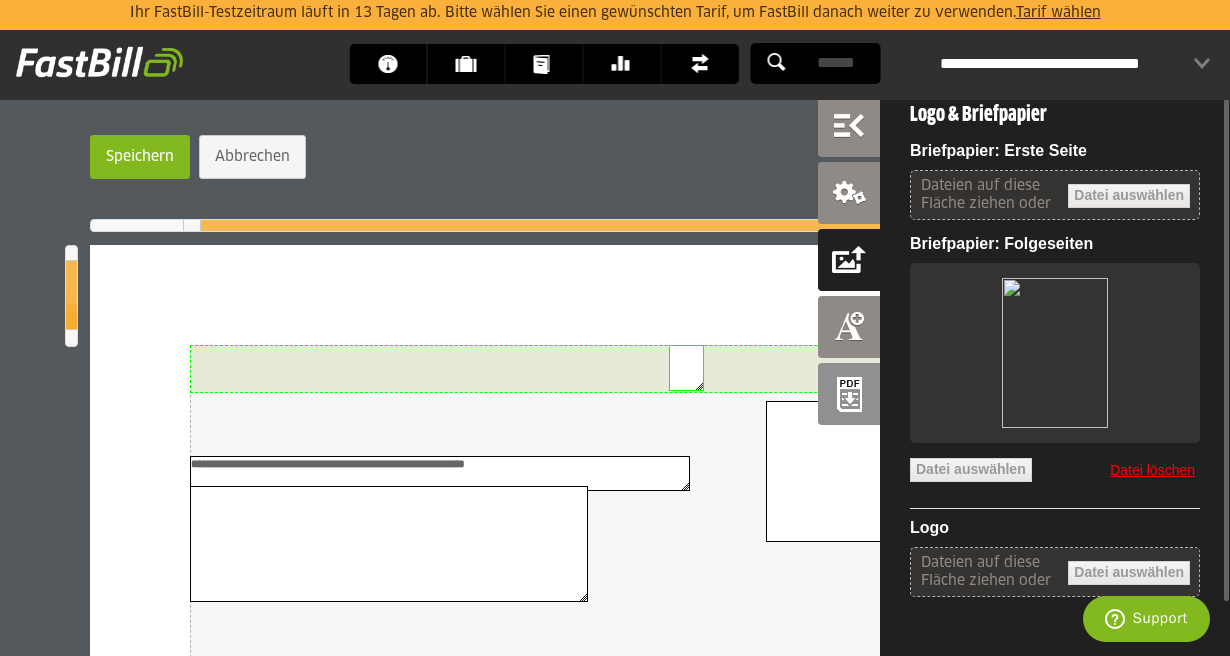 click at bounding box center (1055, 353) 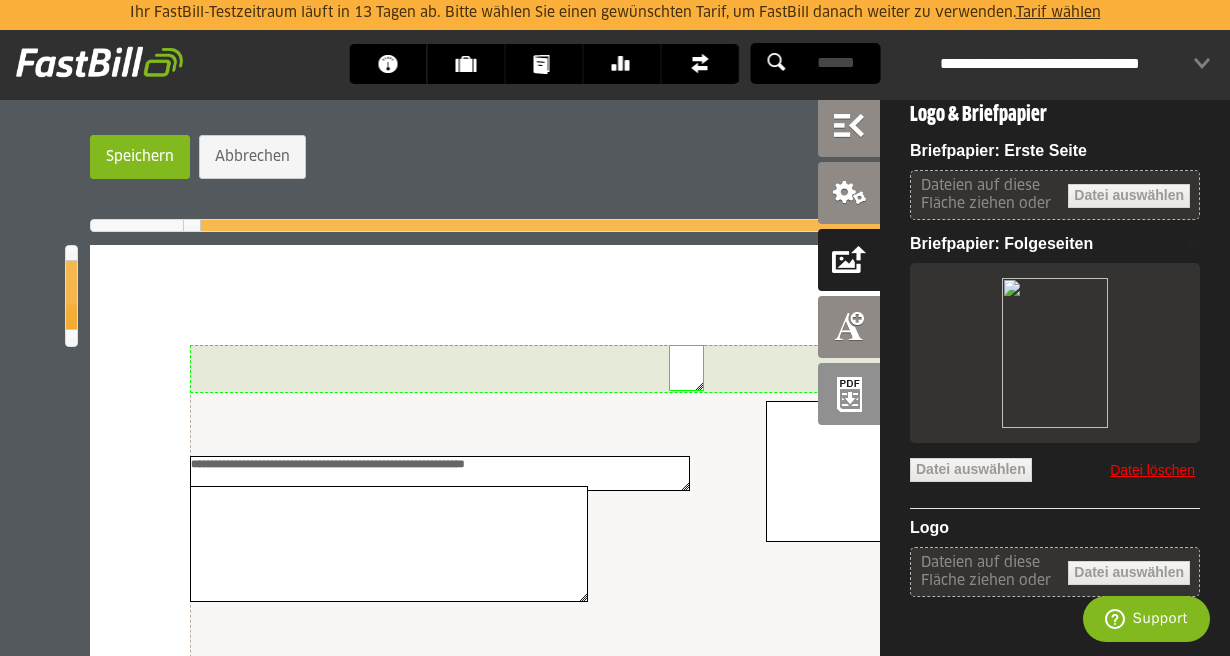 click at bounding box center [-85, 530] 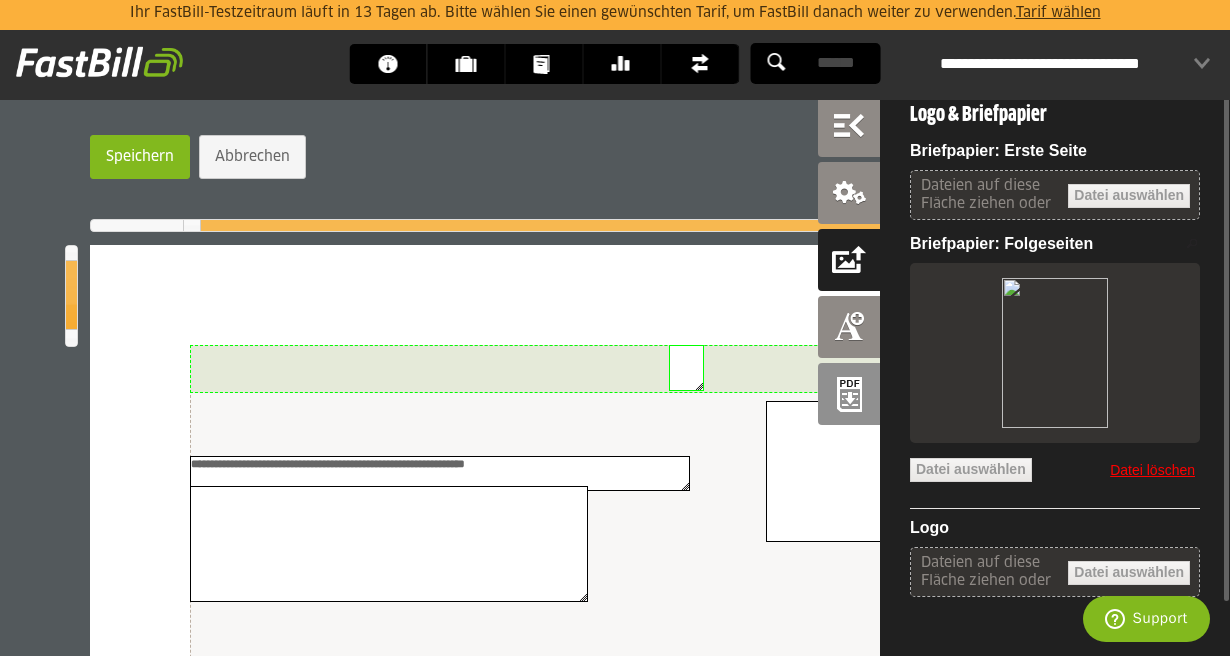 scroll, scrollTop: 153, scrollLeft: 0, axis: vertical 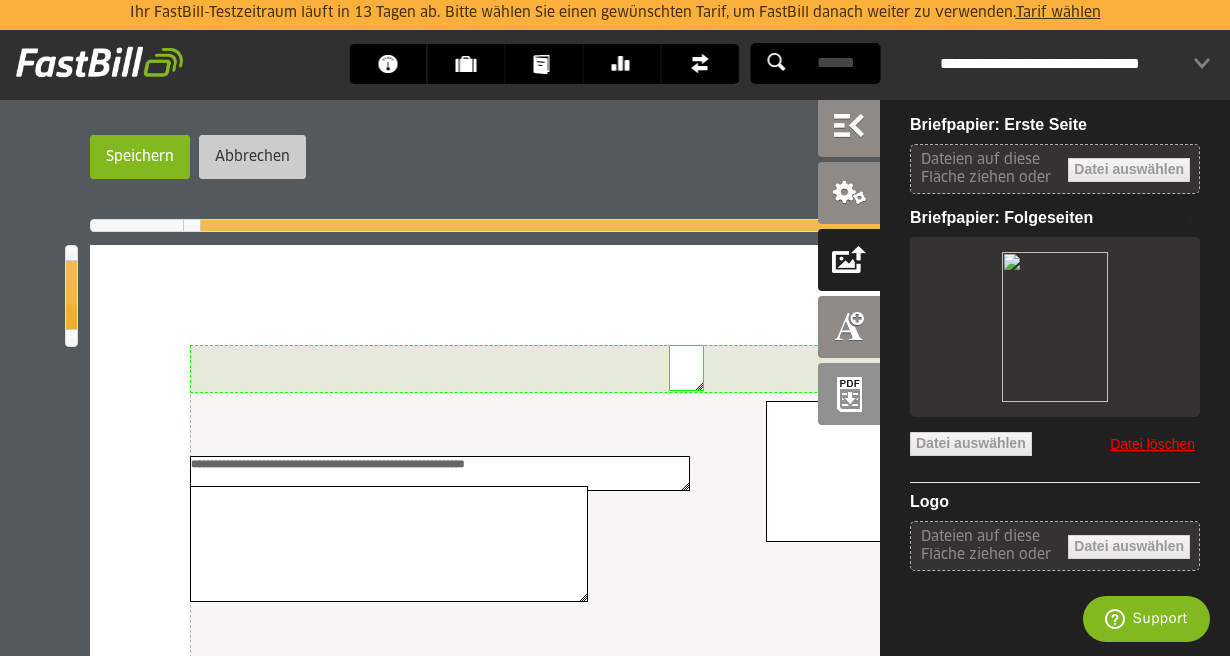 click on "Abbrechen" at bounding box center (252, 157) 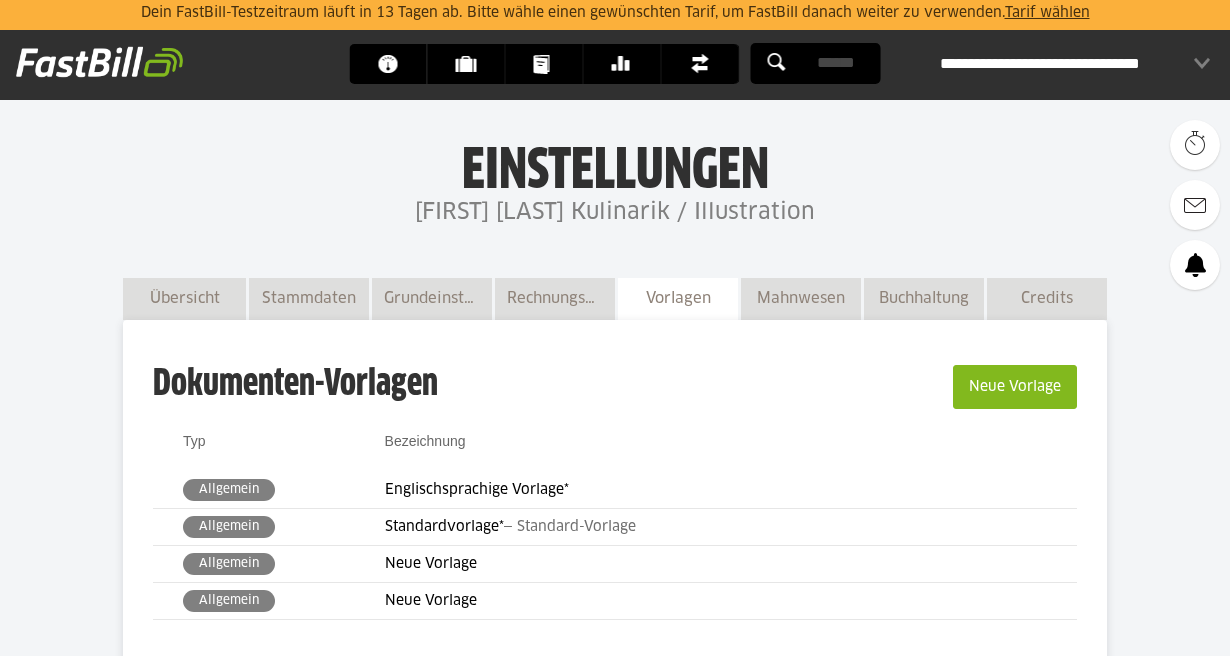 scroll, scrollTop: 366, scrollLeft: 0, axis: vertical 